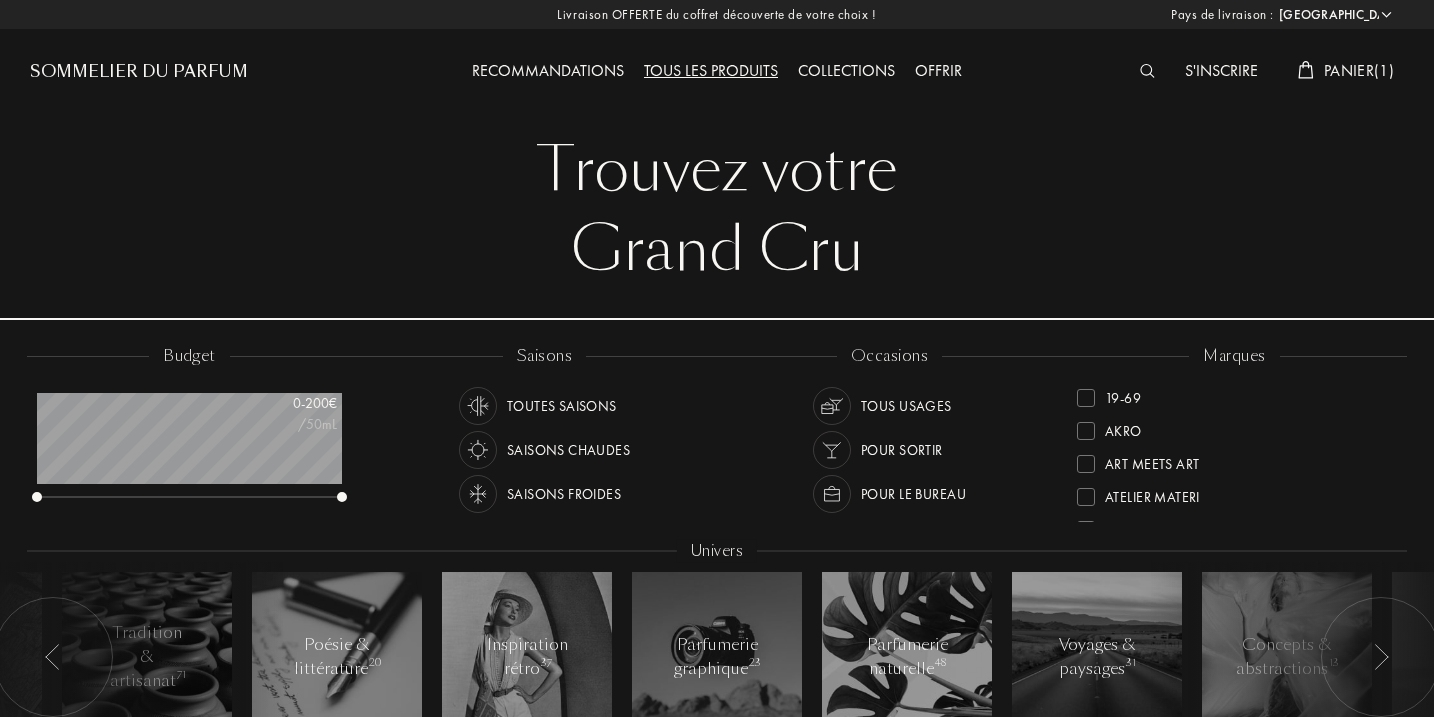 select on "FR" 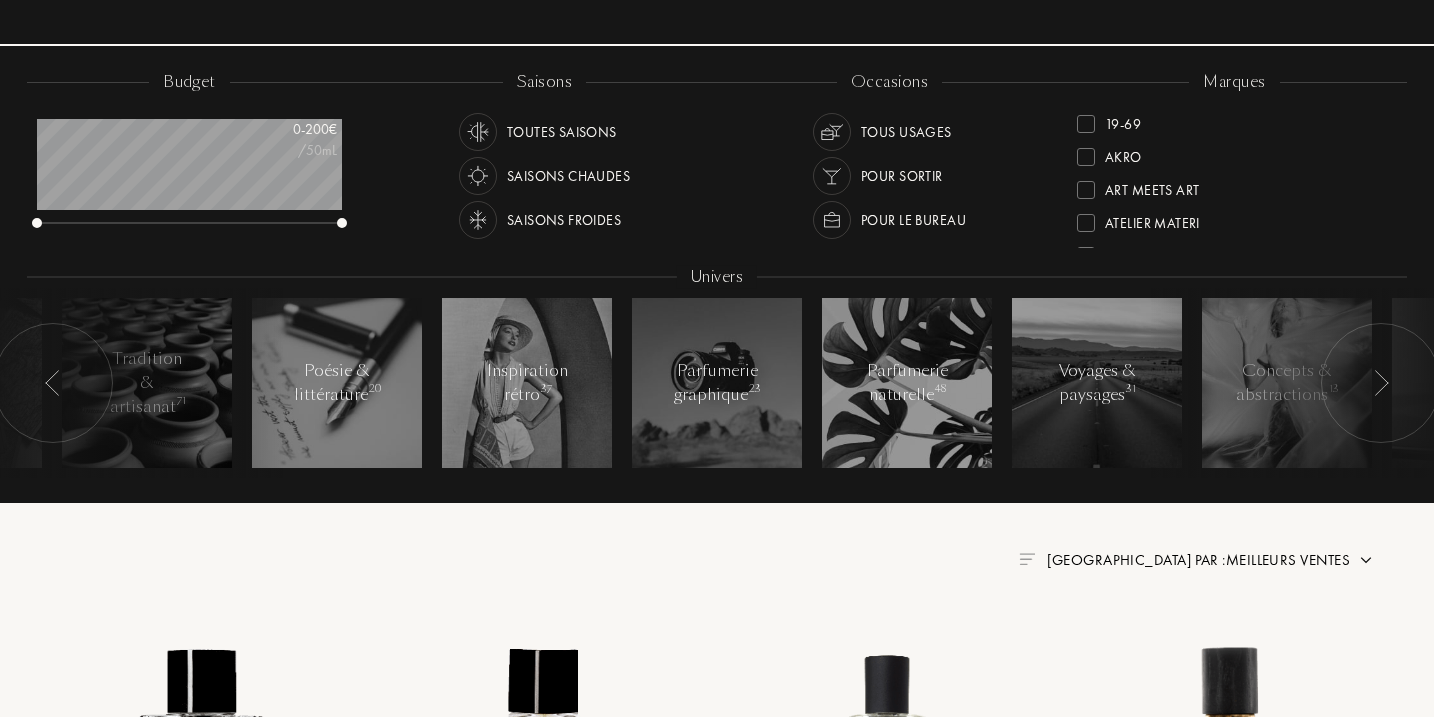 scroll, scrollTop: 999900, scrollLeft: 999695, axis: both 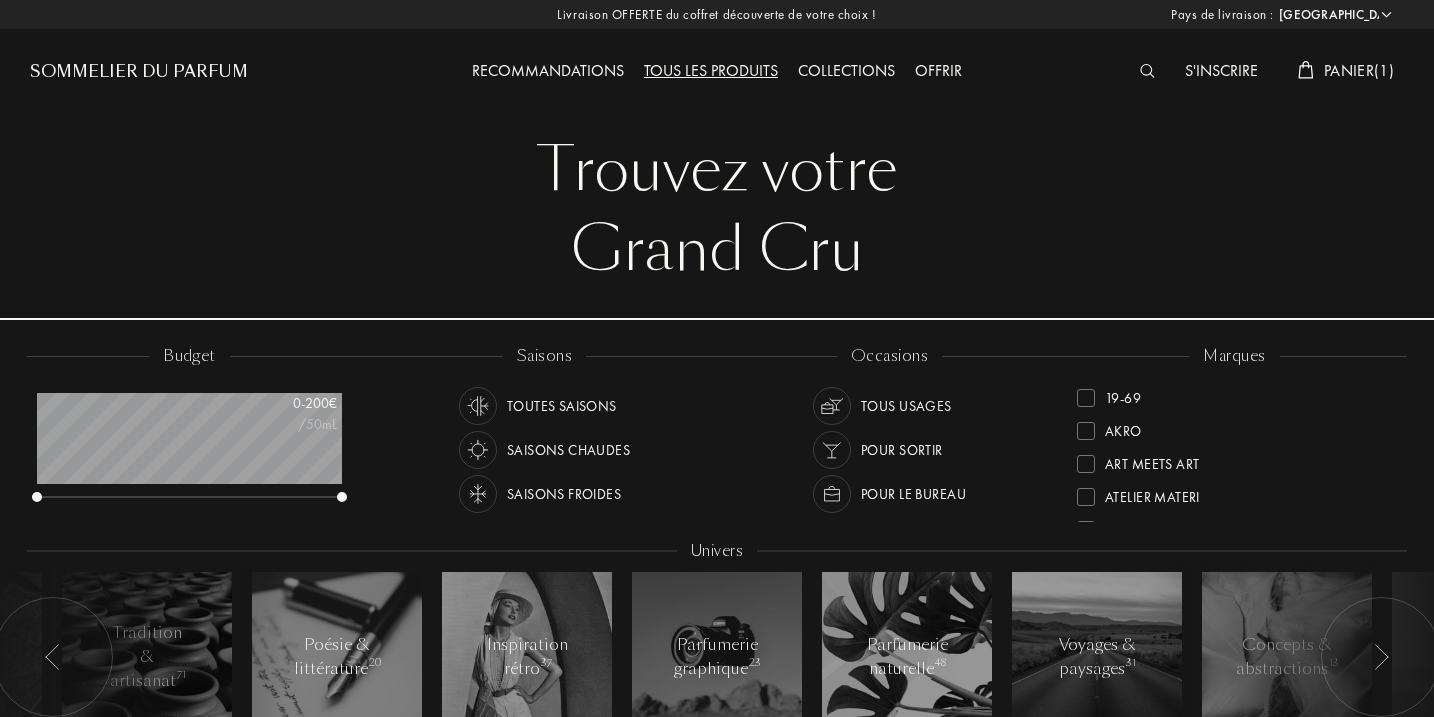 select on "FR" 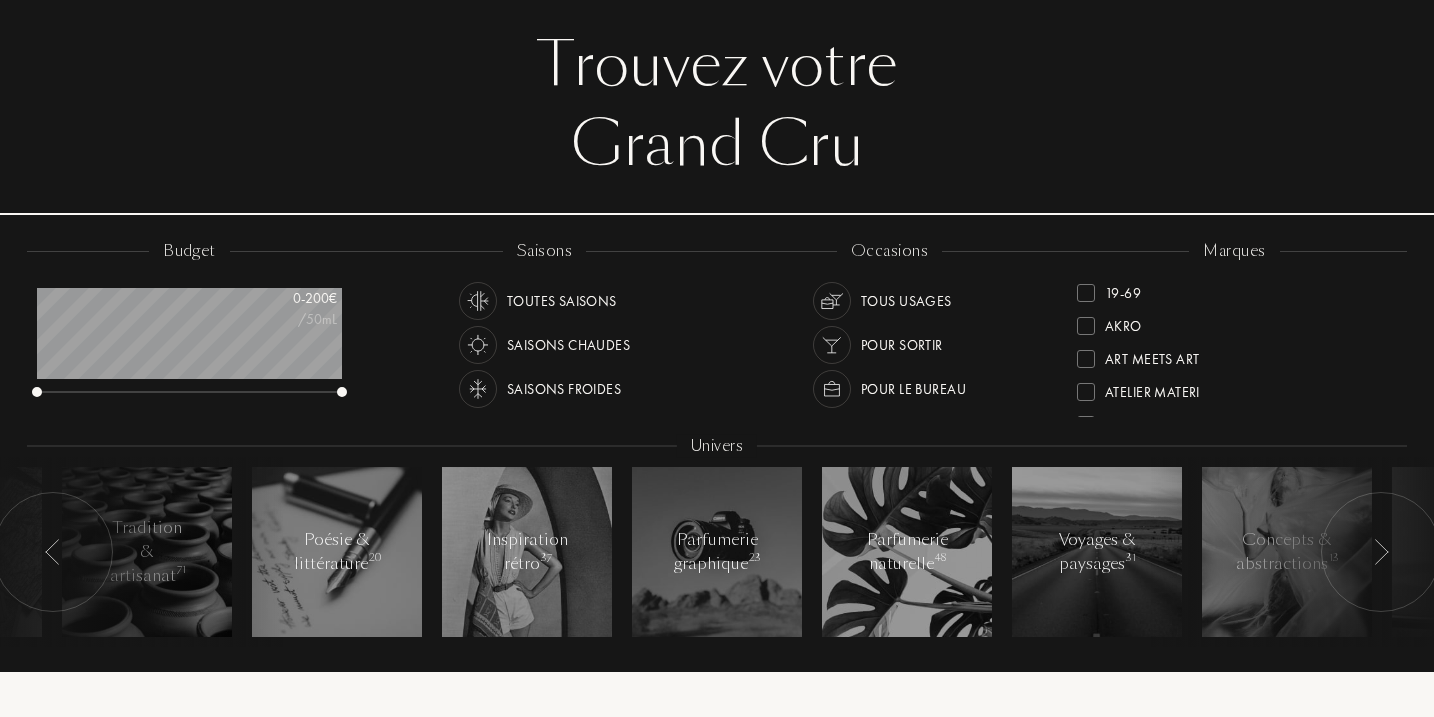 scroll, scrollTop: 6, scrollLeft: 0, axis: vertical 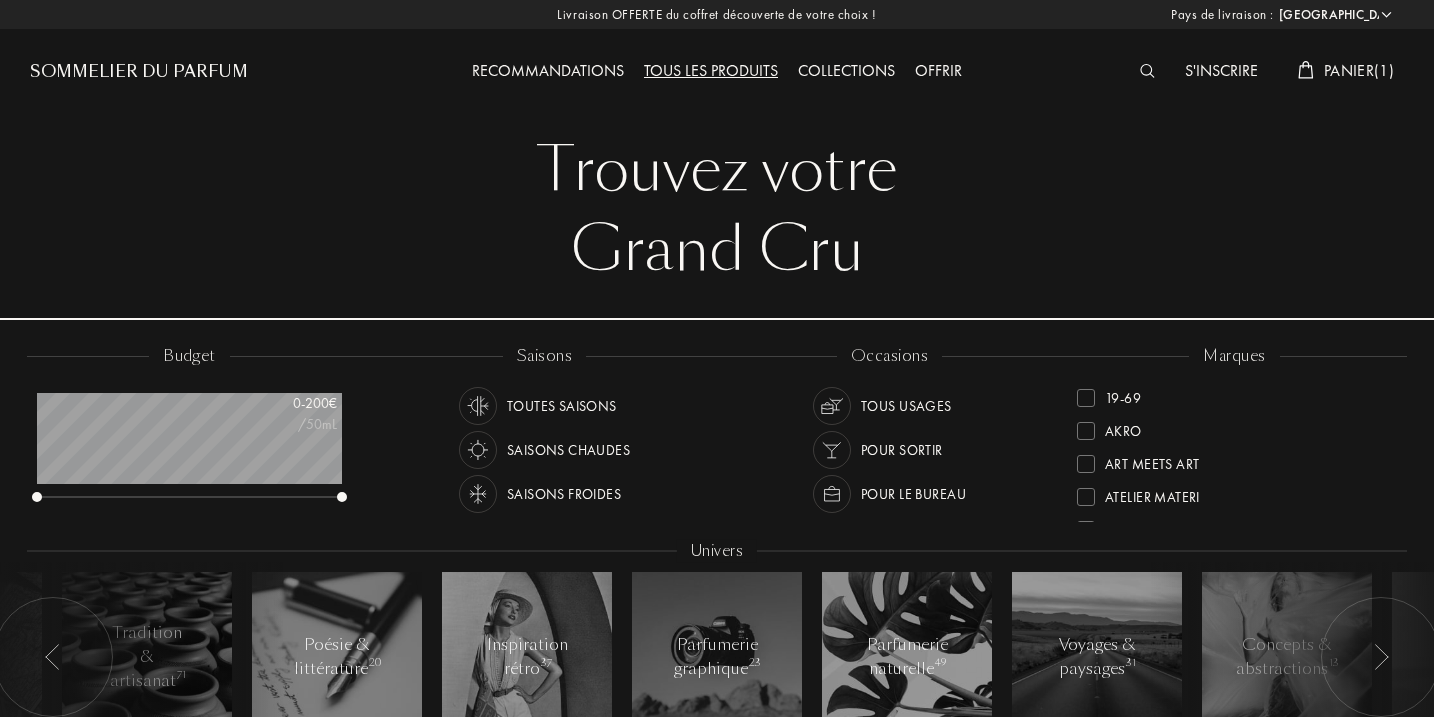 select on "FR" 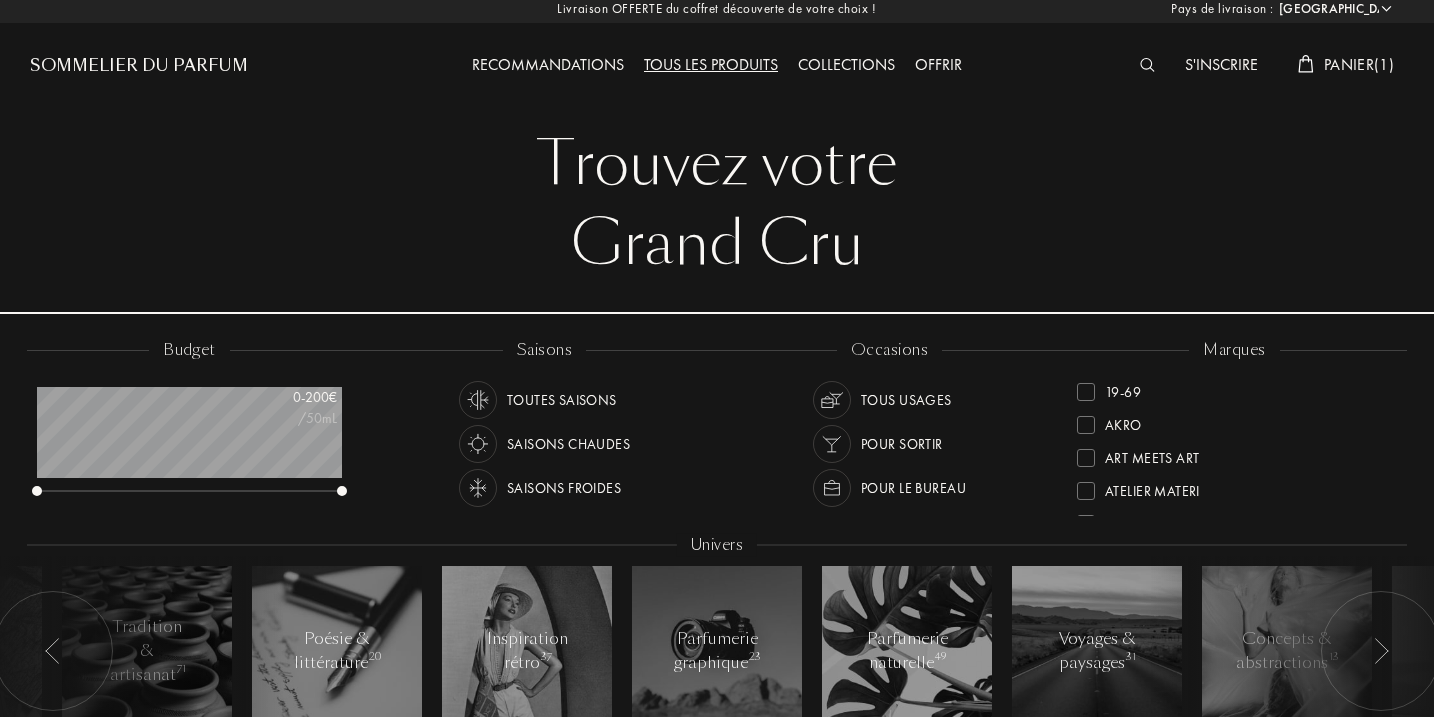 scroll, scrollTop: 0, scrollLeft: 0, axis: both 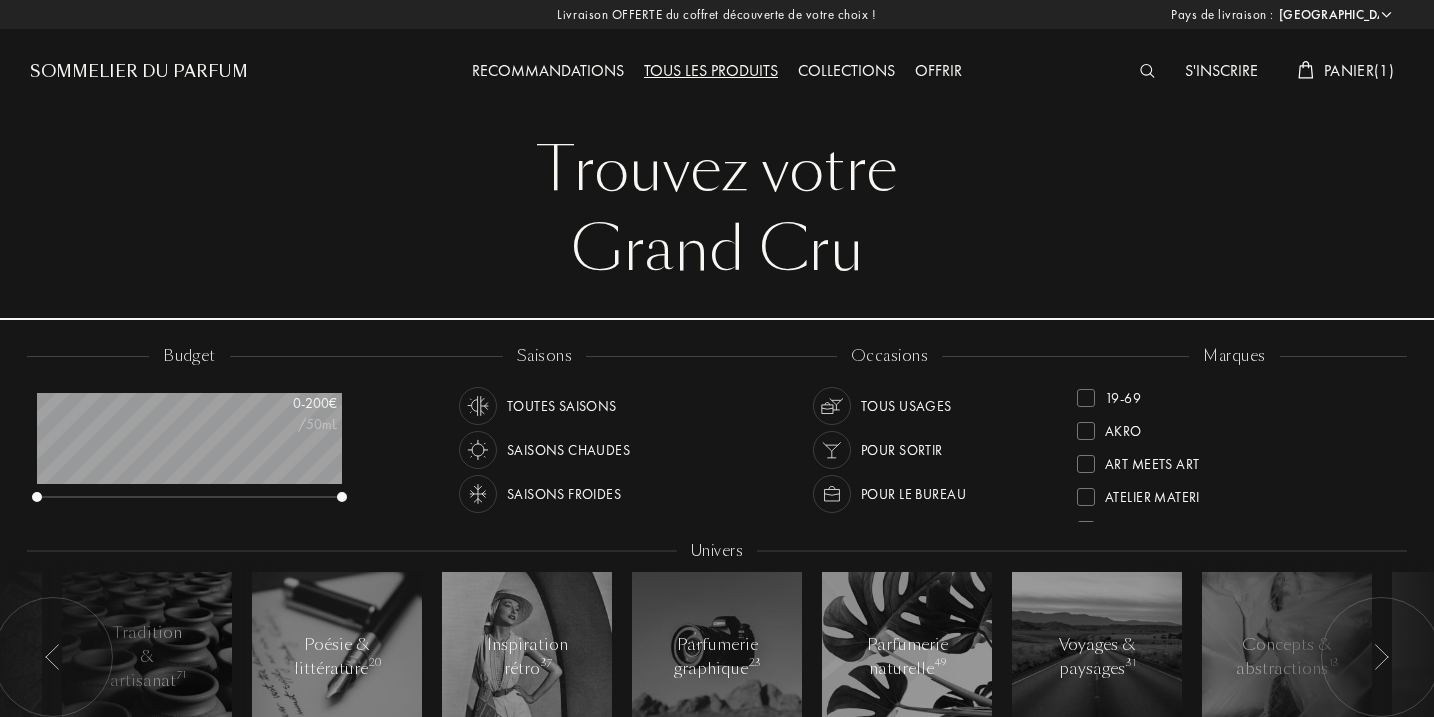 select on "FR" 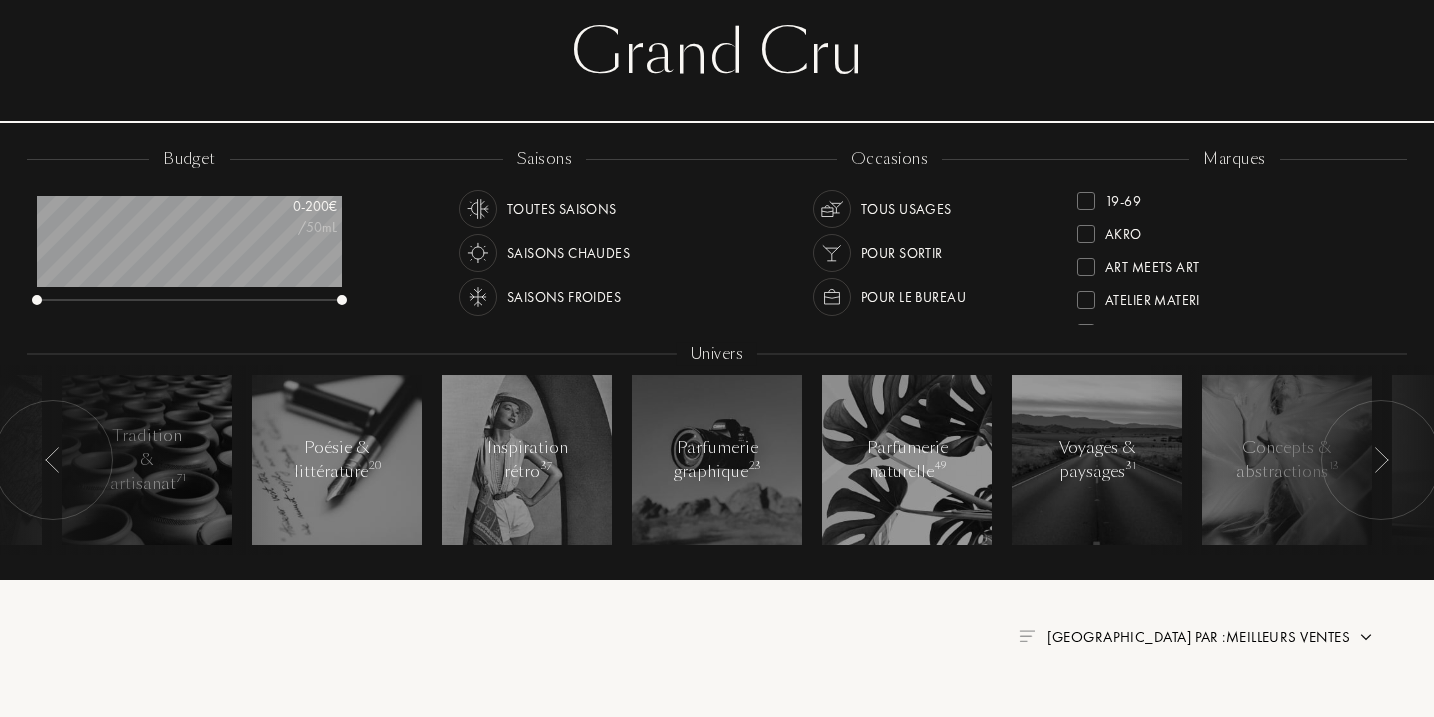 scroll, scrollTop: 272, scrollLeft: 0, axis: vertical 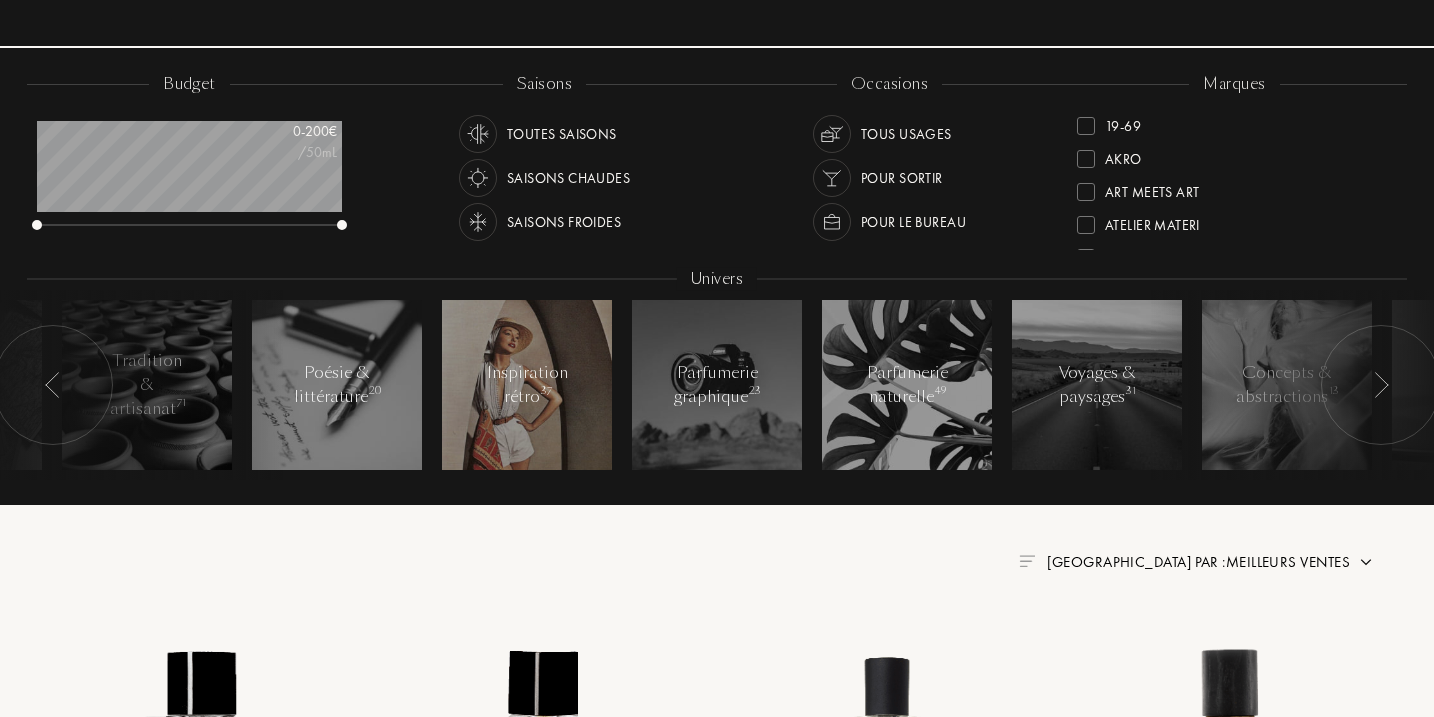 click at bounding box center [527, 385] 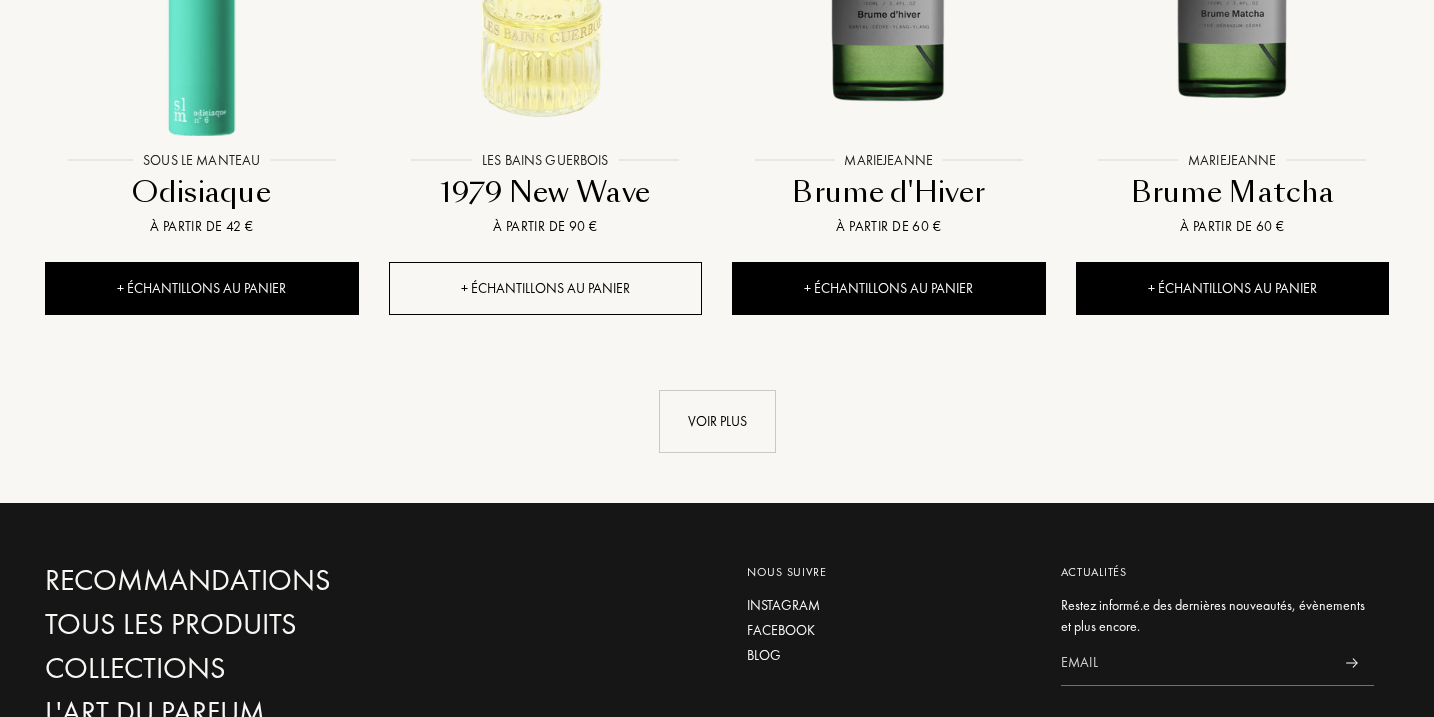 scroll, scrollTop: 2240, scrollLeft: 0, axis: vertical 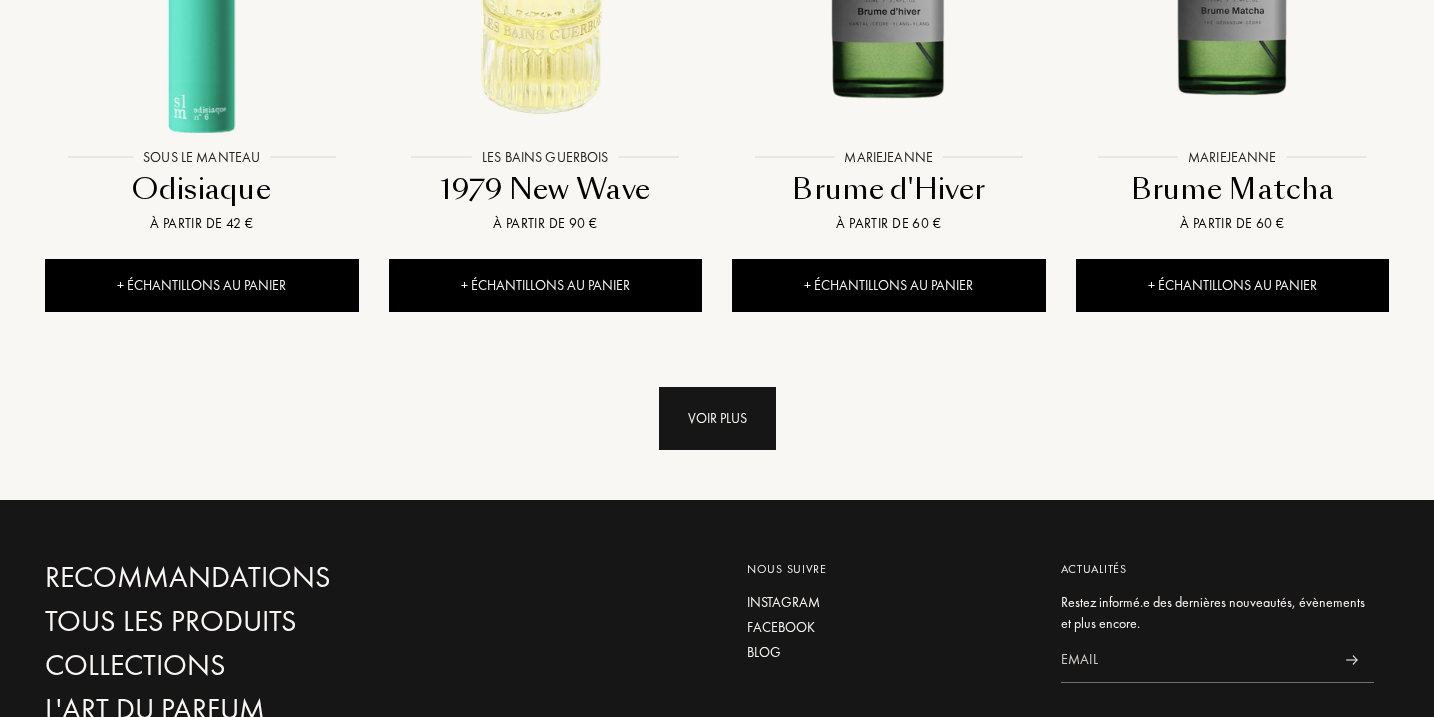 click on "Voir plus" at bounding box center (717, 418) 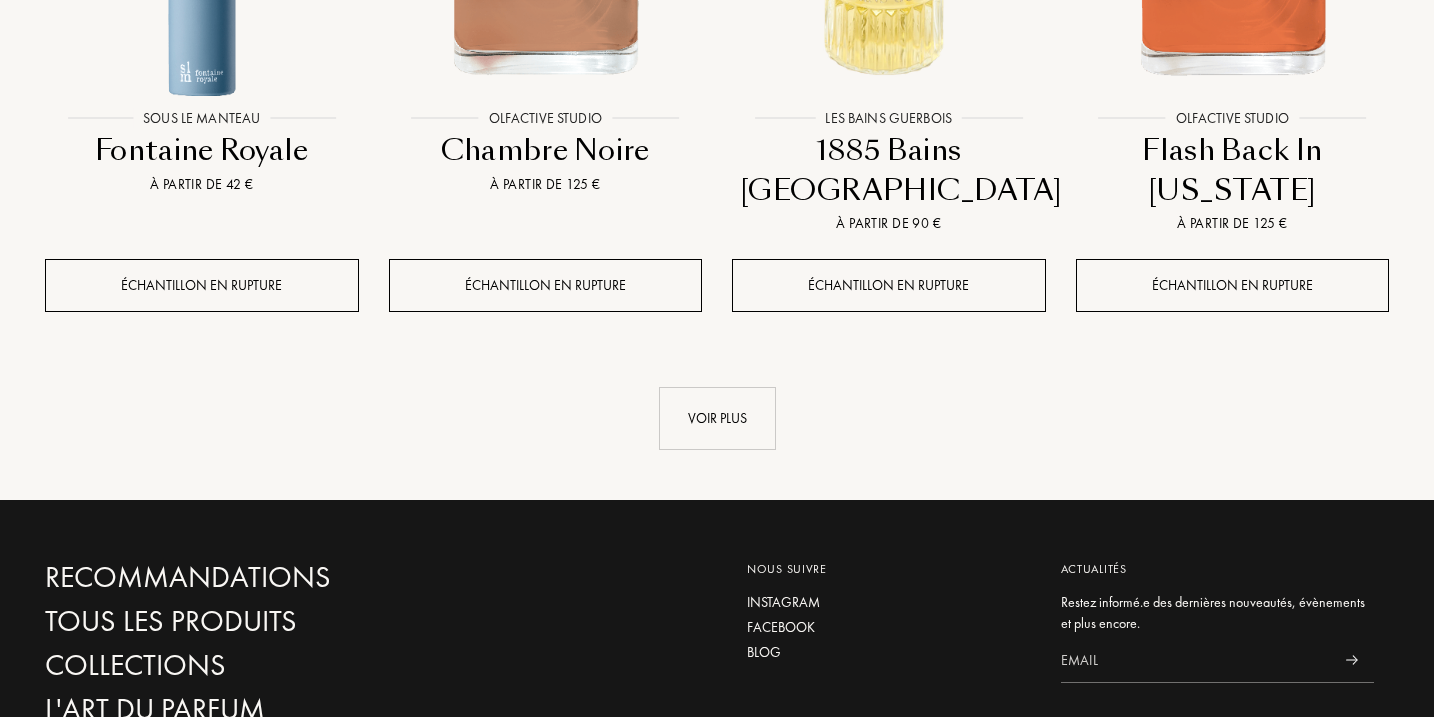 scroll, scrollTop: 3984, scrollLeft: 0, axis: vertical 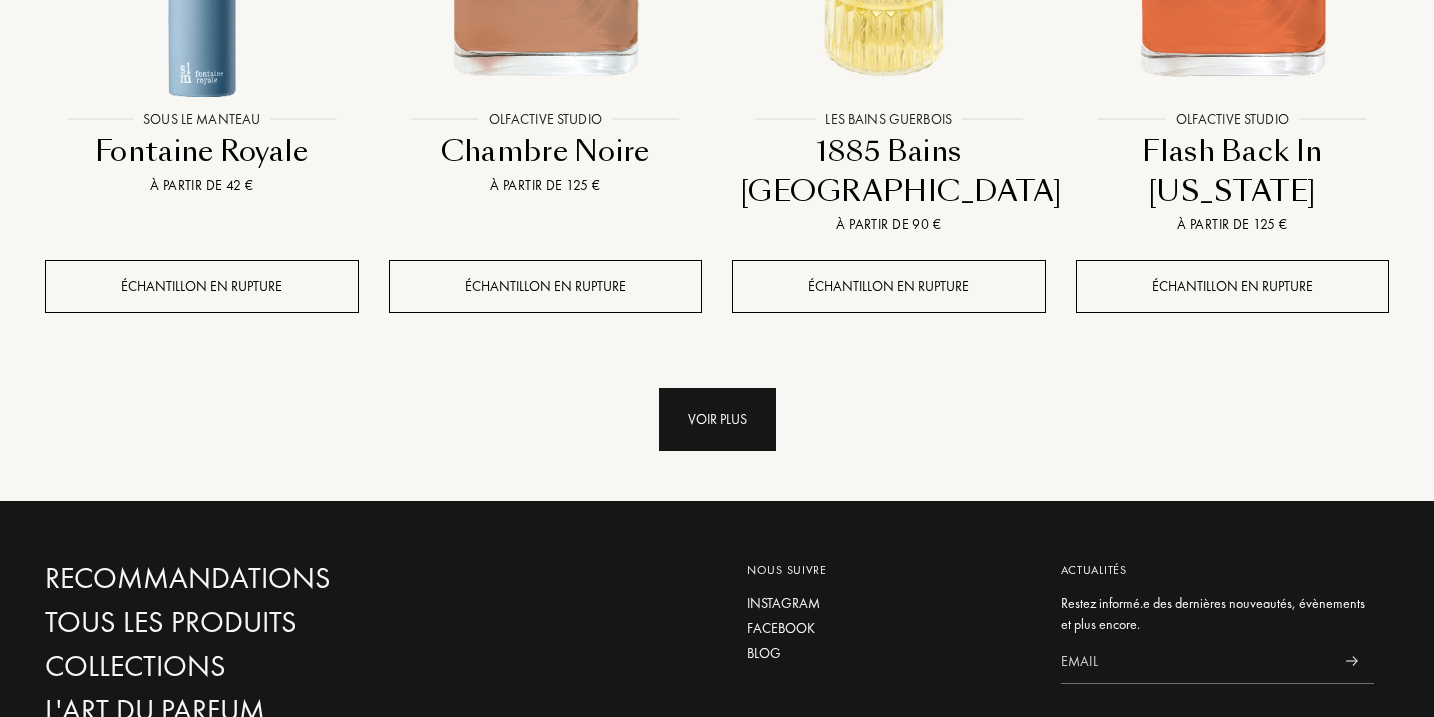 click on "Voir plus" at bounding box center [717, 419] 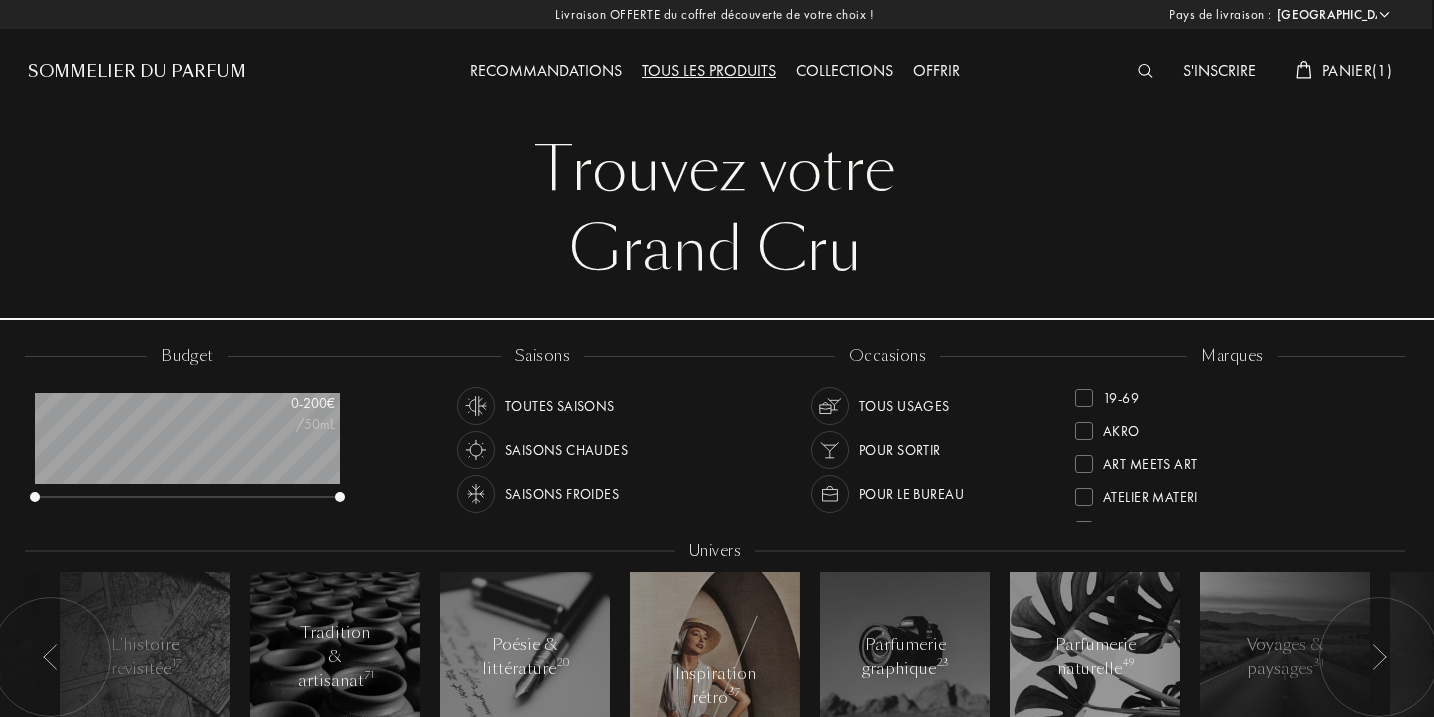 scroll, scrollTop: 0, scrollLeft: 2, axis: horizontal 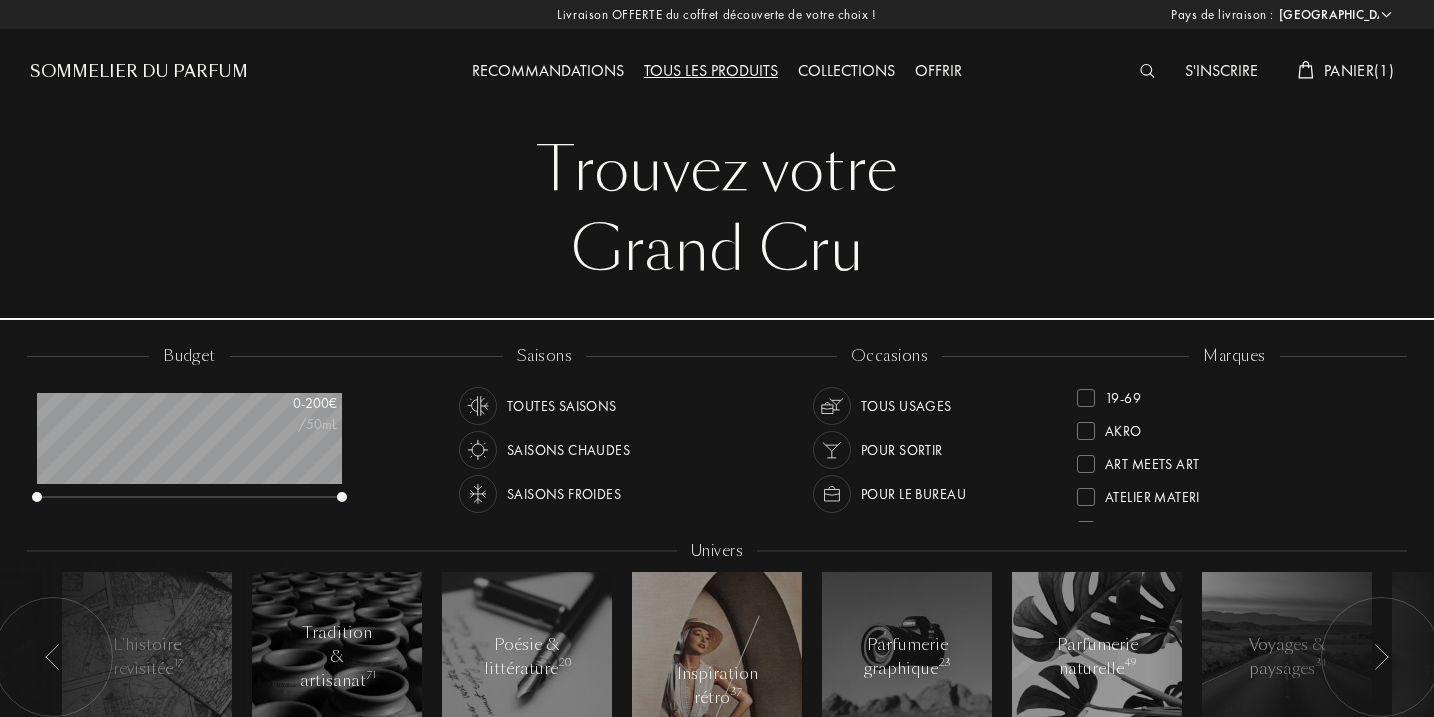 select on "FR" 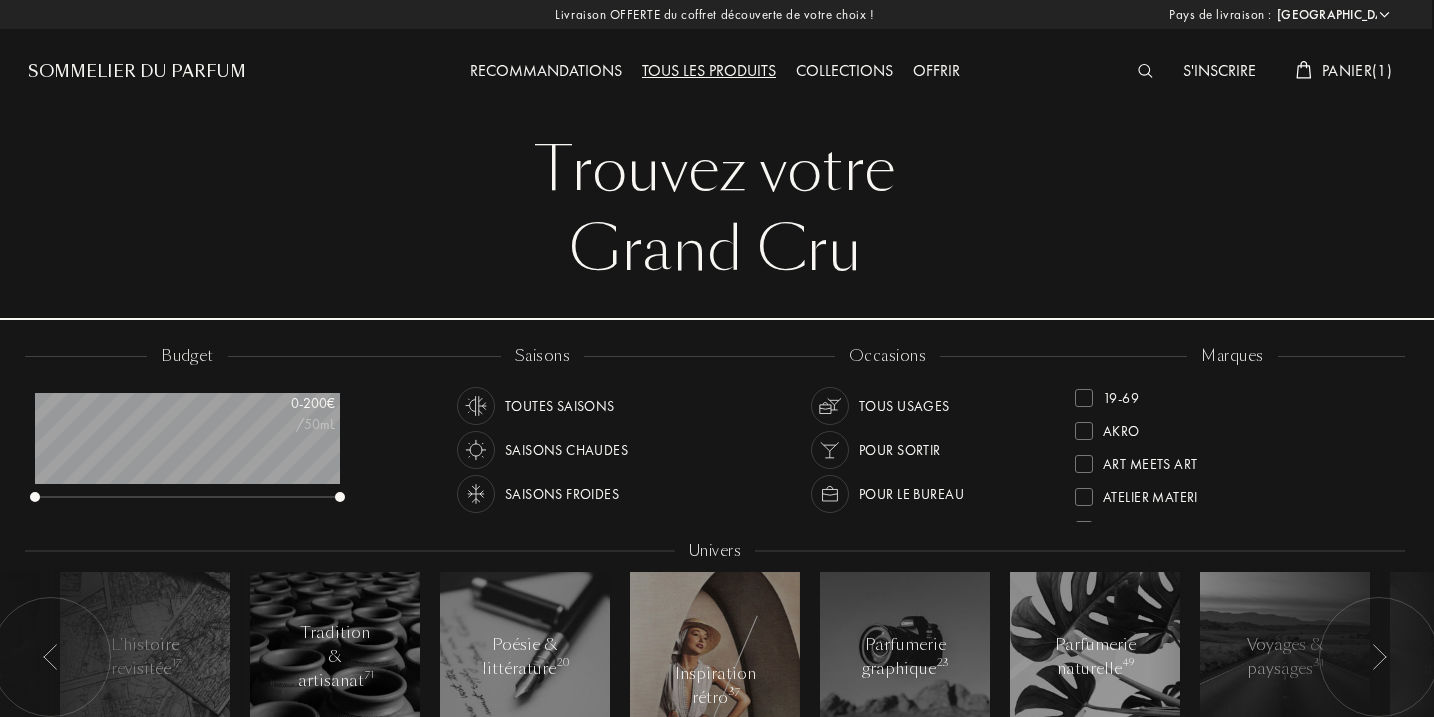 scroll, scrollTop: 999900, scrollLeft: 999695, axis: both 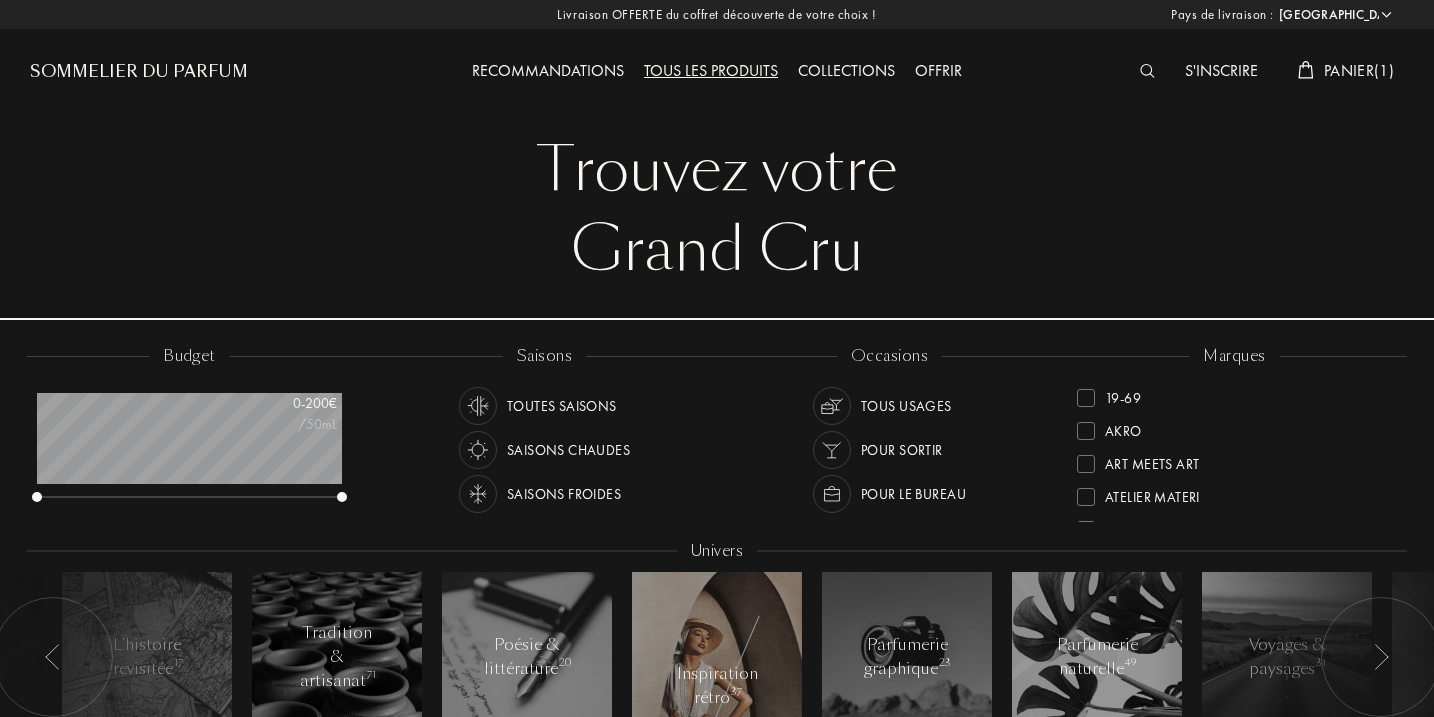 select on "FR" 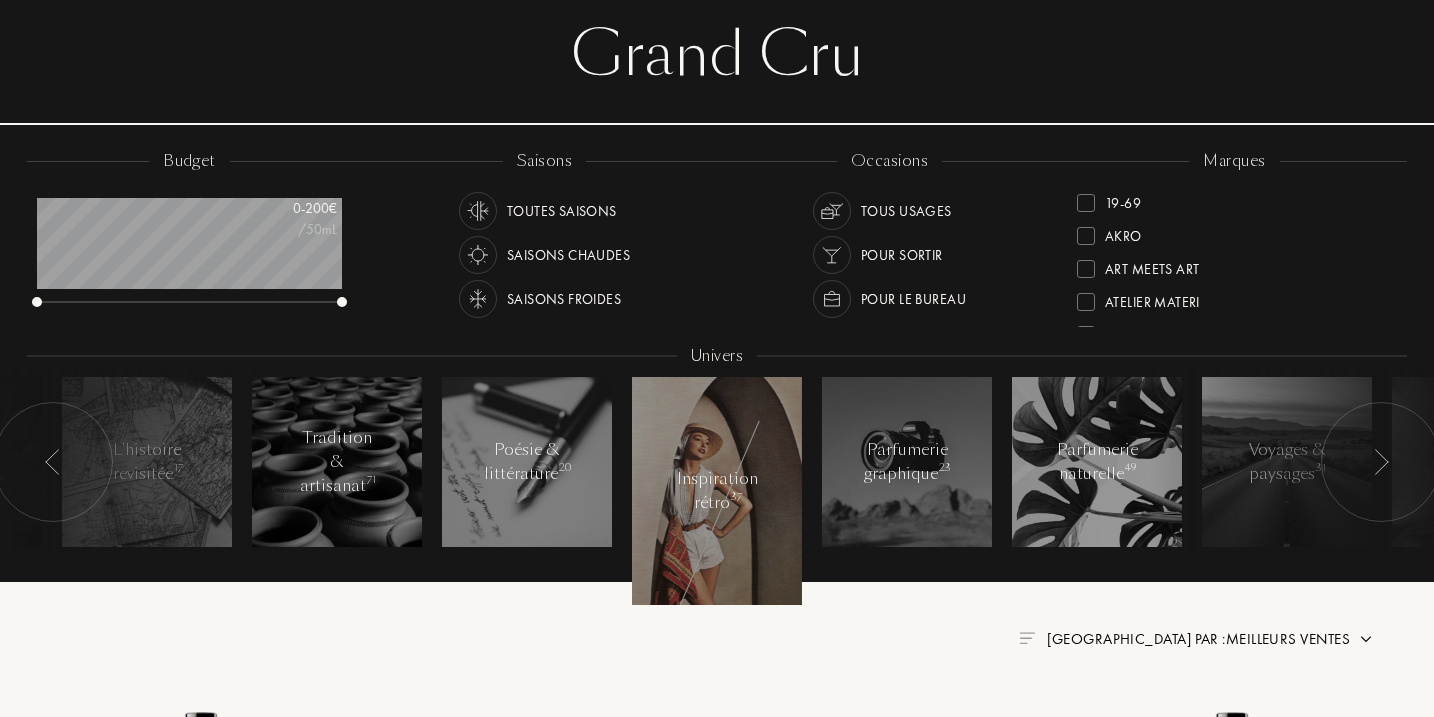 scroll, scrollTop: 277, scrollLeft: 0, axis: vertical 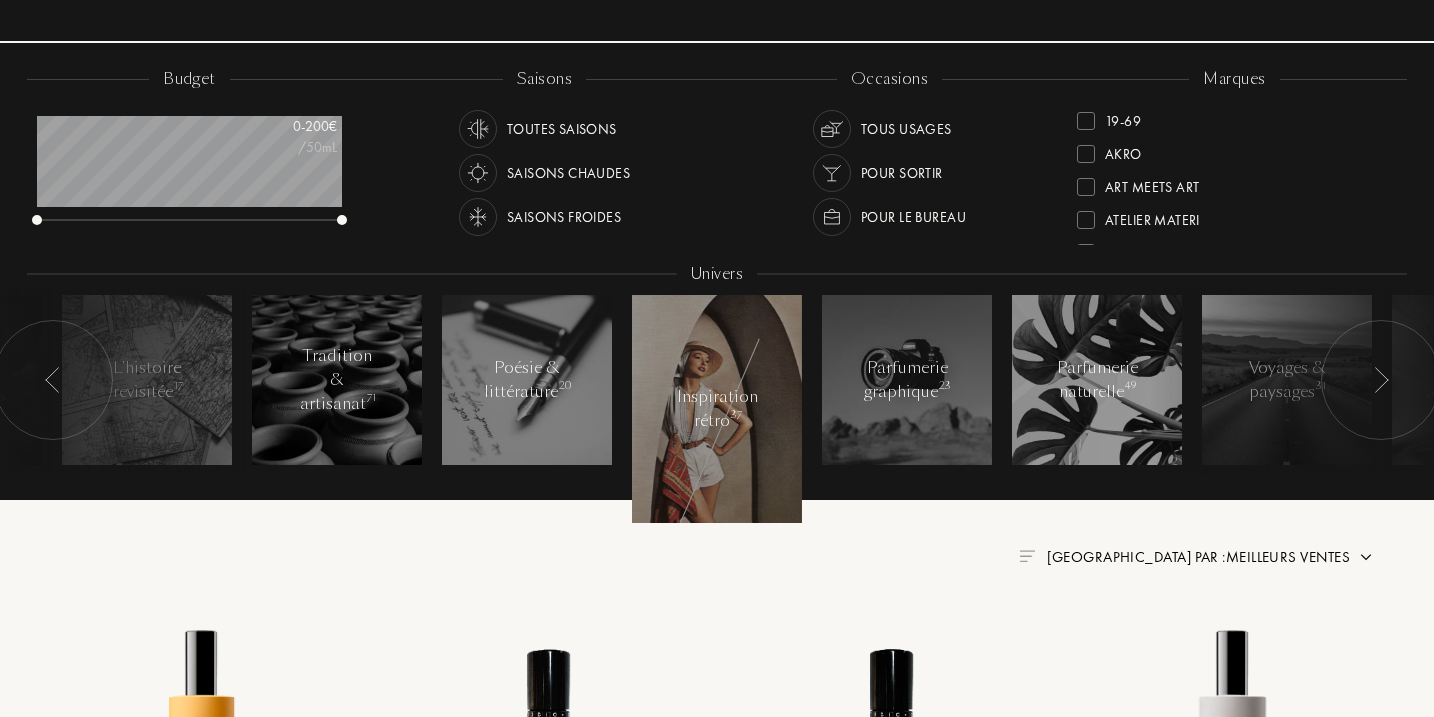 click at bounding box center [1381, 380] 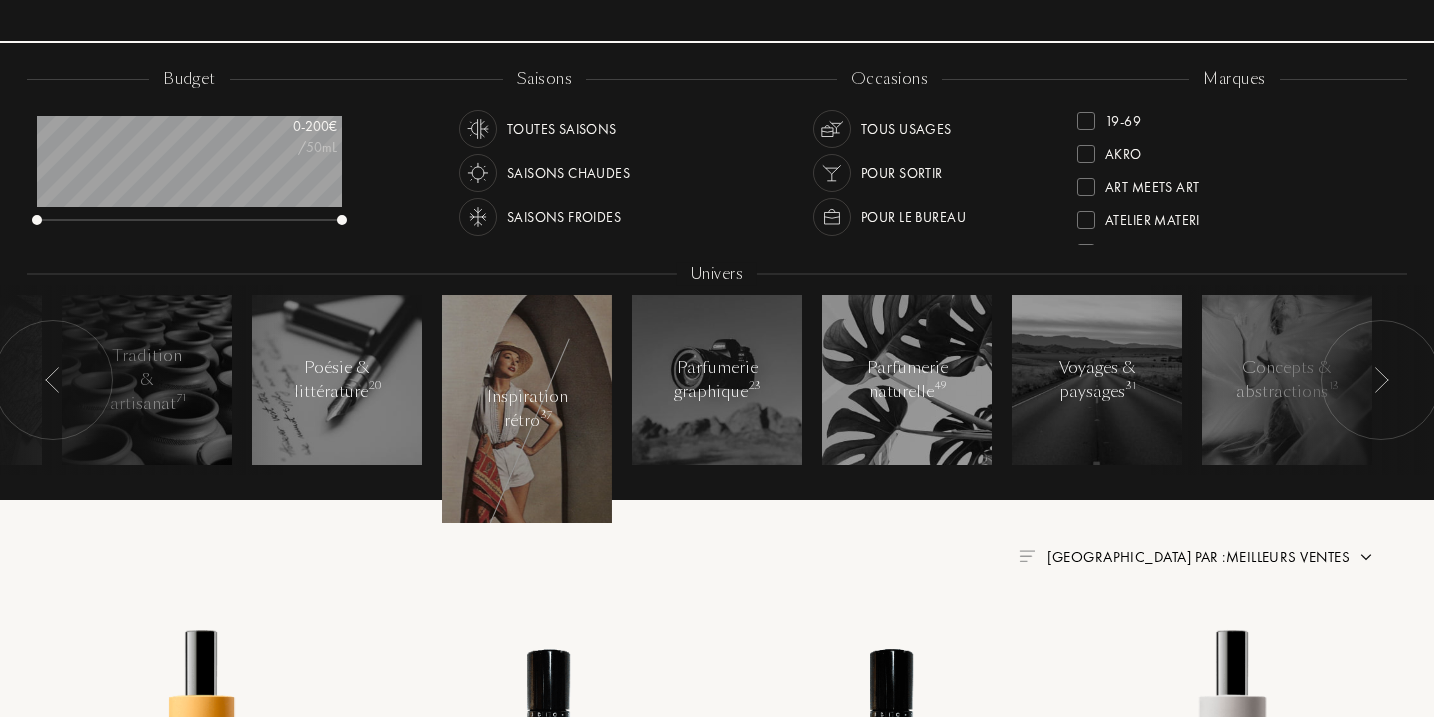 click at bounding box center (1381, 380) 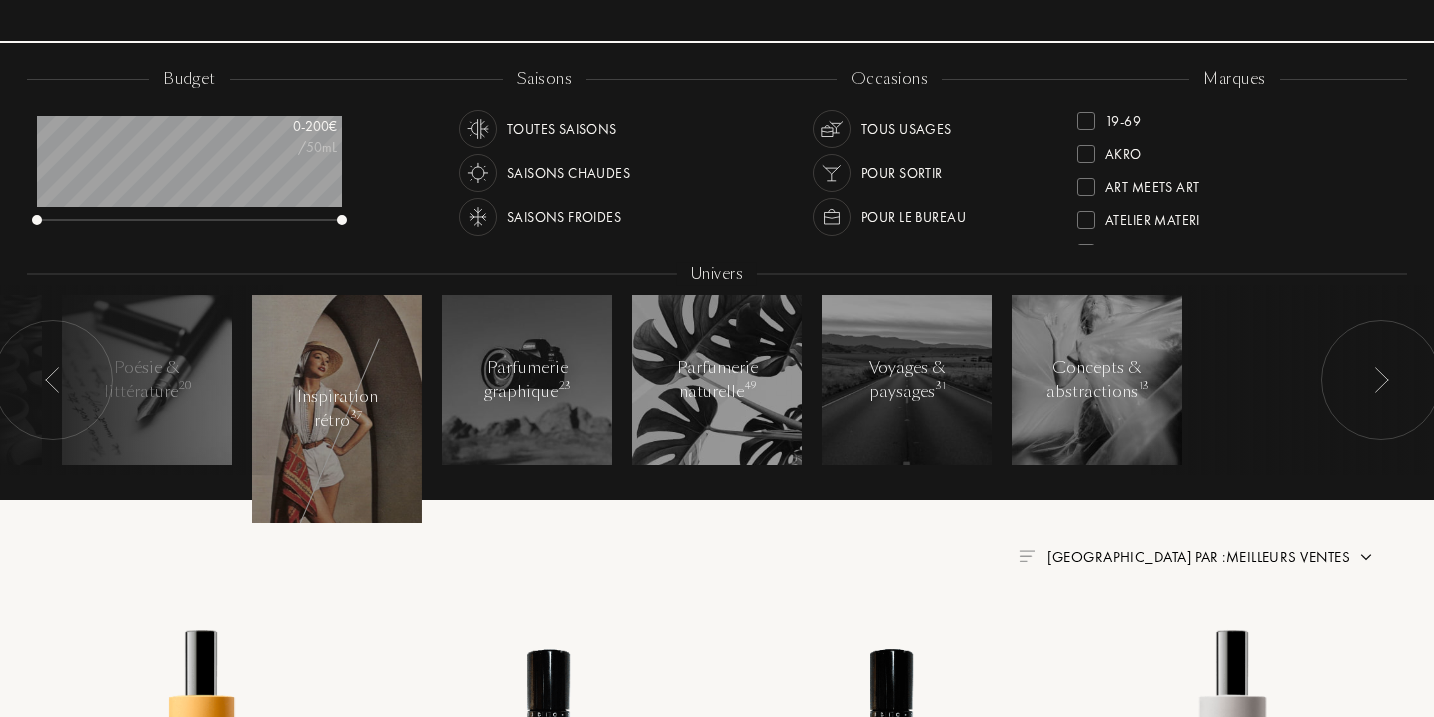 click at bounding box center (1381, 380) 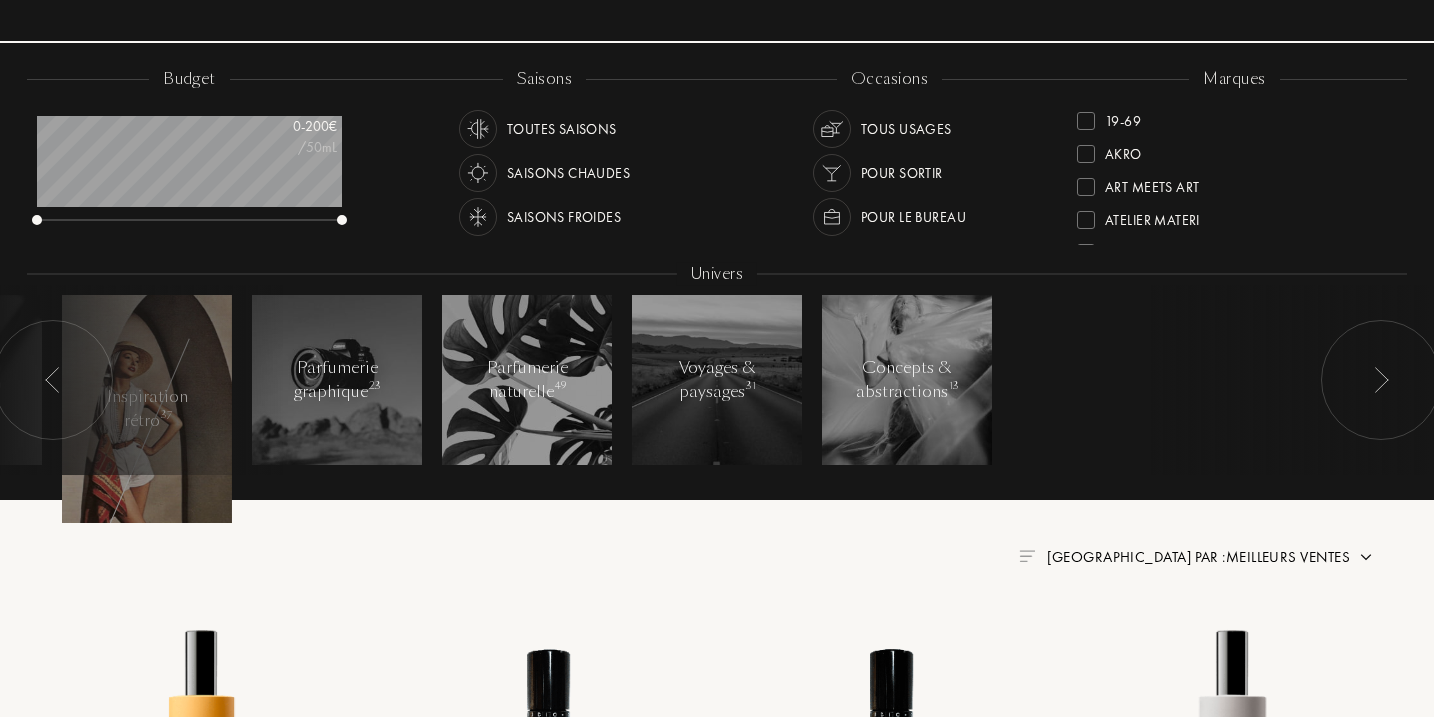 click at bounding box center [1381, 380] 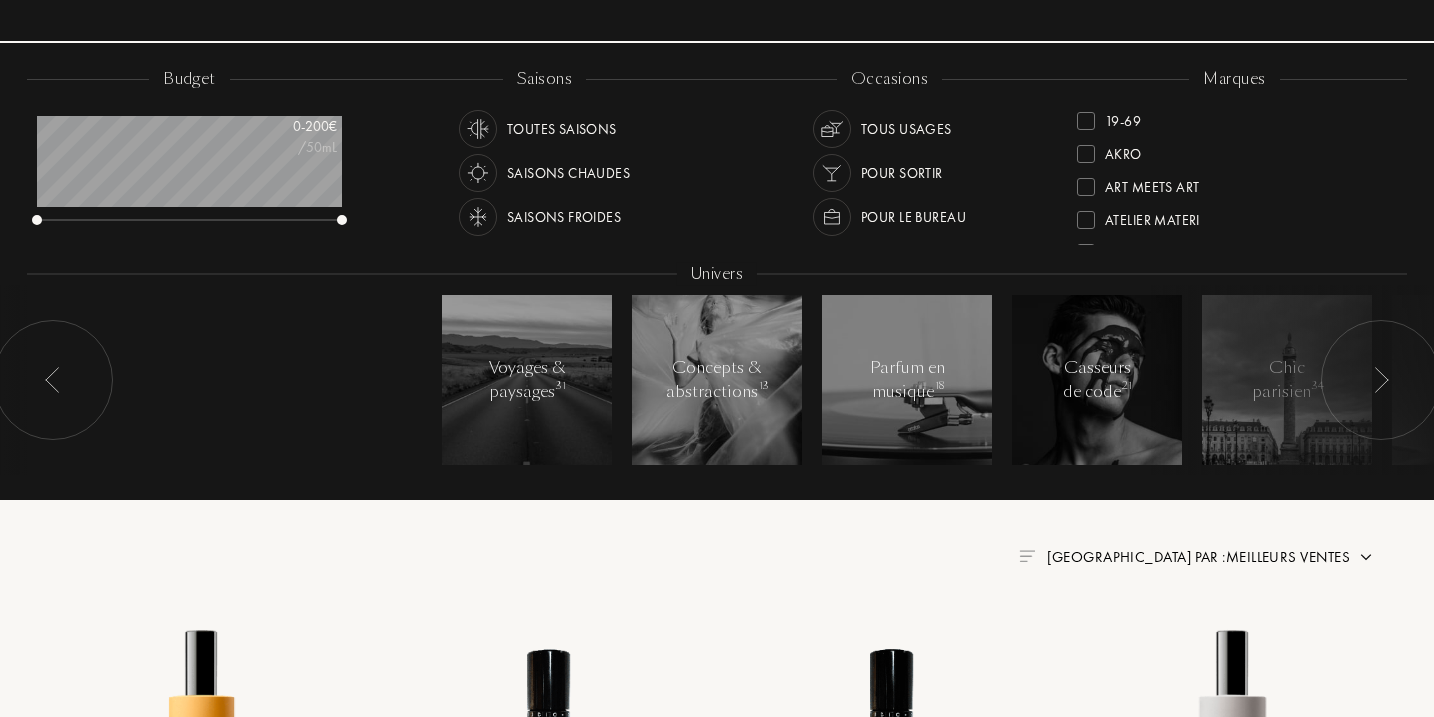 click at bounding box center [1381, 380] 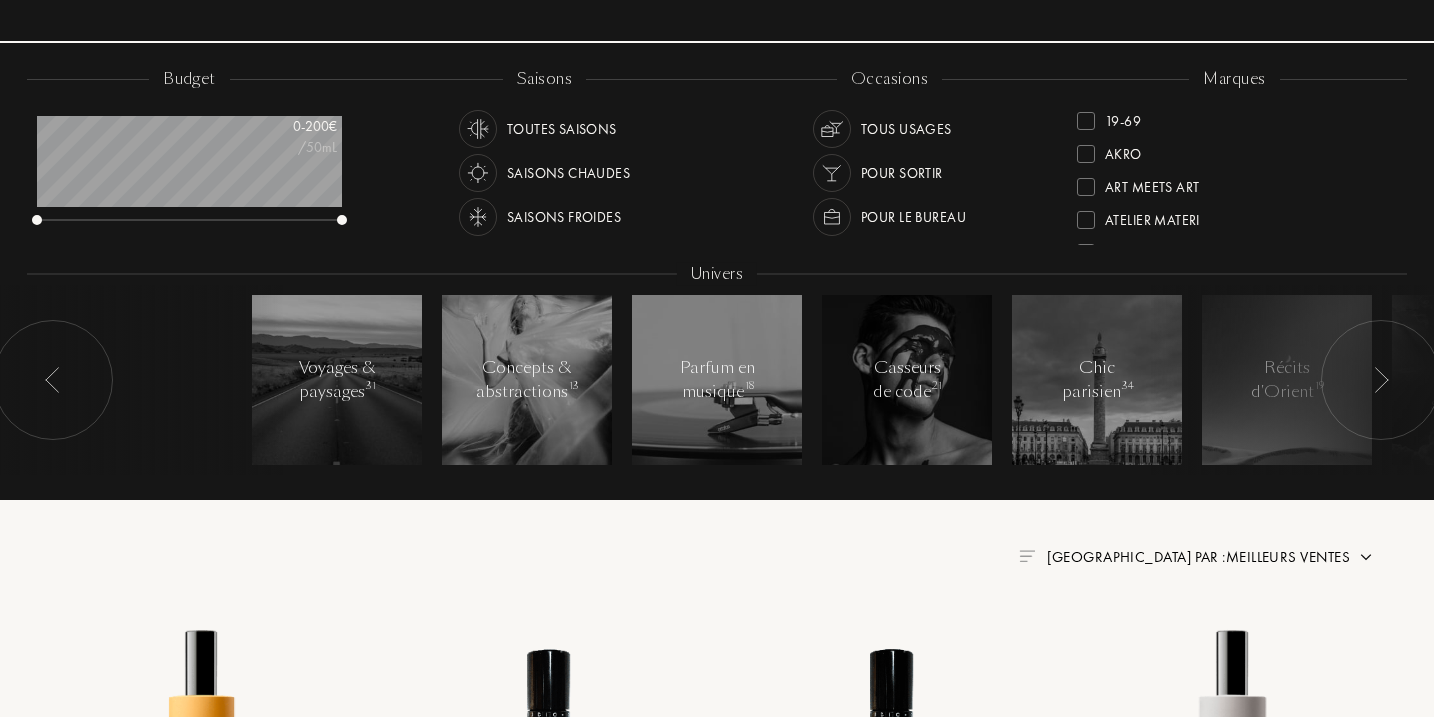 click at bounding box center (1381, 380) 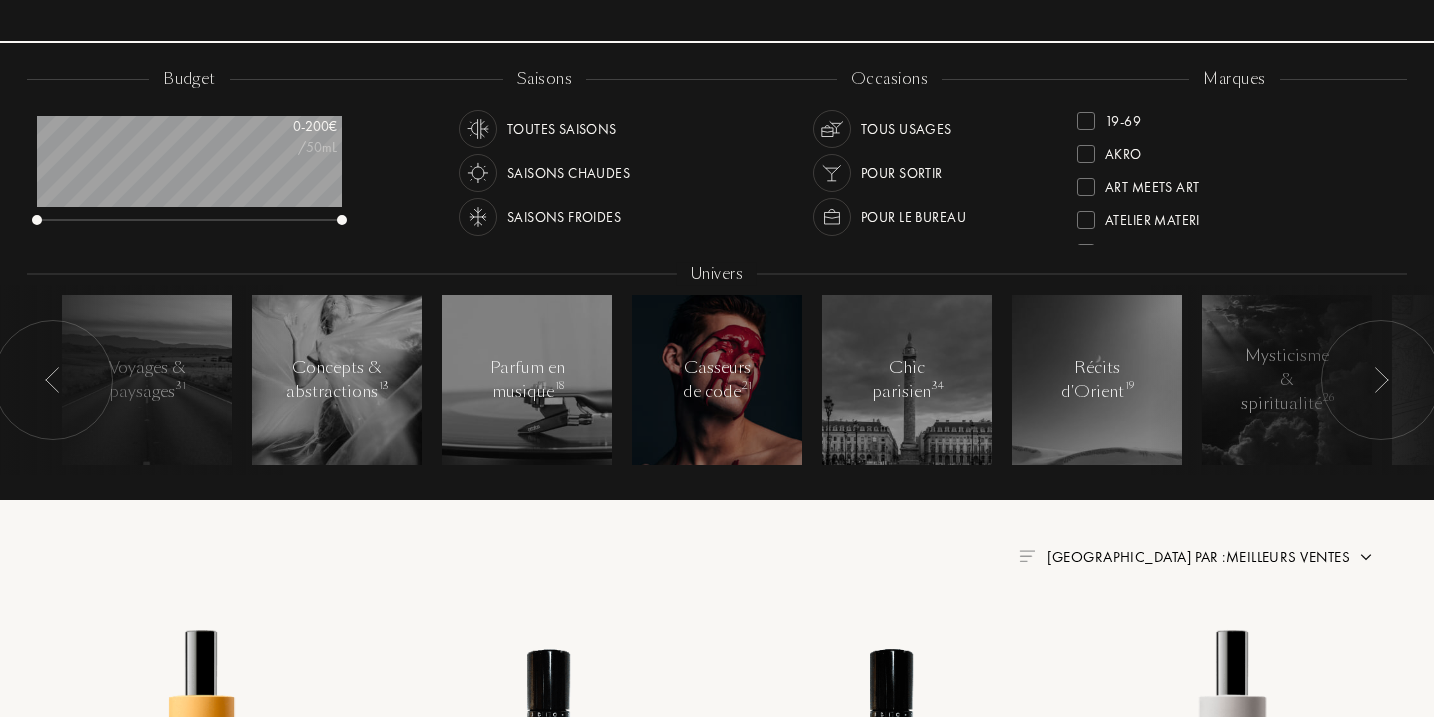 click on "Casseurs de code 21" at bounding box center (717, 380) 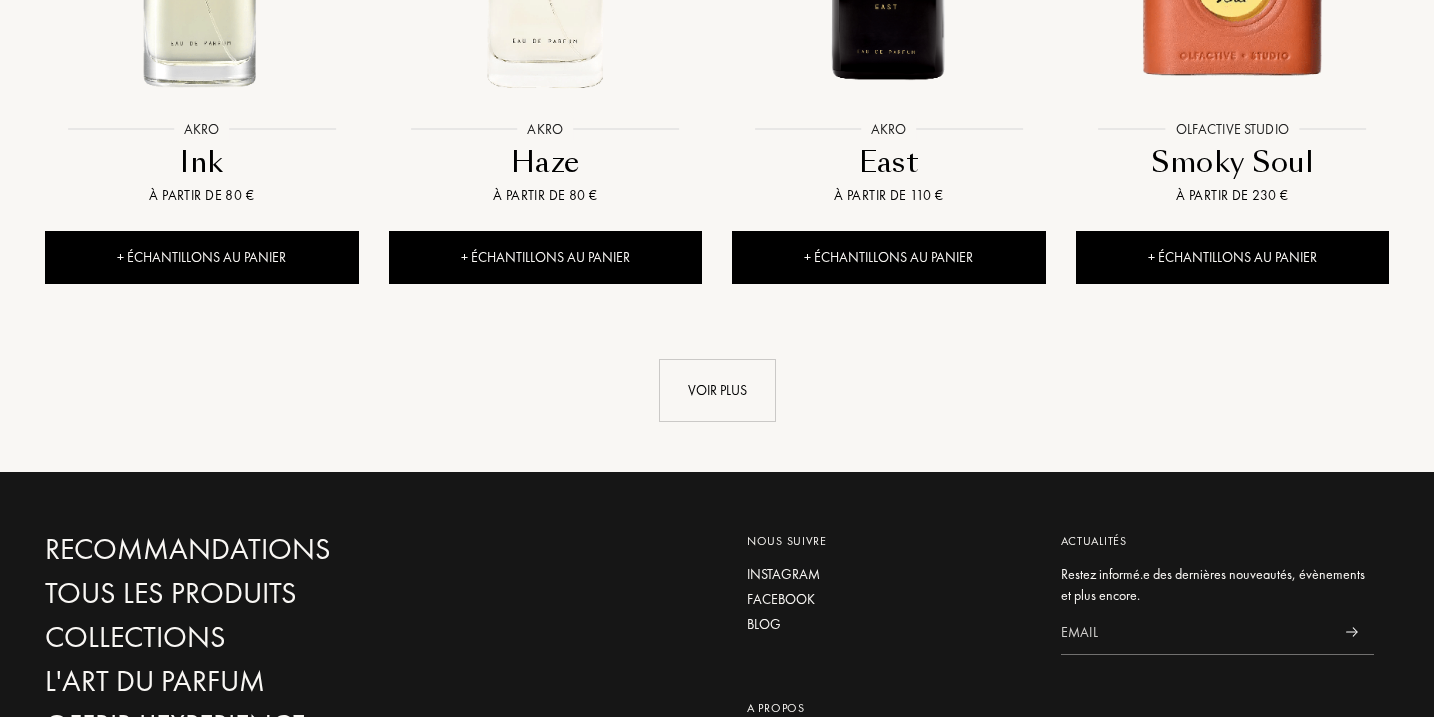 scroll, scrollTop: 2224, scrollLeft: 0, axis: vertical 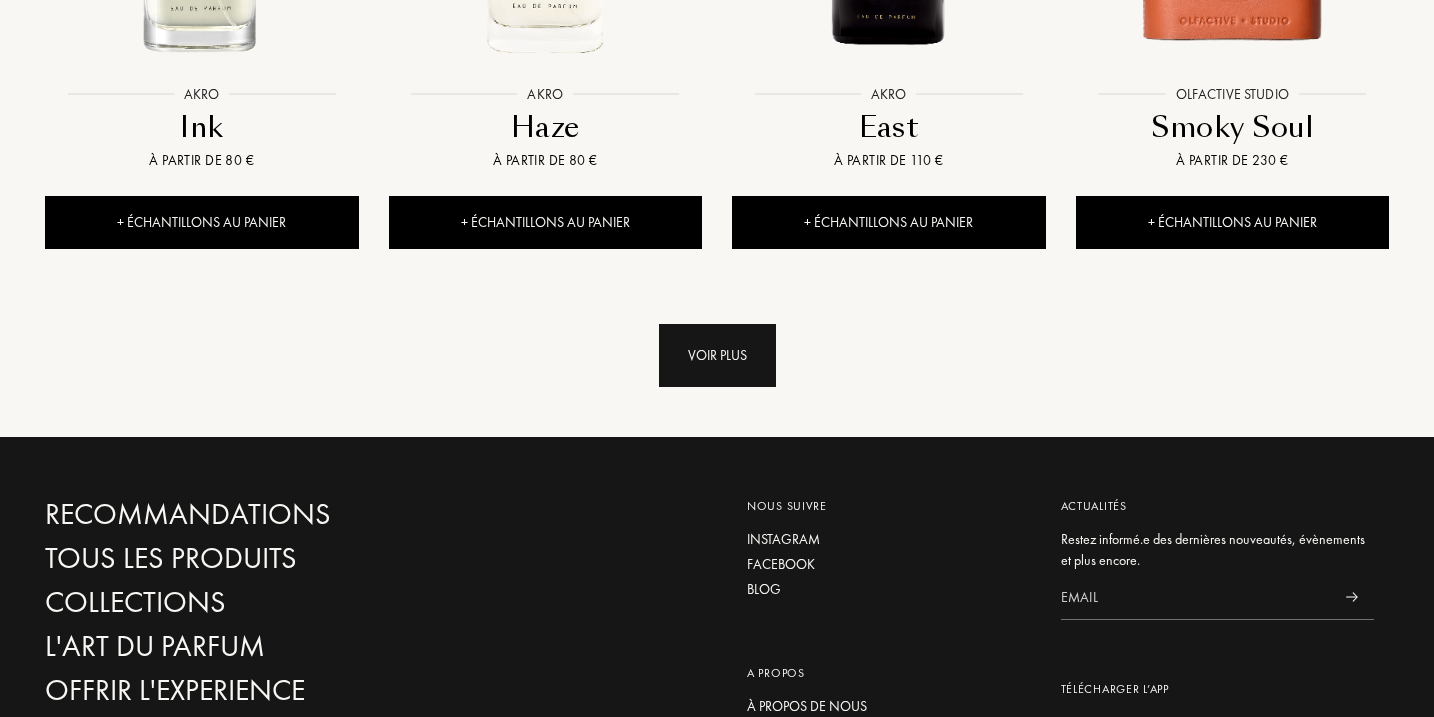 click on "Voir plus" at bounding box center [717, 355] 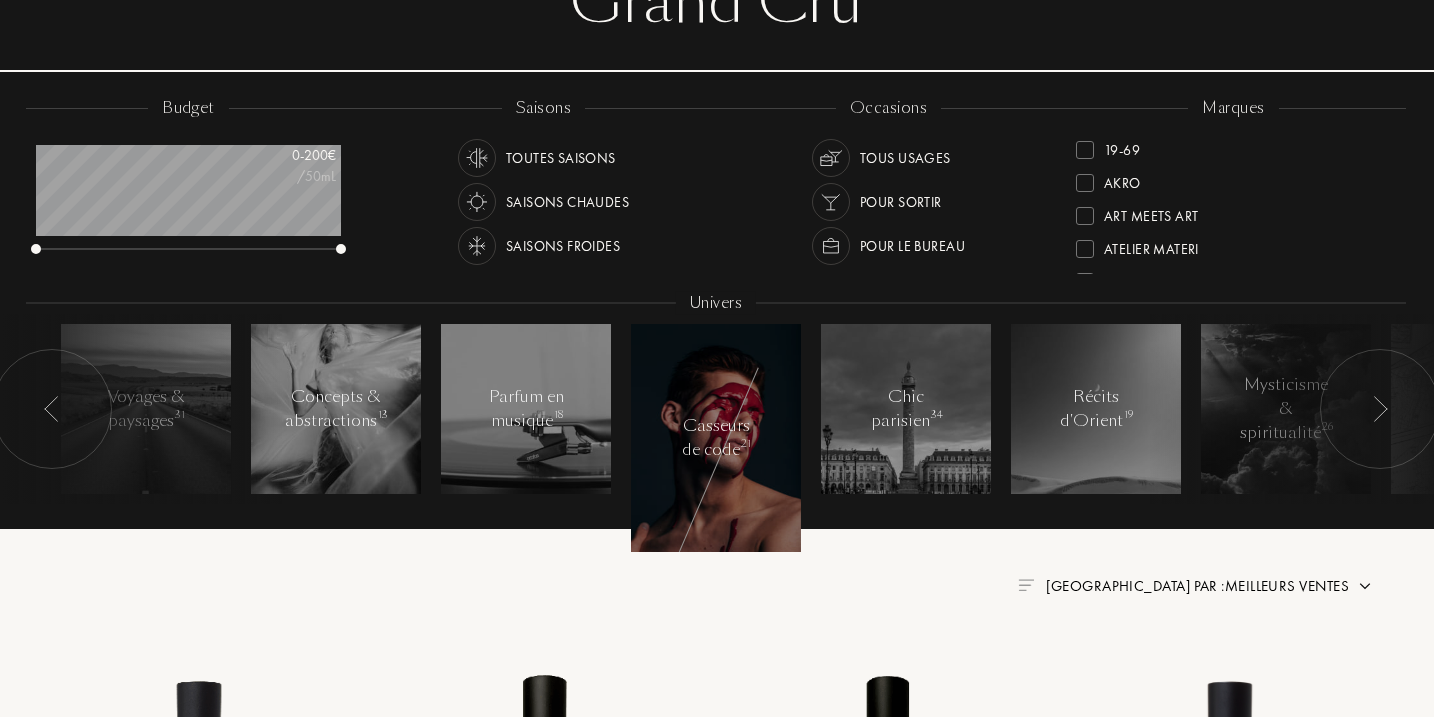 scroll, scrollTop: 239, scrollLeft: 1, axis: both 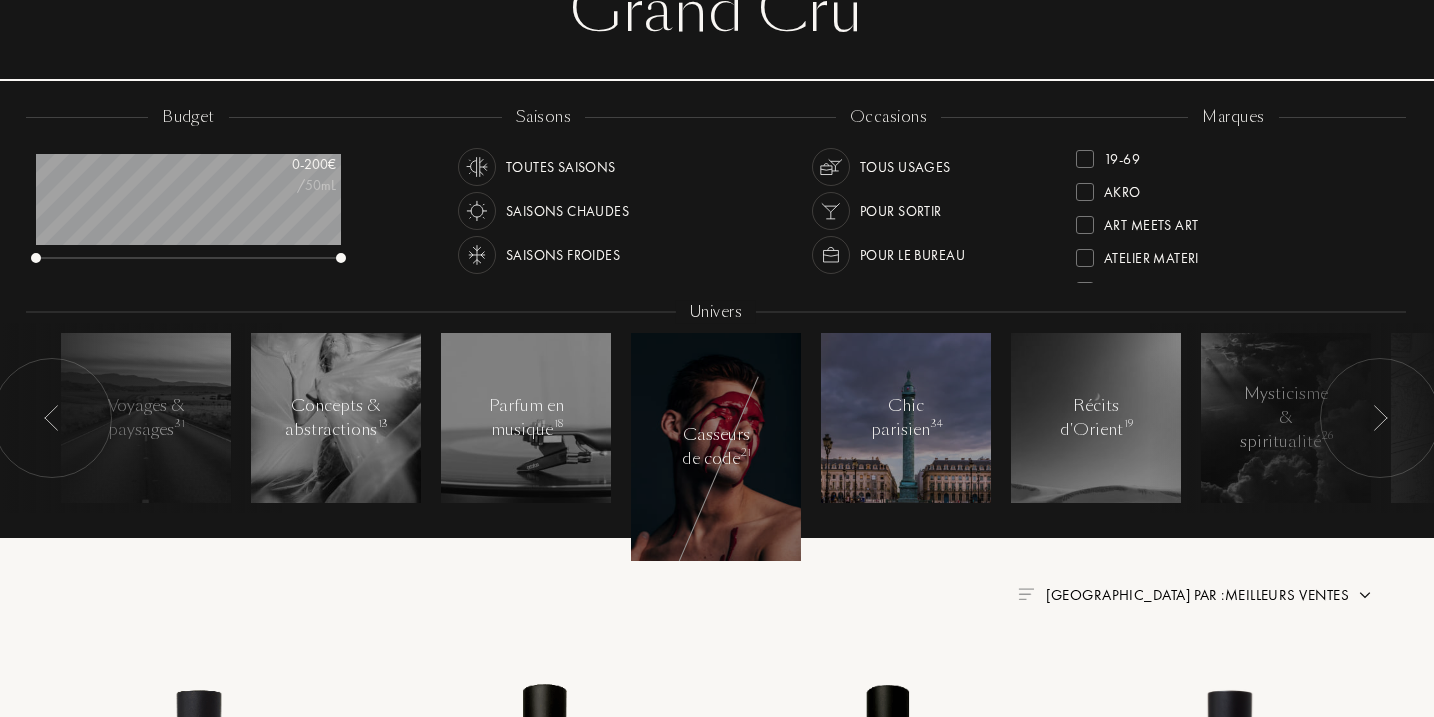 click at bounding box center (906, 418) 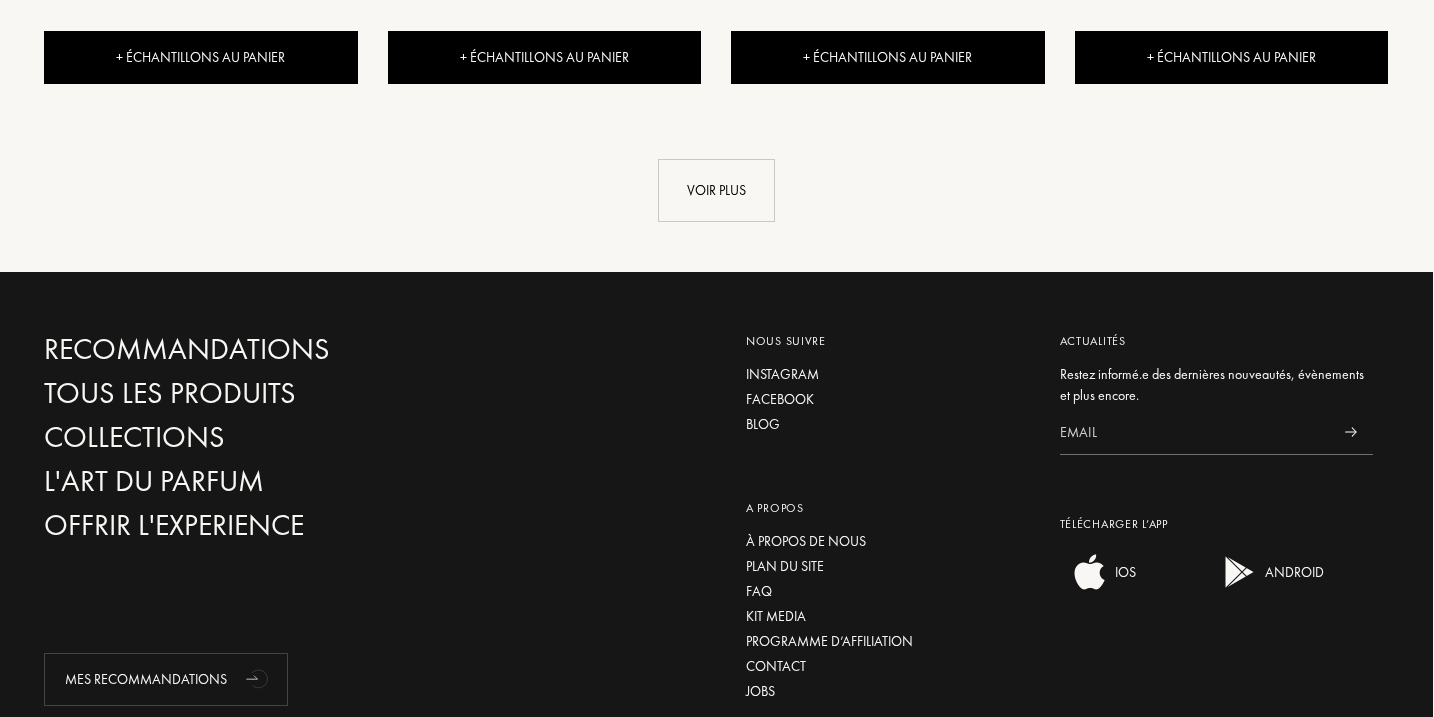 scroll, scrollTop: 2396, scrollLeft: 1, axis: both 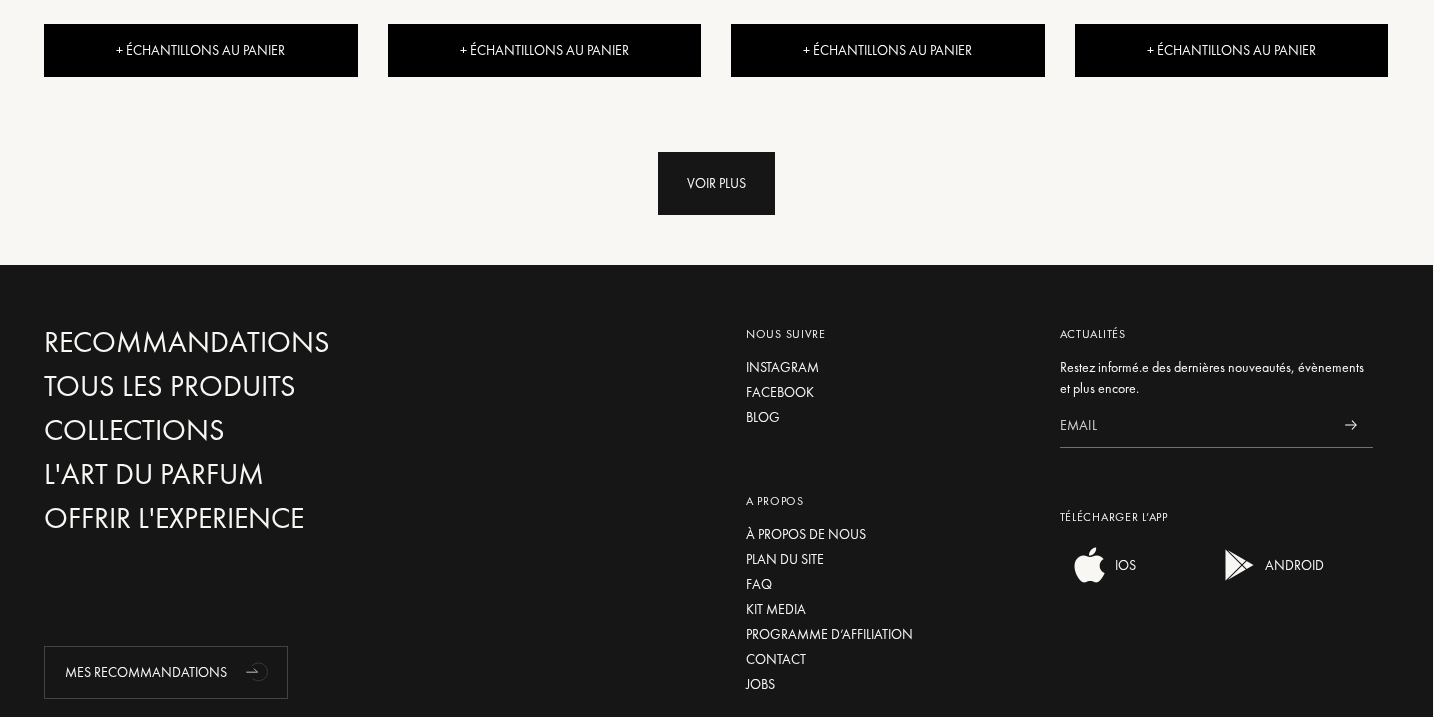 click on "Voir plus" at bounding box center (716, 183) 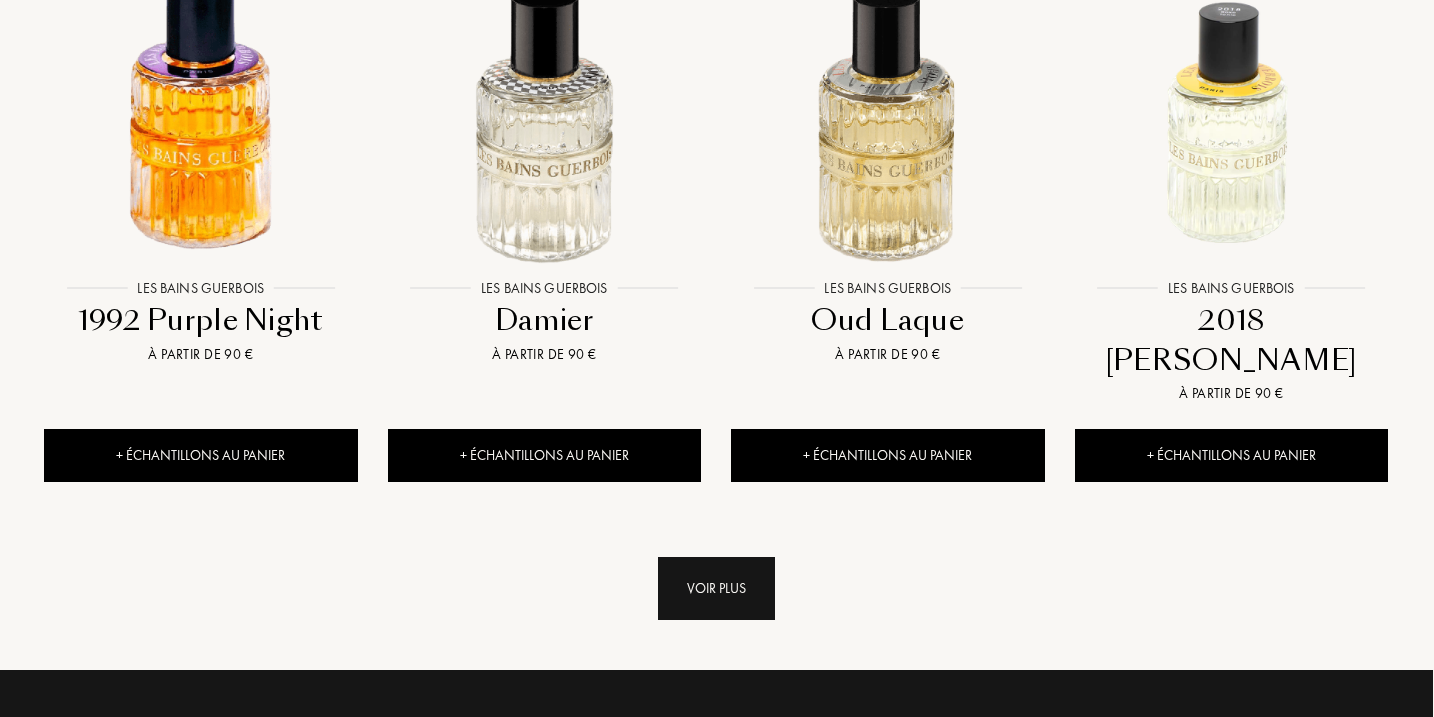 click on "Voir plus" at bounding box center (716, 588) 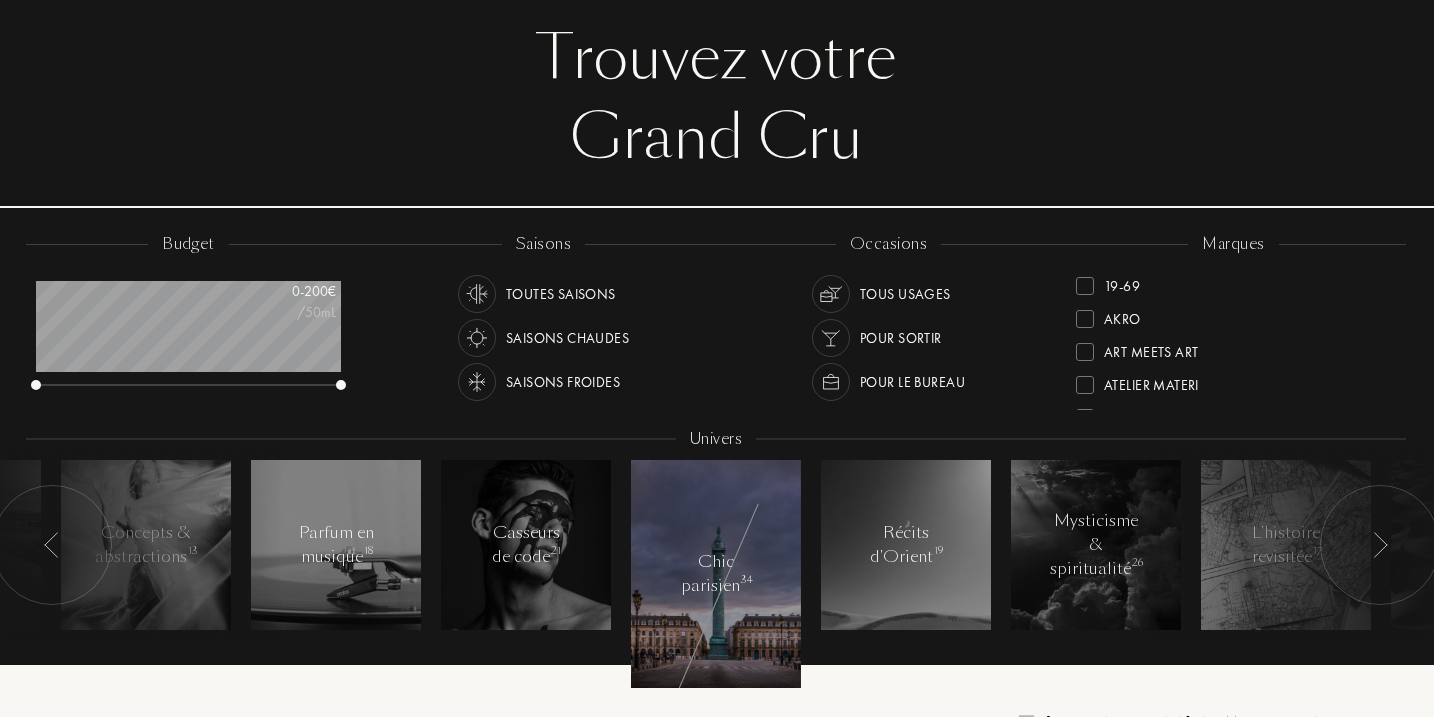 scroll, scrollTop: 127, scrollLeft: 1, axis: both 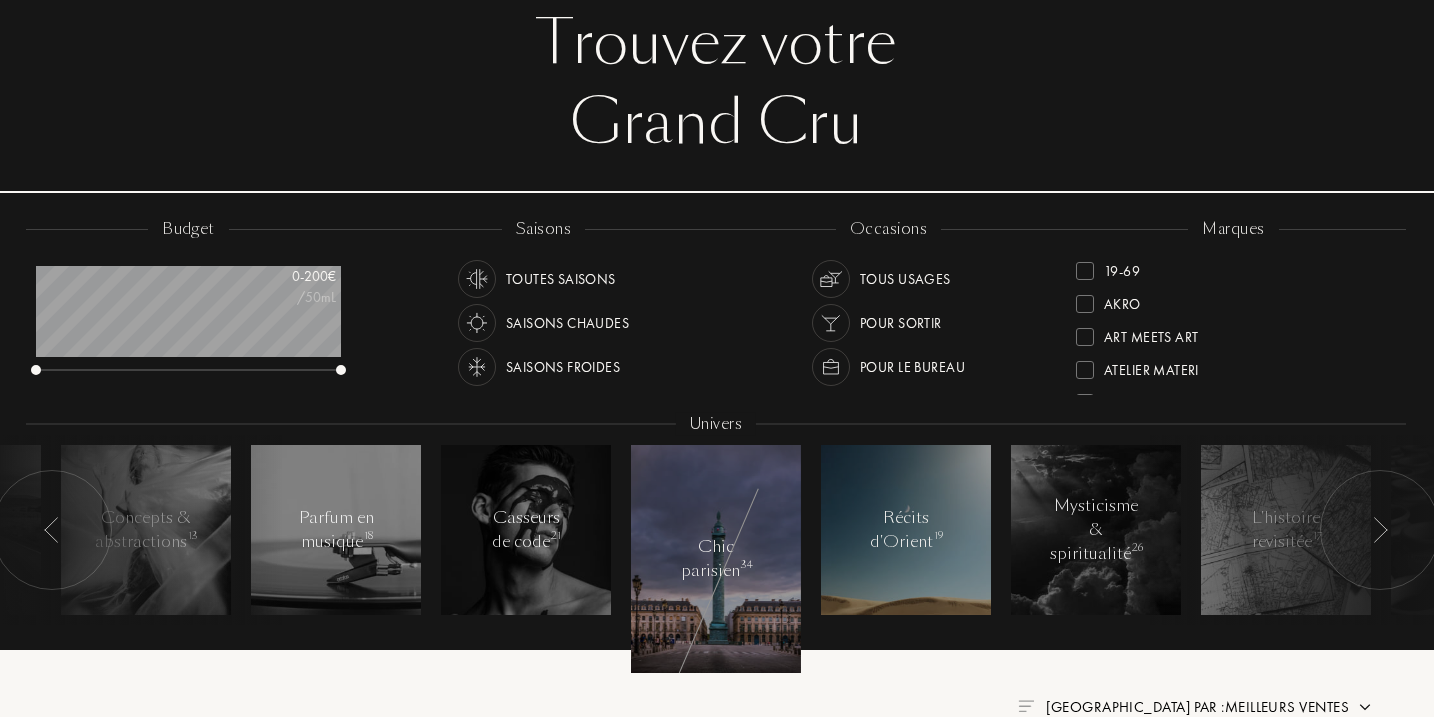 click on "Récits d'Orient 19" at bounding box center [906, 530] 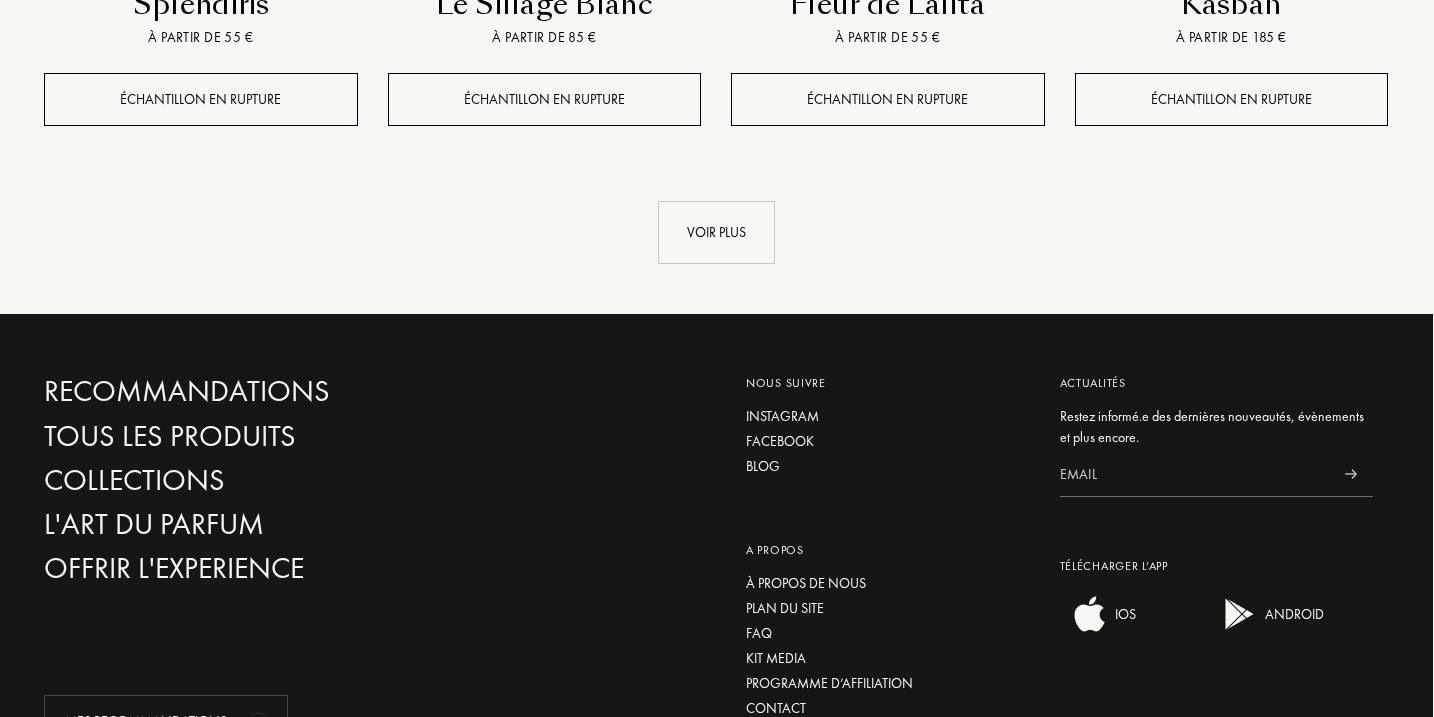 scroll, scrollTop: 2421, scrollLeft: 1, axis: both 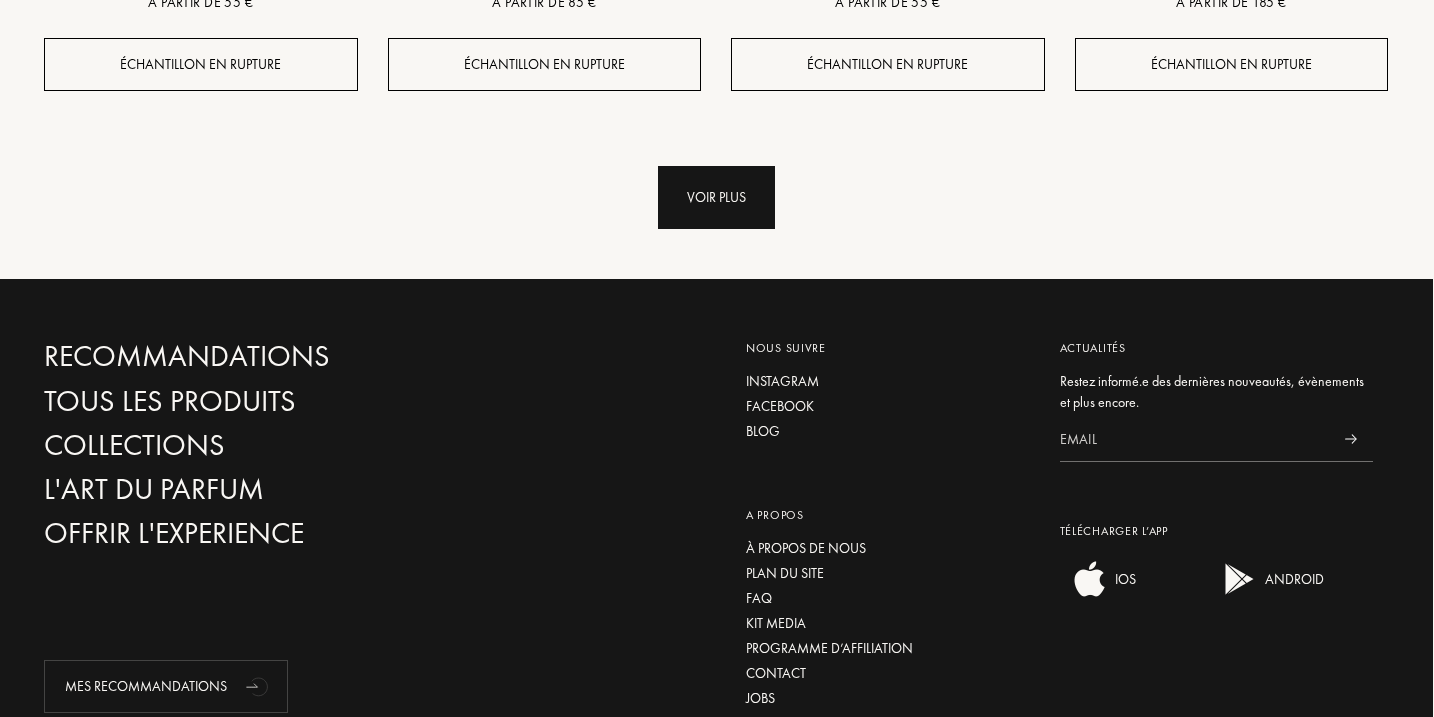 click on "Voir plus" at bounding box center (716, 197) 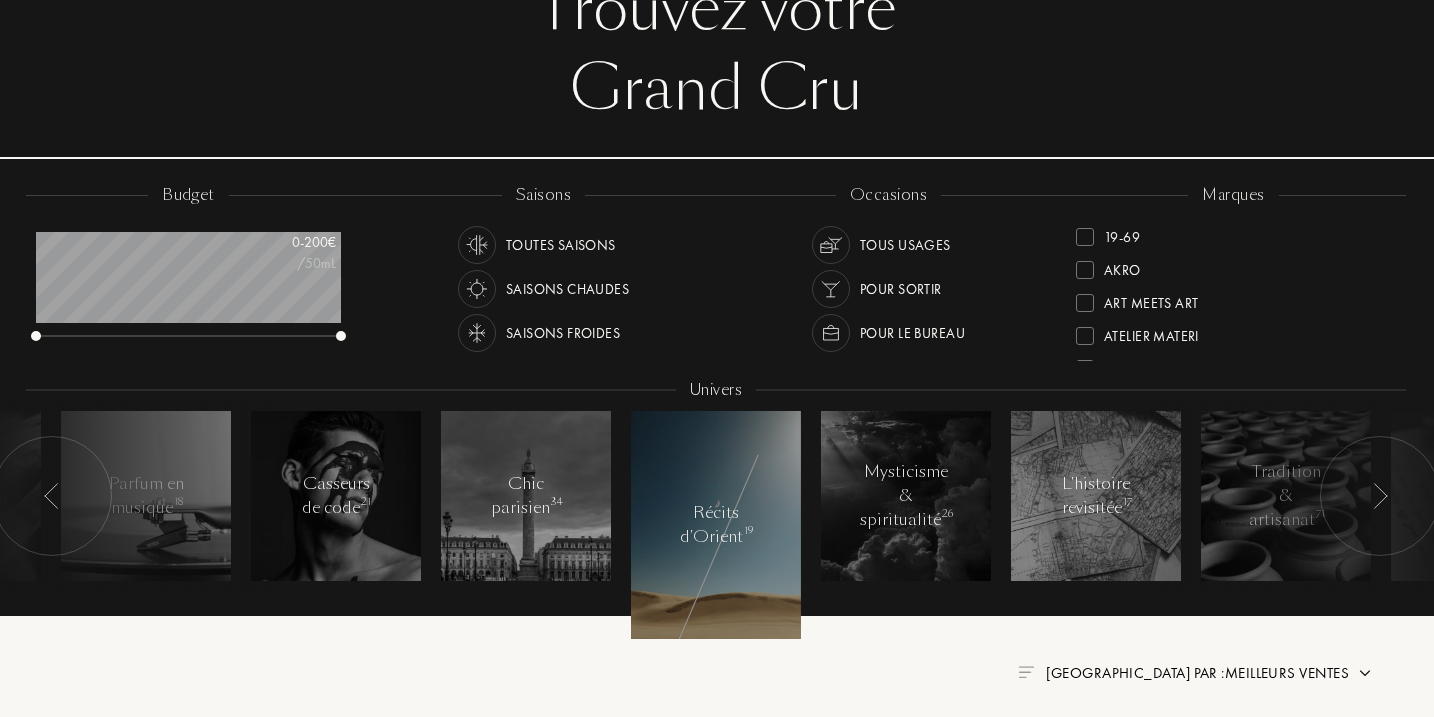 scroll, scrollTop: 189, scrollLeft: 1, axis: both 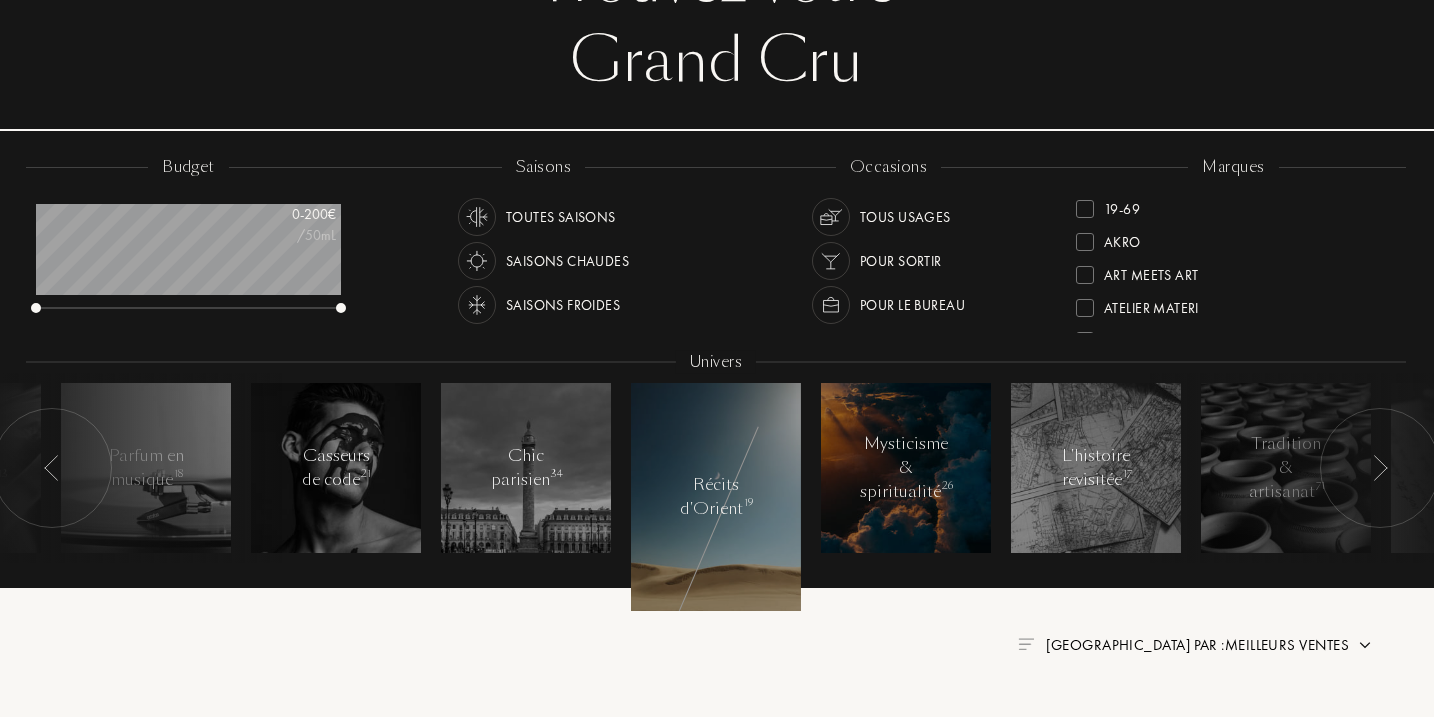 click on "Mysticisme & spiritualité 26" at bounding box center (906, 468) 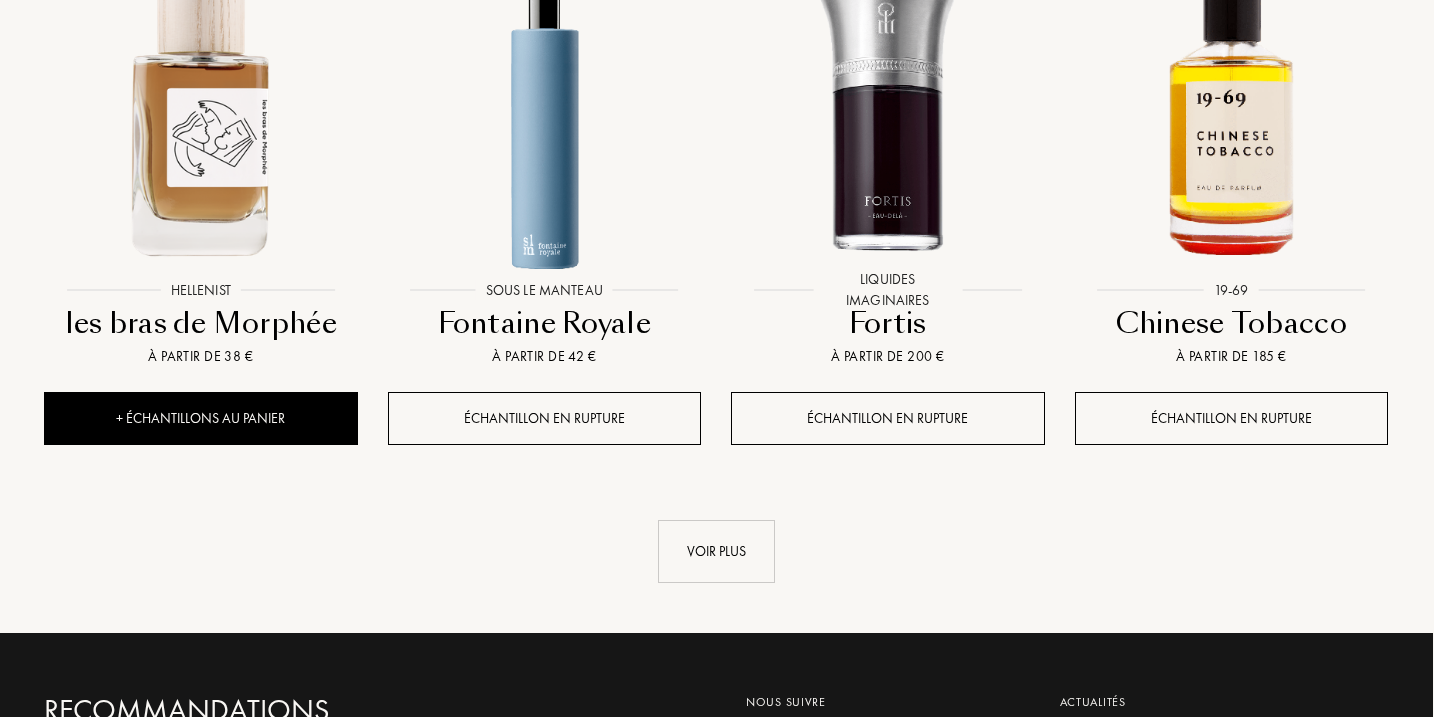 scroll, scrollTop: 2187, scrollLeft: 1, axis: both 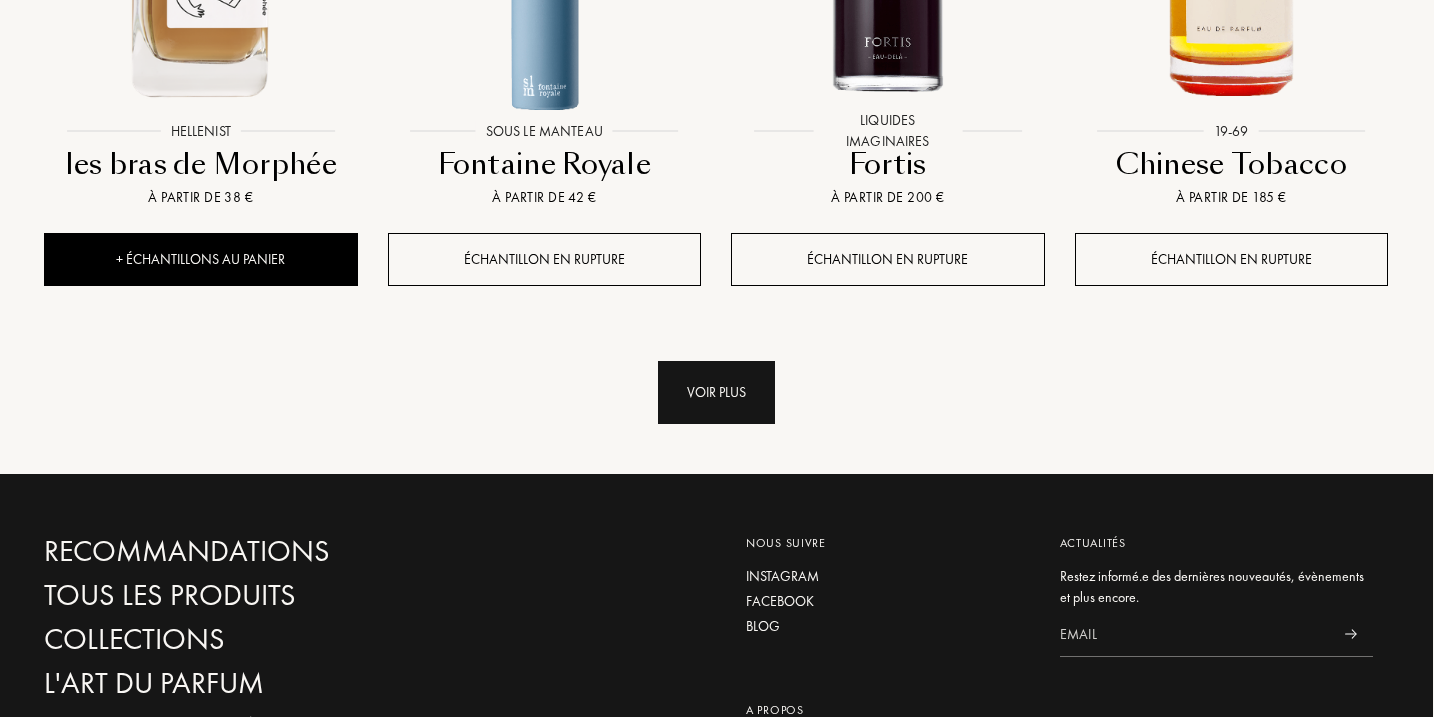 click on "Voir plus" at bounding box center (716, 392) 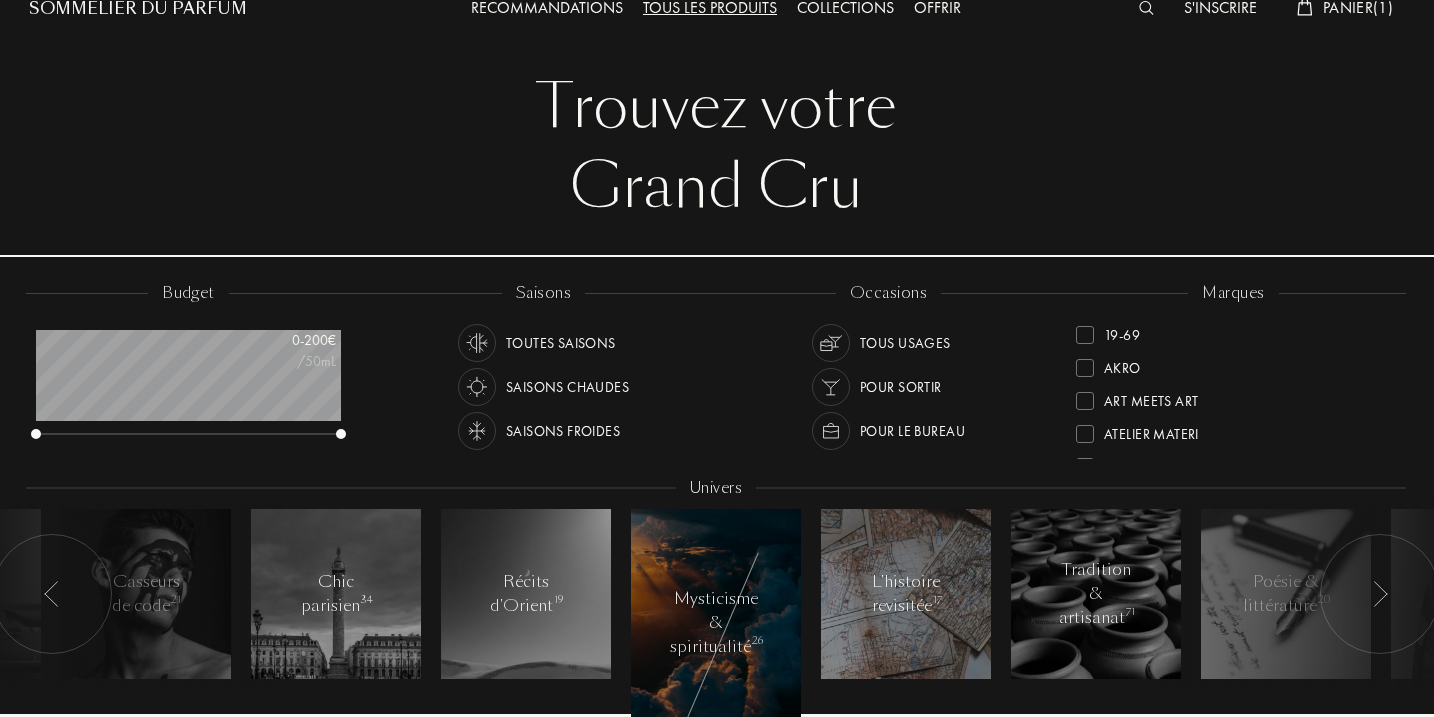 click at bounding box center [906, 594] 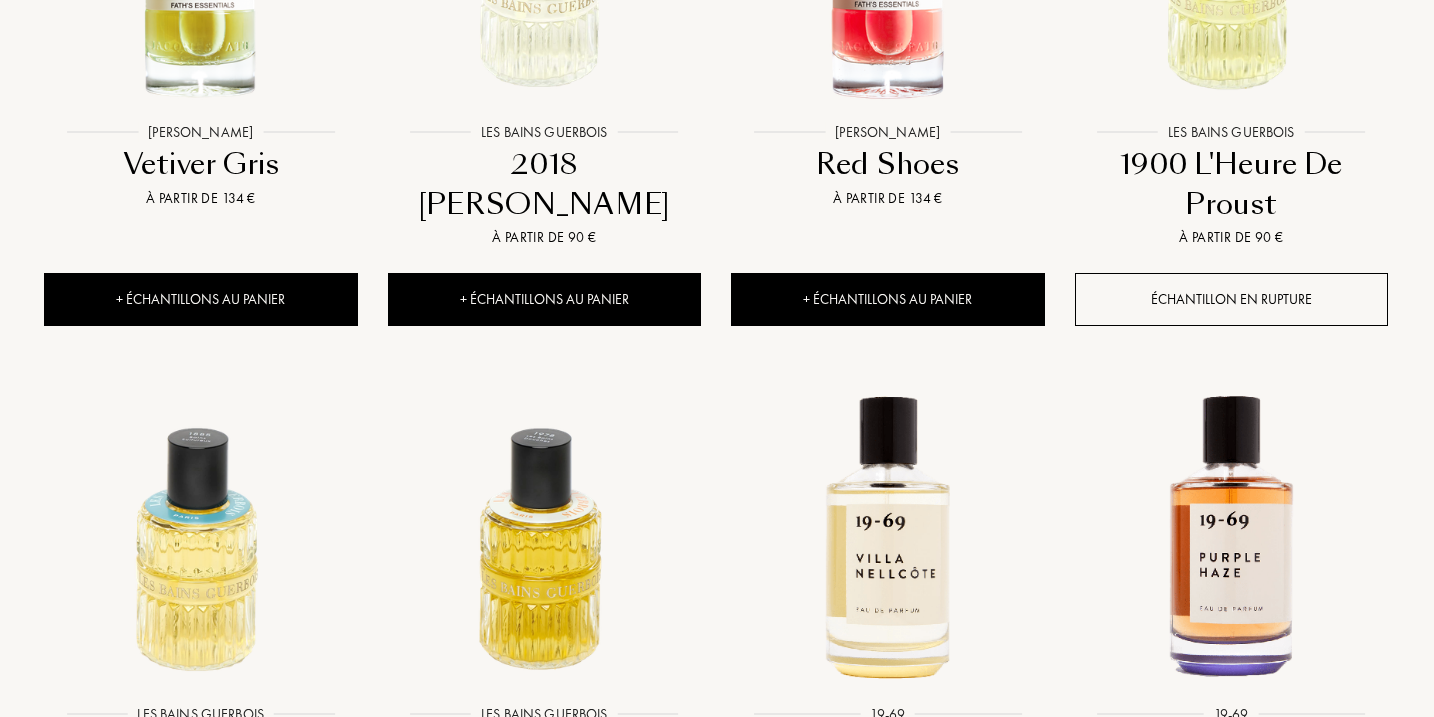 scroll, scrollTop: 2186, scrollLeft: 1, axis: both 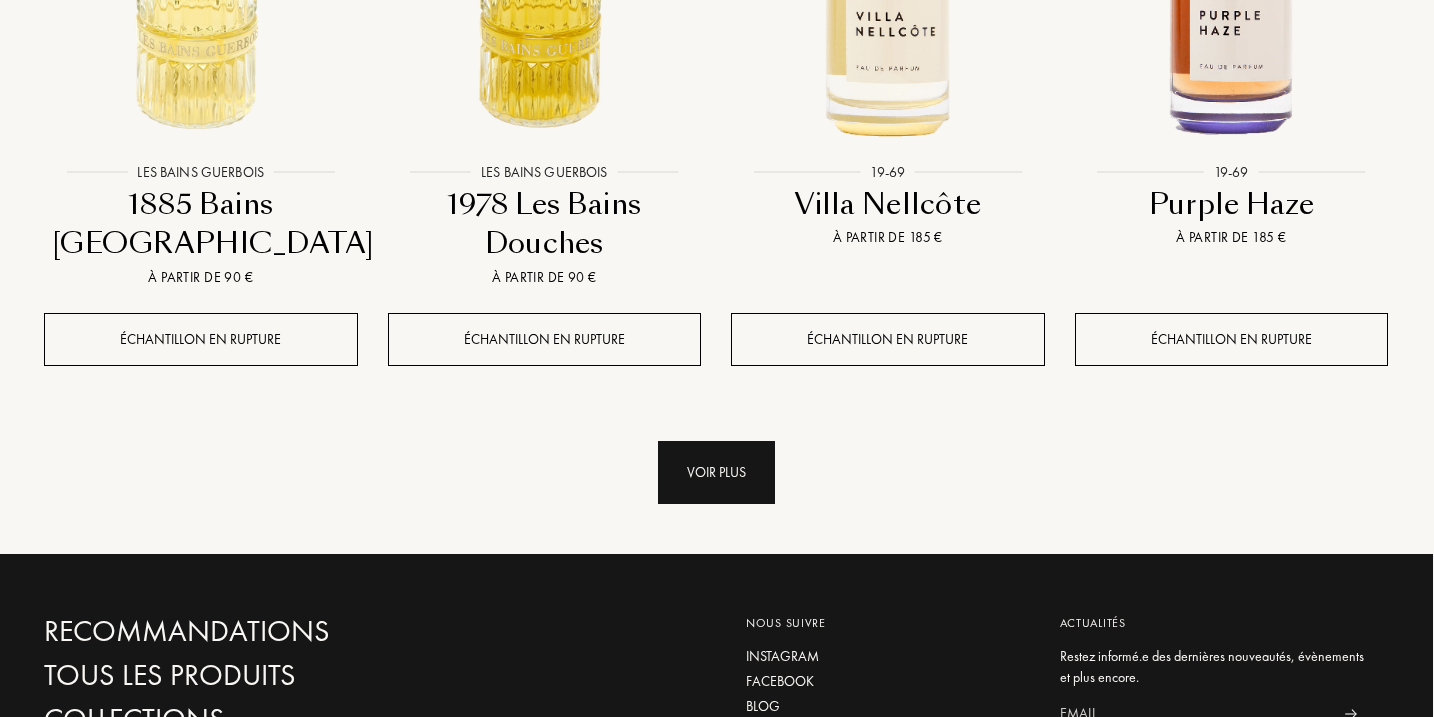 click on "Voir plus" at bounding box center [716, 472] 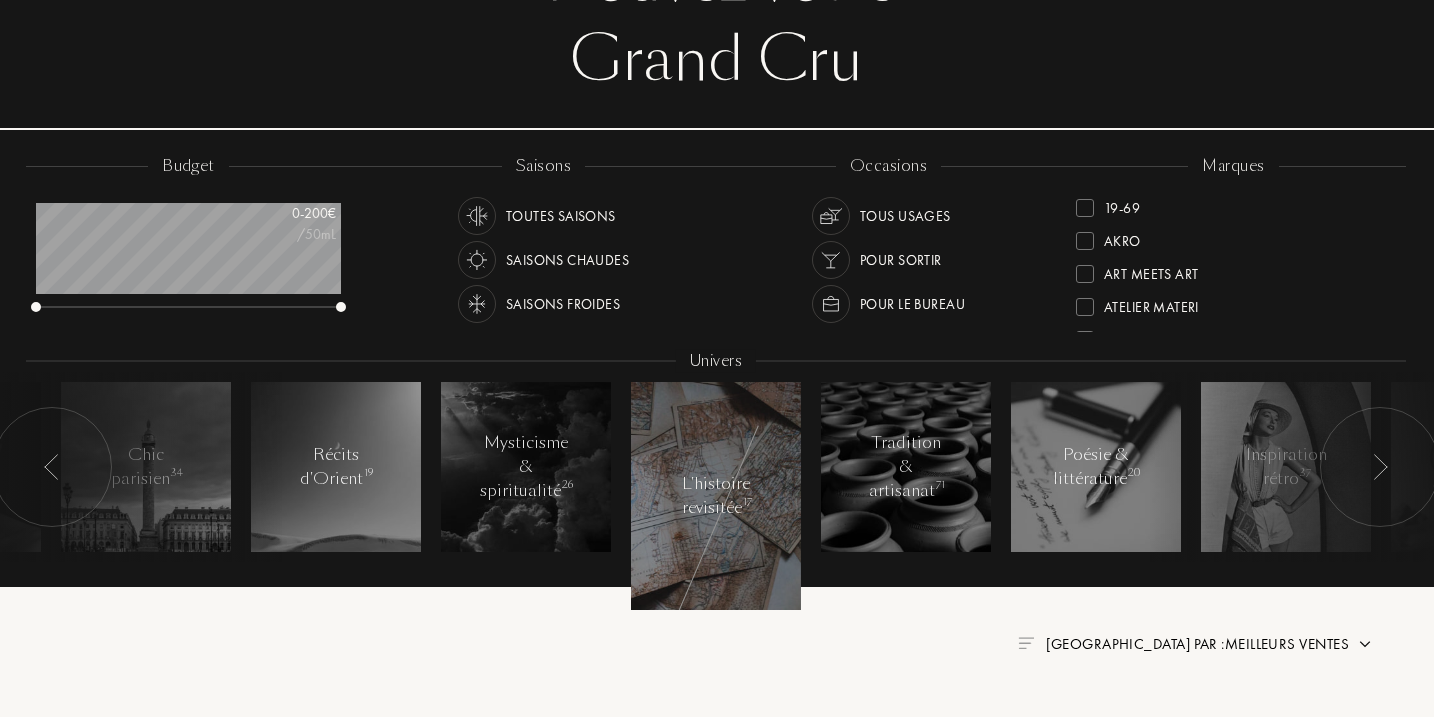scroll, scrollTop: 188, scrollLeft: 1, axis: both 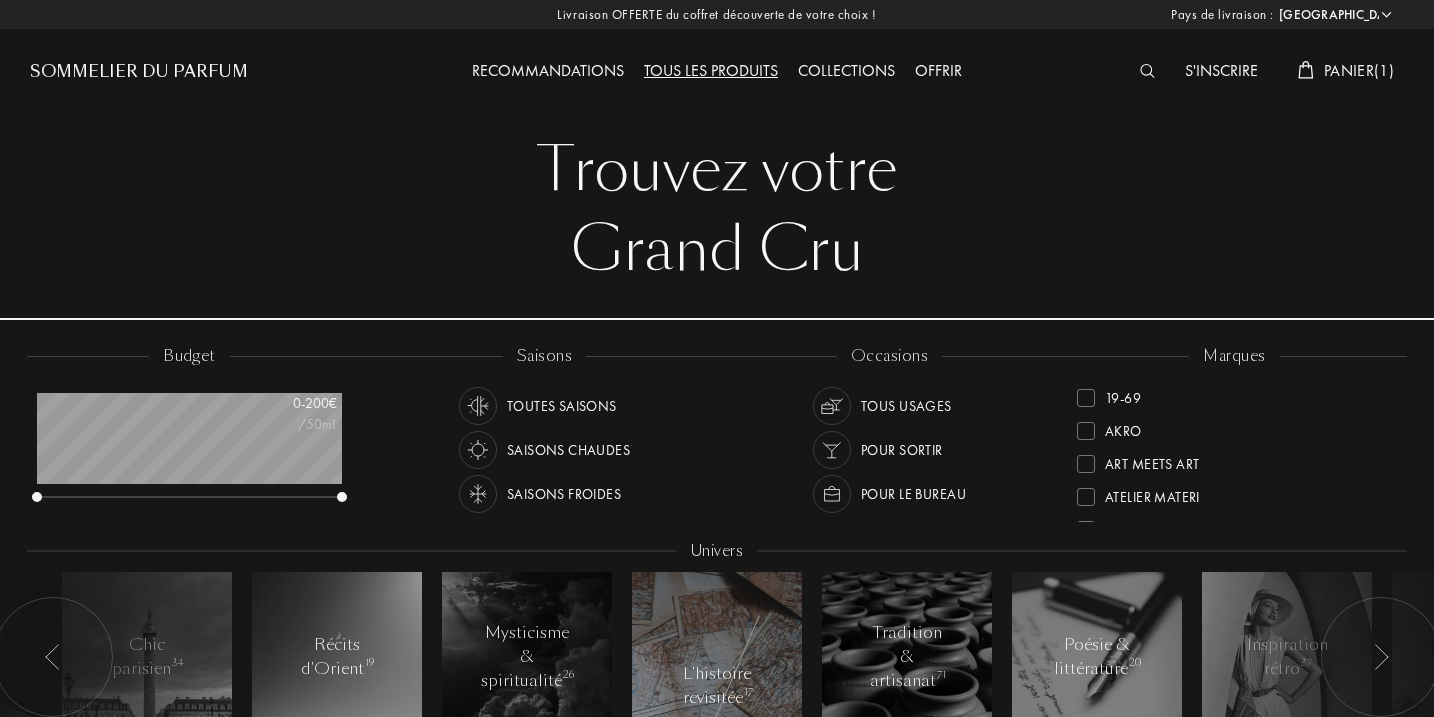 select on "FR" 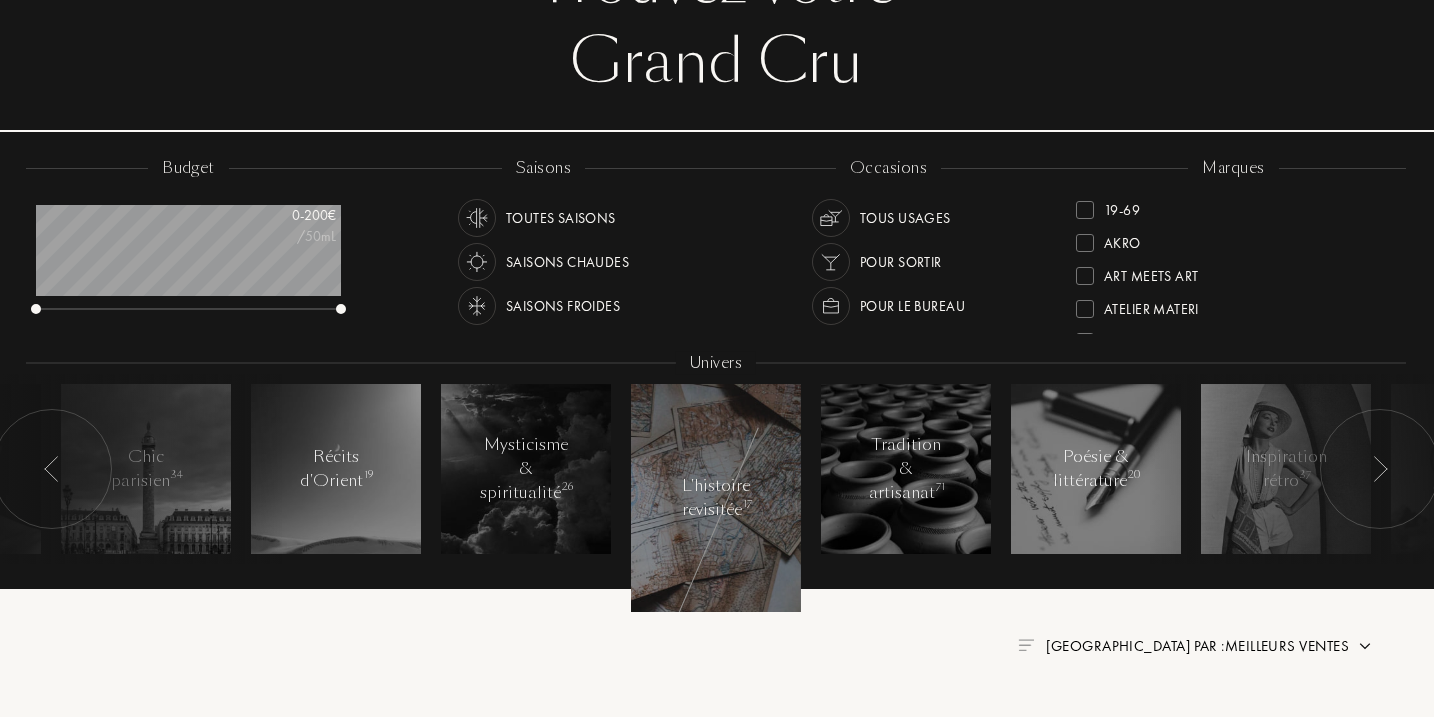 scroll, scrollTop: 999900, scrollLeft: 999695, axis: both 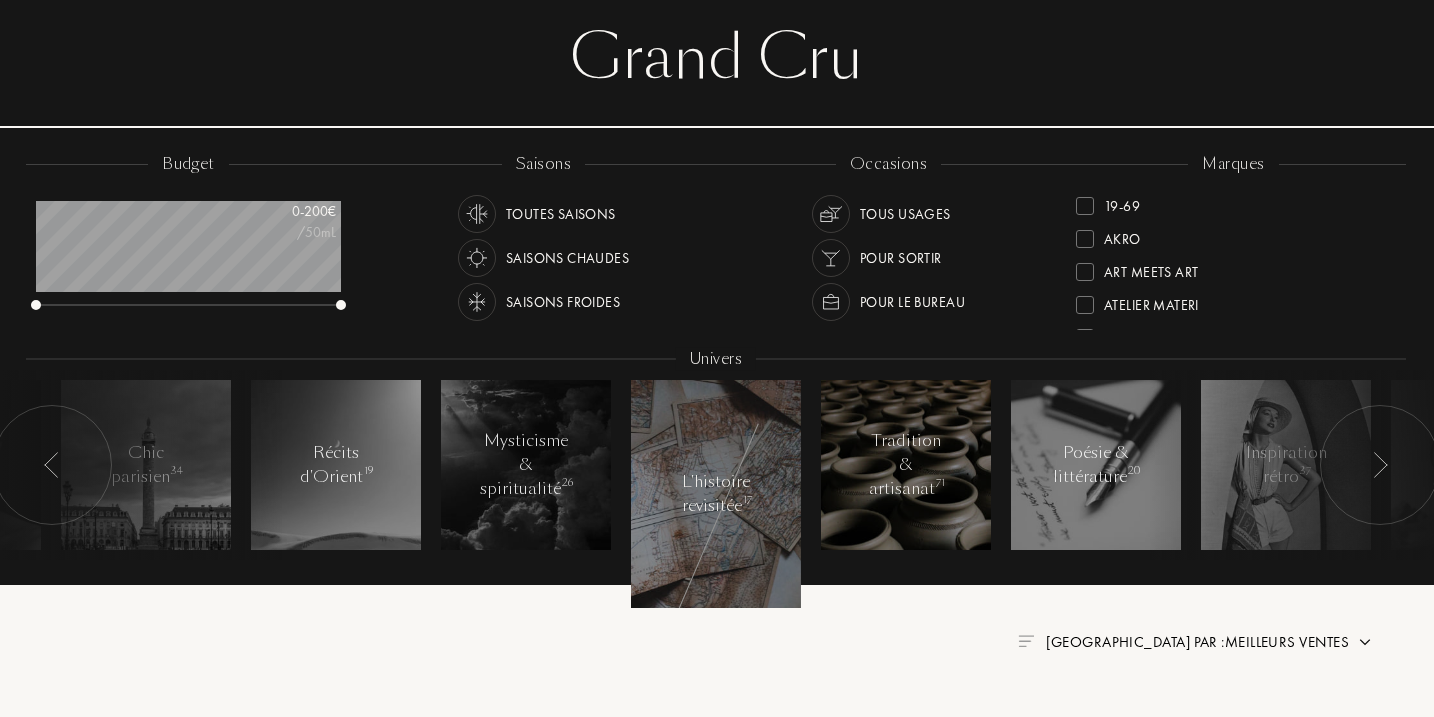 click on "Tradition & artisanat 71" at bounding box center [906, 465] 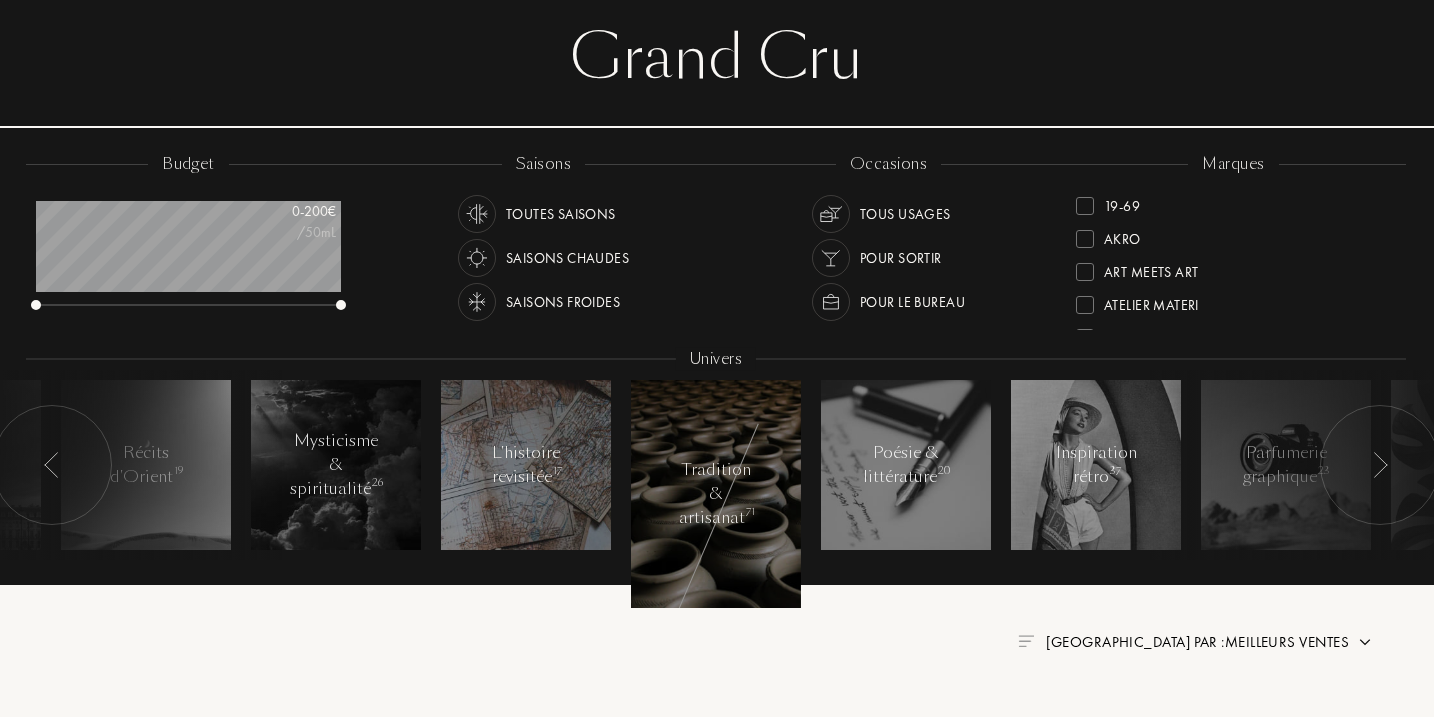 click on "Tradition & artisanat 71" at bounding box center [716, 465] 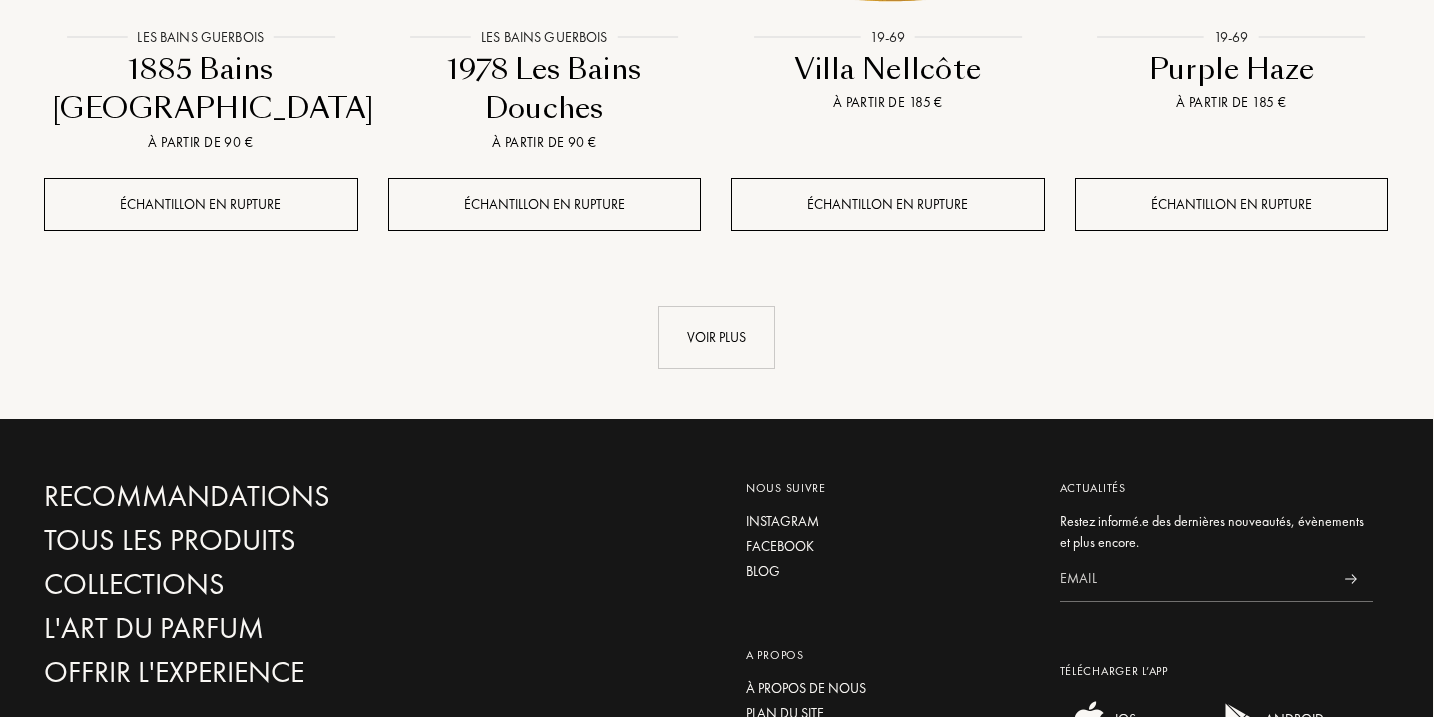 scroll, scrollTop: 2384, scrollLeft: 1, axis: both 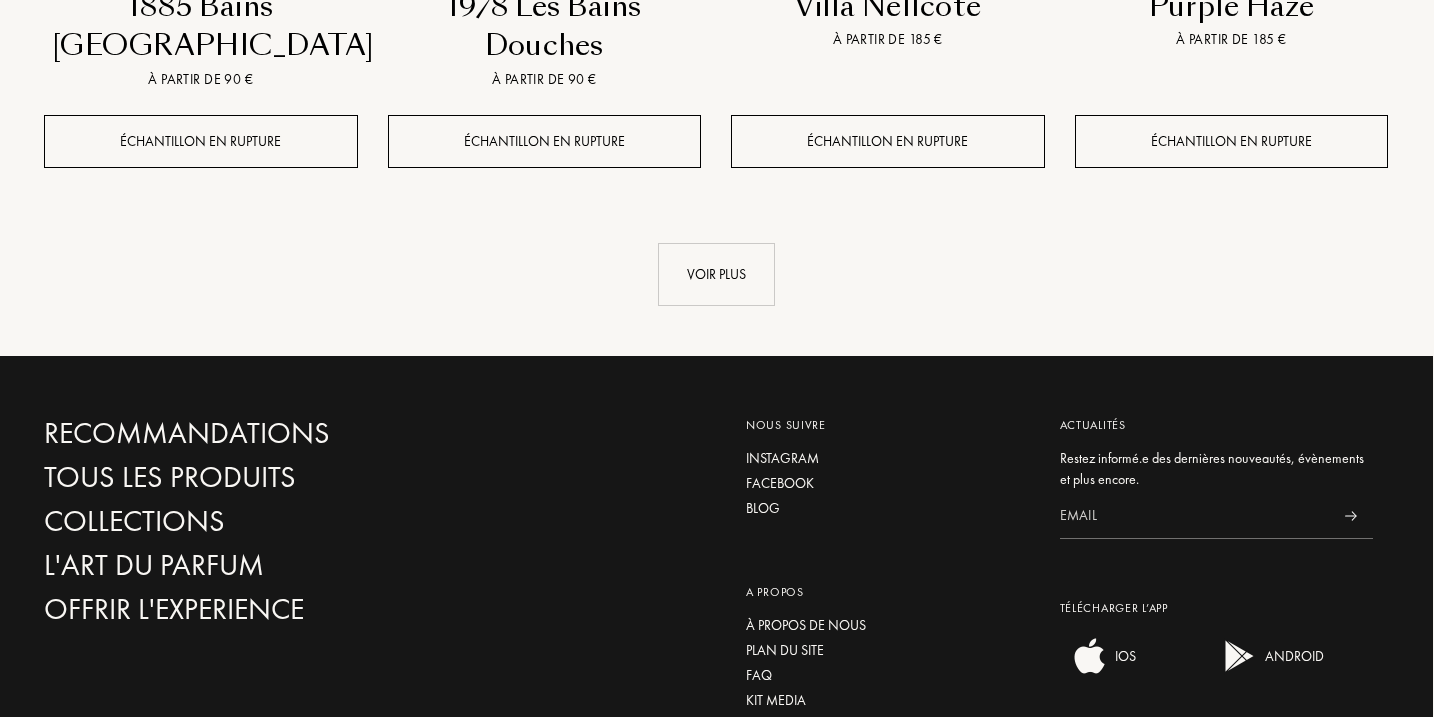 click on "Pays de livraison : Afghanistan Afrique du Sud Albanie Algérie Allemagne Andorre Angola Anguilla Antarctique Antigua-et-Barbuda Arabie saoudite Argentine Arménie Aruba Australie Autriche Azerbaïdjan Bahreïn Bangladesh Barbade Belgique Belize Benin Bermudes Bhoutan Biélorussie Bolivie Bonaire Bosnie-Herzégovine Botswana Brésil Brunei Bulgarie Burkina Faso Burundi Cambodge Cameroun Canada Cap-Vert Chili Chine Chypre Colombie Comores Corée du Nord Corée du Sud Costa Rica Côte d'Ivoire Croatie Cuba Curaçao Danemark Djibouti Dominique Égypte Émirats arabes unis Équateur Érythrée Espagne Estonie États fédérés de Micronésie États-Unis Éthiopie Fidji Finlande France Gabon Gambie Géorgie Géorgie du Sud et îles Sandwich du Sud Ghana Grande Bretagne Grèce Grenade Groenland Guadeloupe Guatemala Guinée Guinée équatoriale Guinée française Guinée-Bissau Guyane Haïti Honduras Hong Kong Hongrie Île Clipperton Île de Navassa Île Maurice Îles Caïmans Îles Salomon Inde Indonésie Irak Iran" at bounding box center (716, -707) 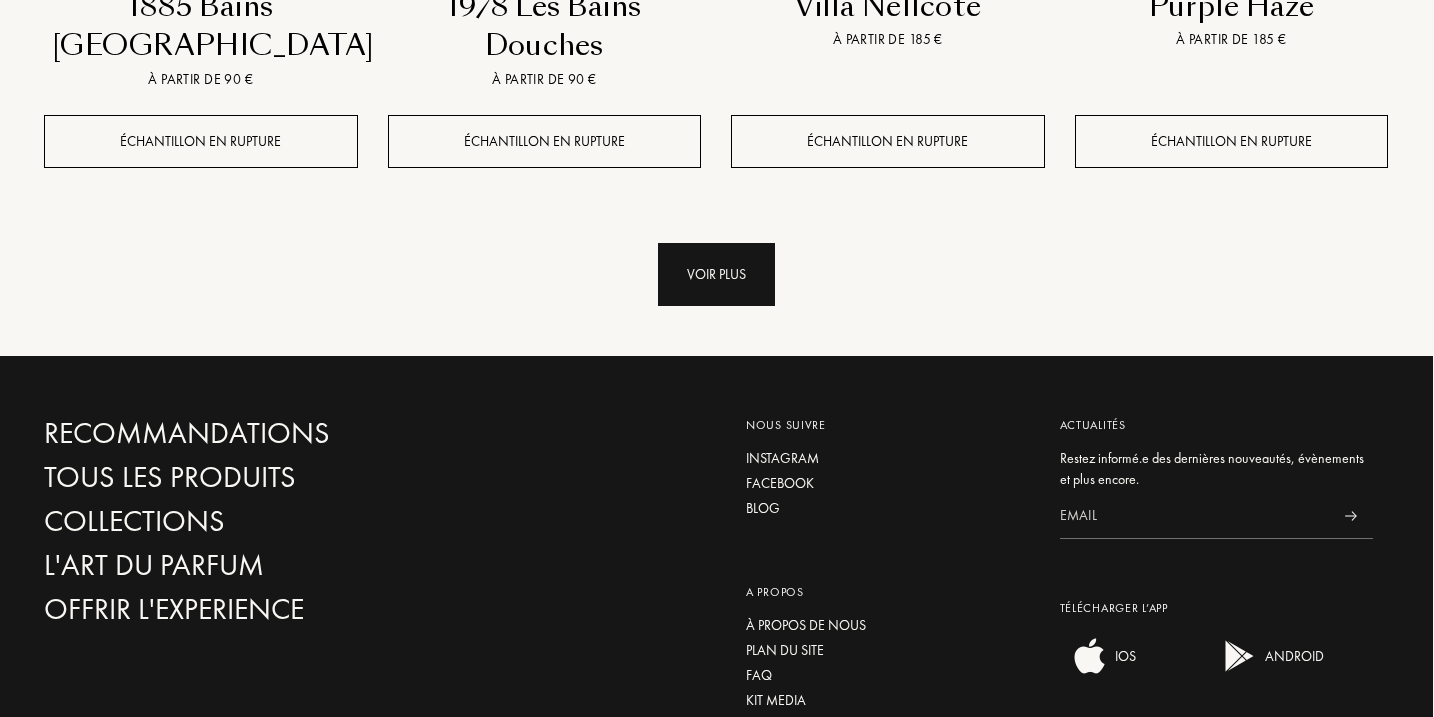 click on "Voir plus" at bounding box center [716, 274] 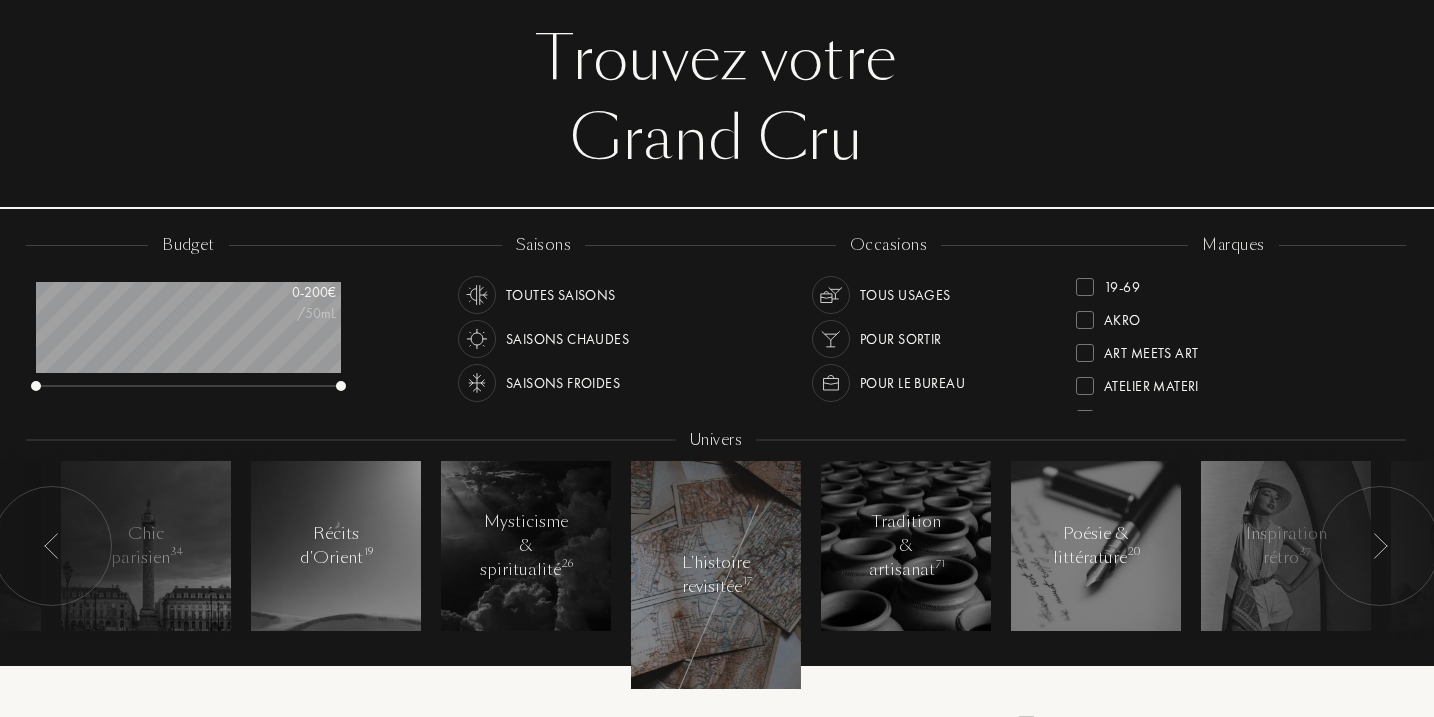 scroll, scrollTop: 106, scrollLeft: 1, axis: both 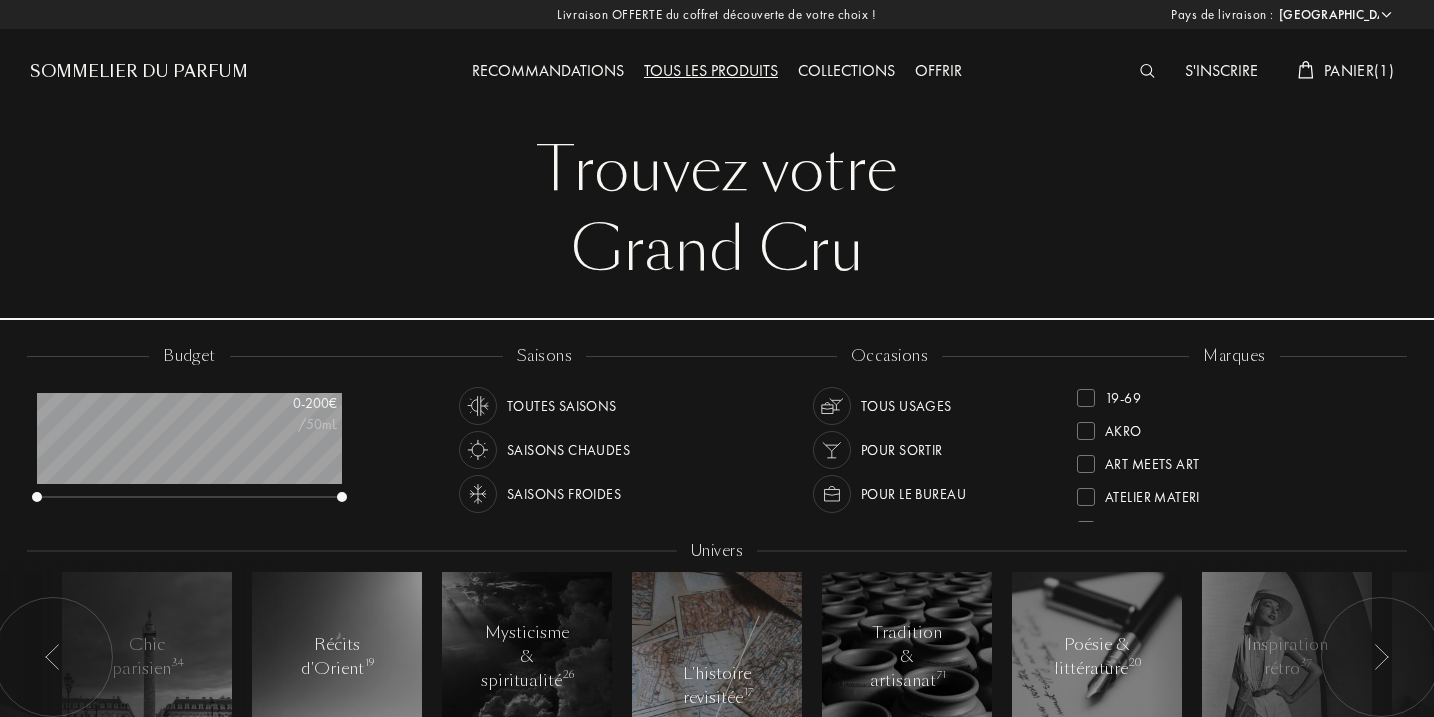 select on "FR" 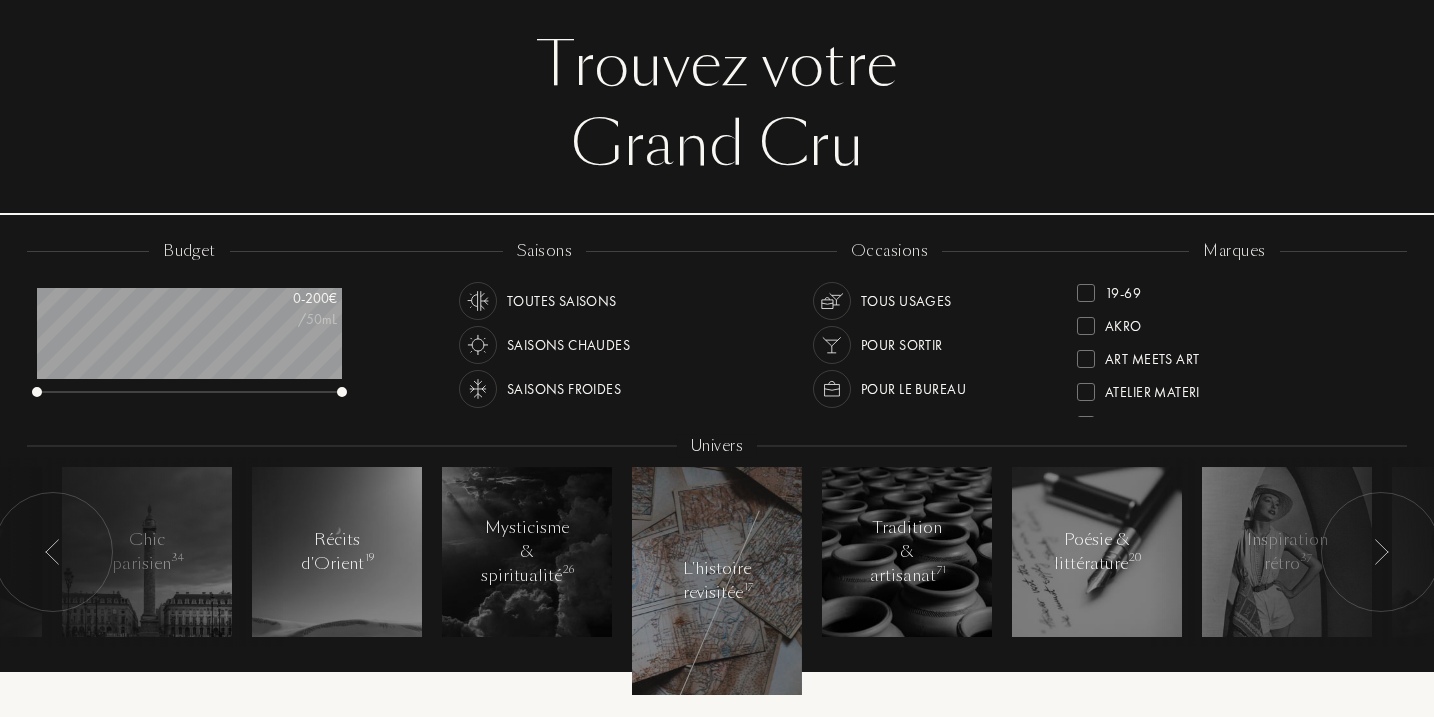scroll, scrollTop: 999900, scrollLeft: 999695, axis: both 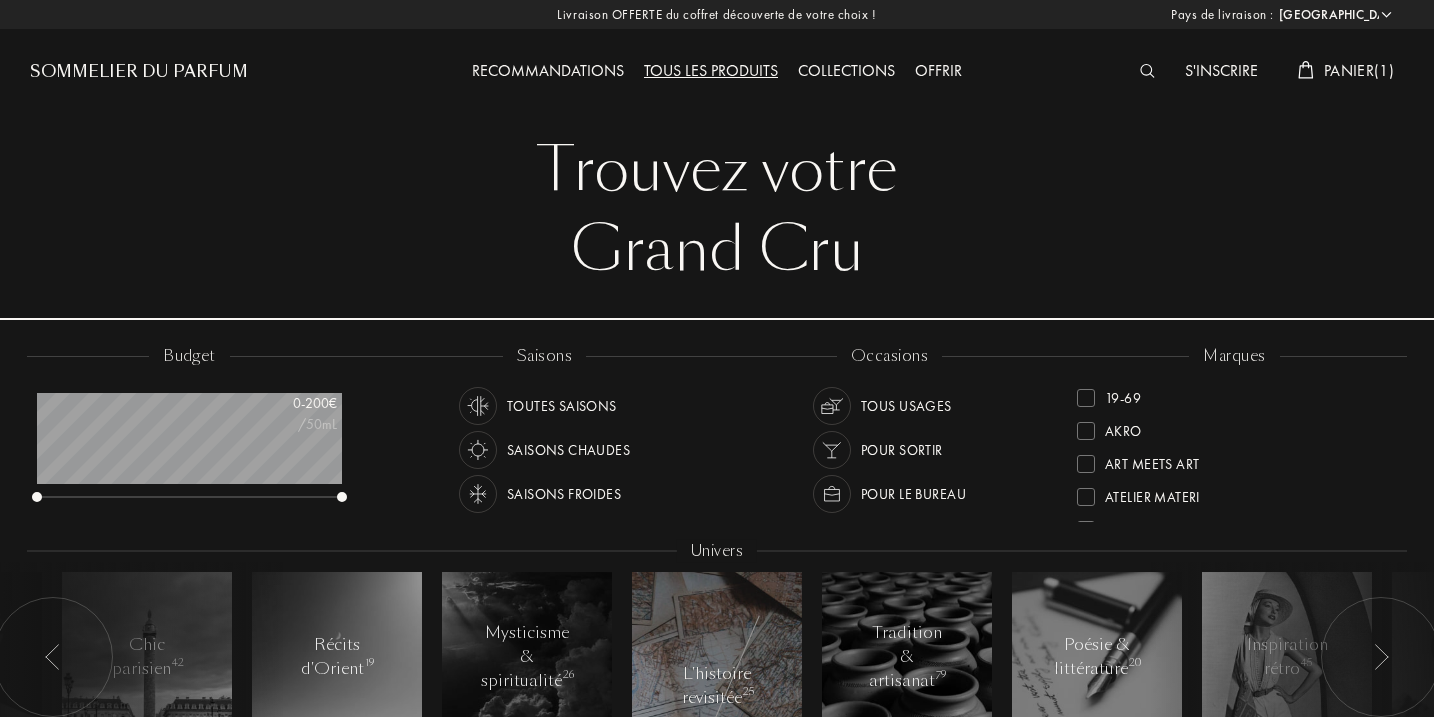 select on "FR" 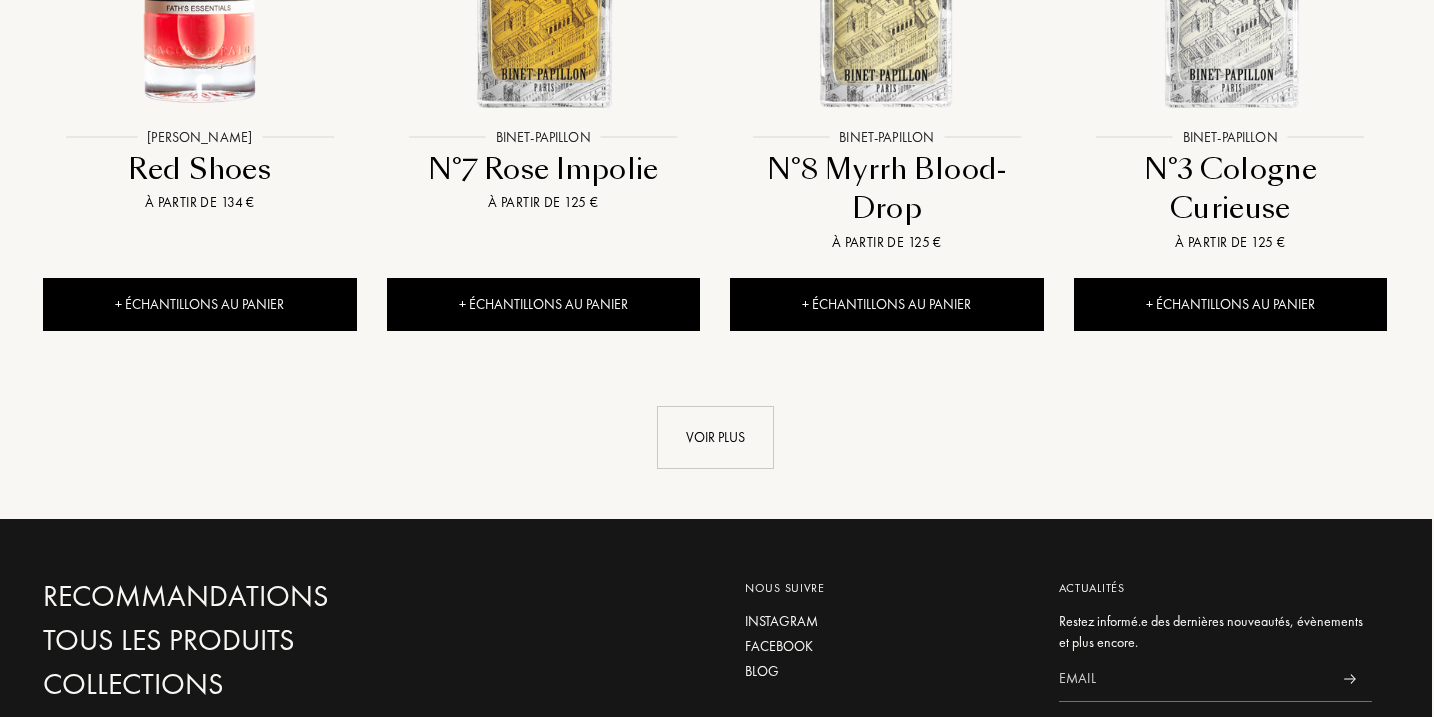scroll, scrollTop: 2229, scrollLeft: 2, axis: both 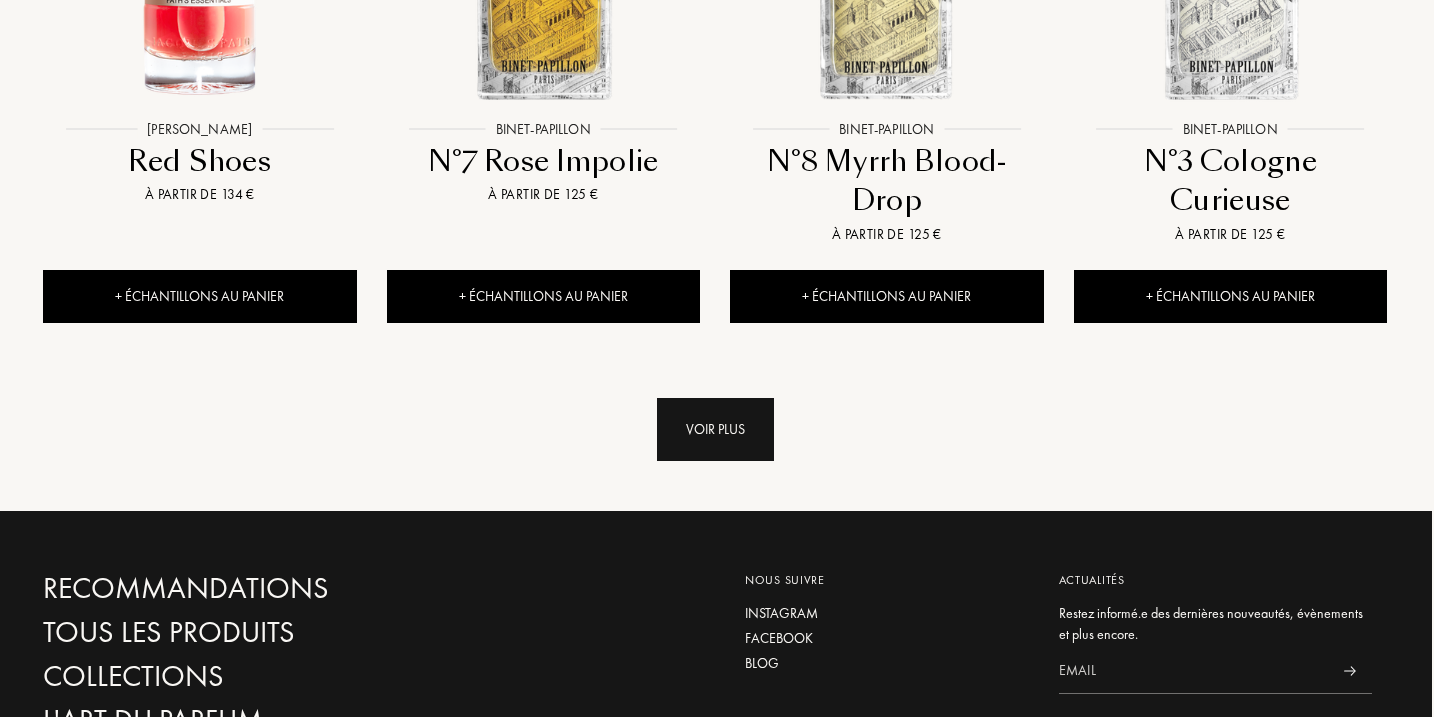 click on "Voir plus" at bounding box center [715, 429] 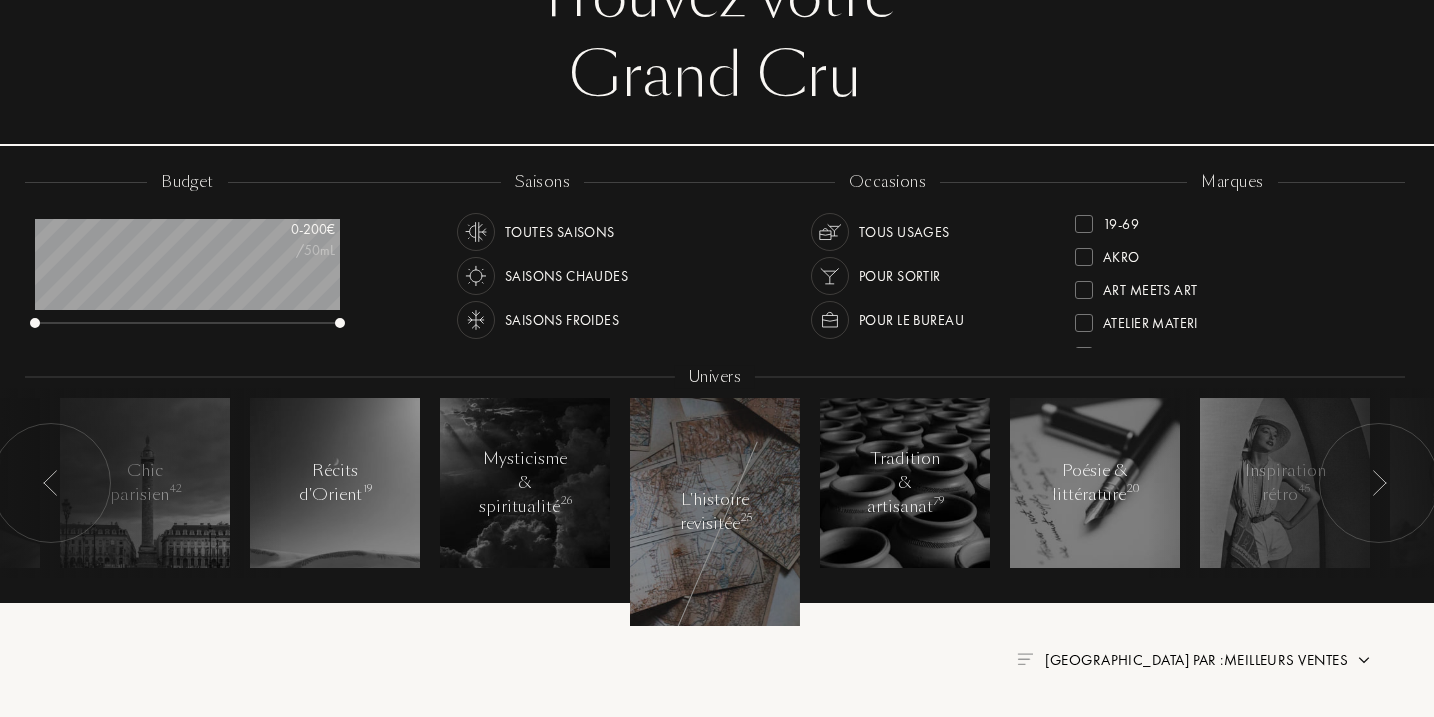 scroll, scrollTop: 162, scrollLeft: 2, axis: both 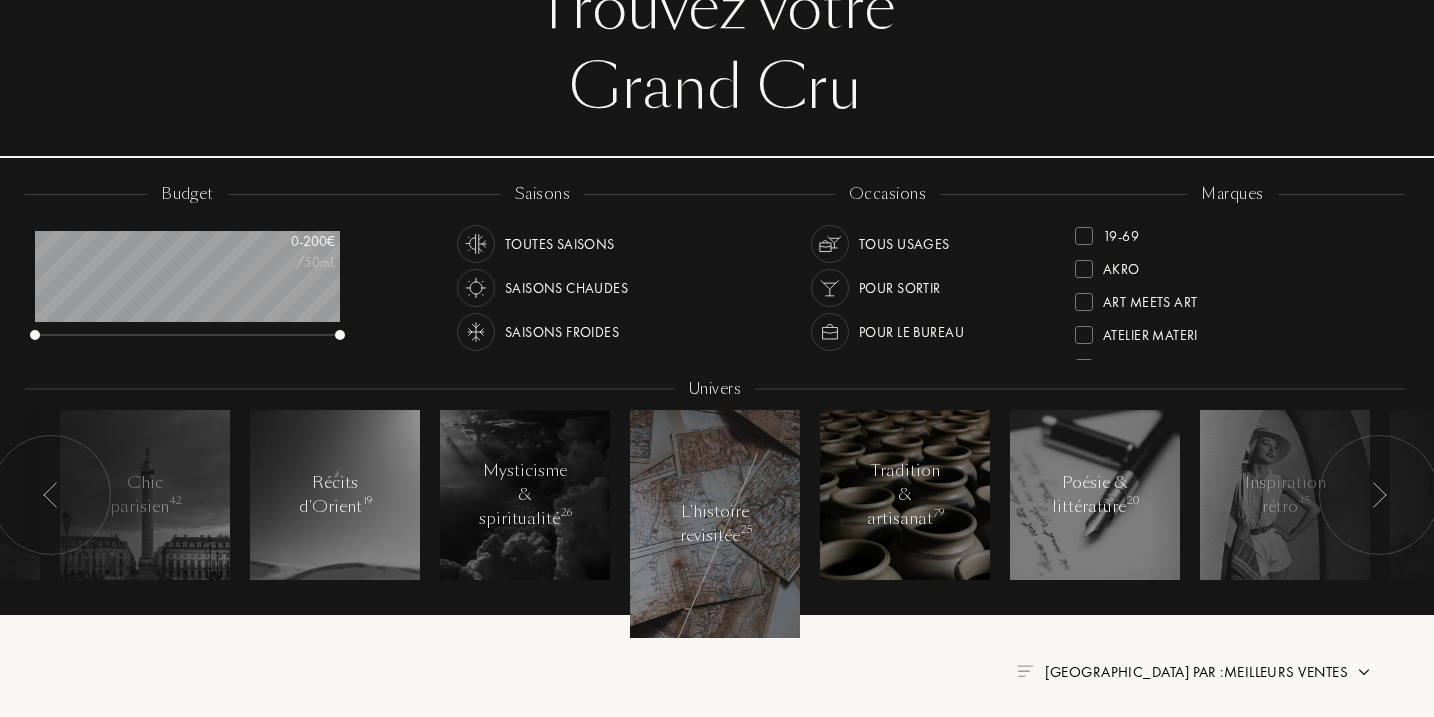click on "Tradition & artisanat 79" at bounding box center [905, 495] 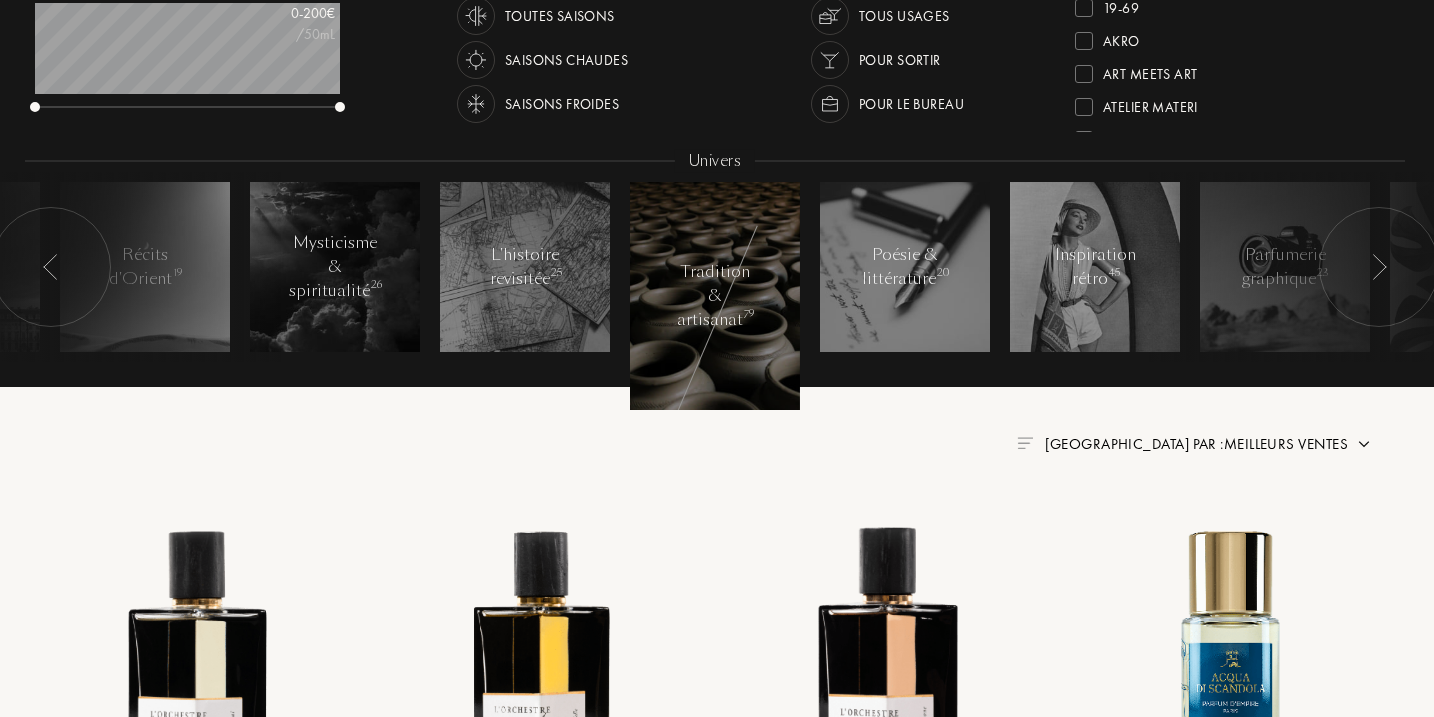 scroll, scrollTop: 312, scrollLeft: 2, axis: both 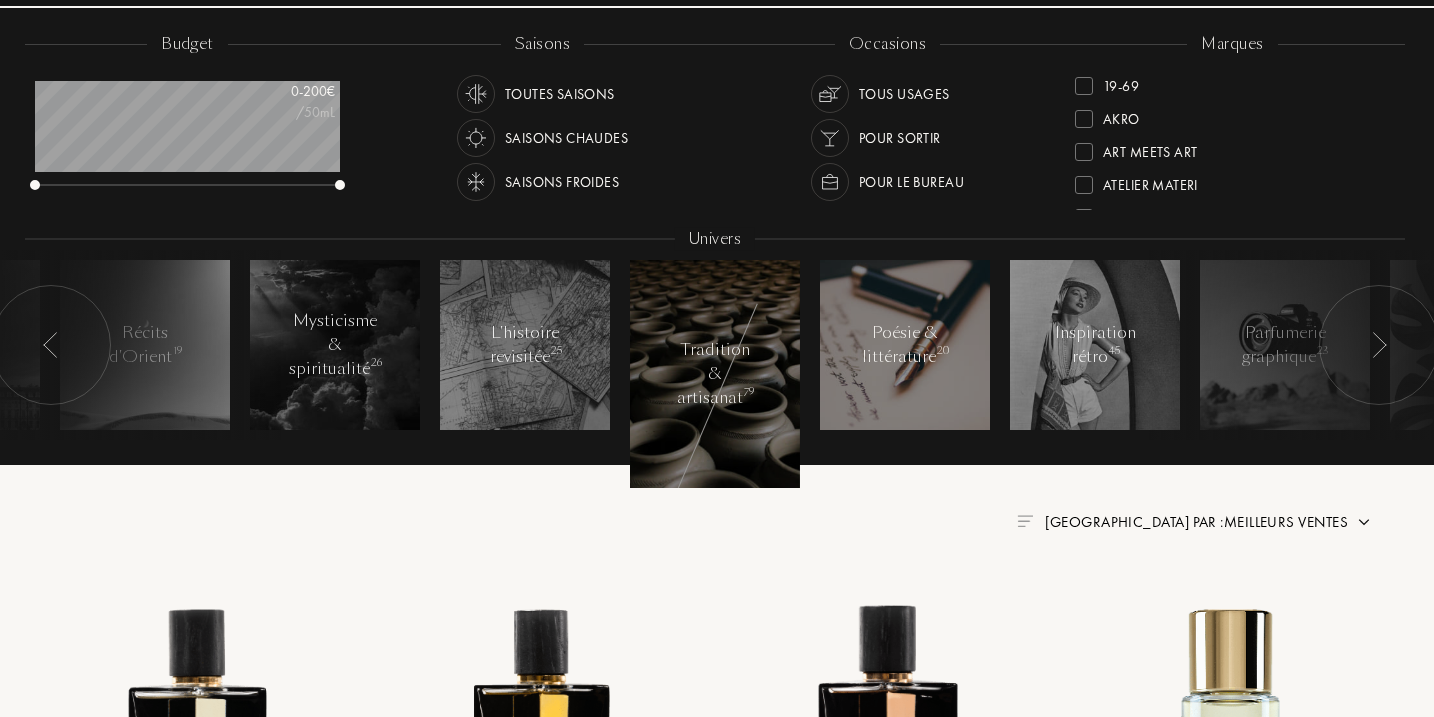 click at bounding box center (905, 345) 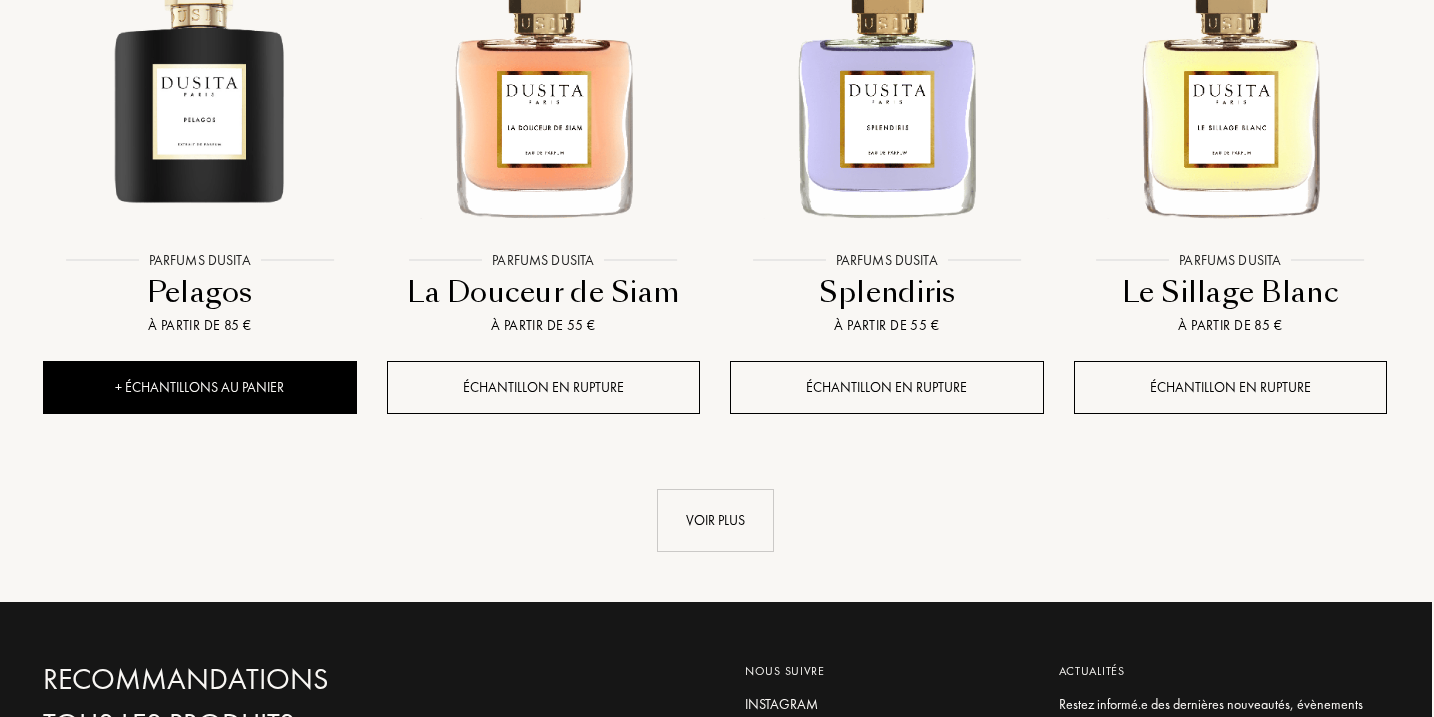 scroll, scrollTop: 2435, scrollLeft: 2, axis: both 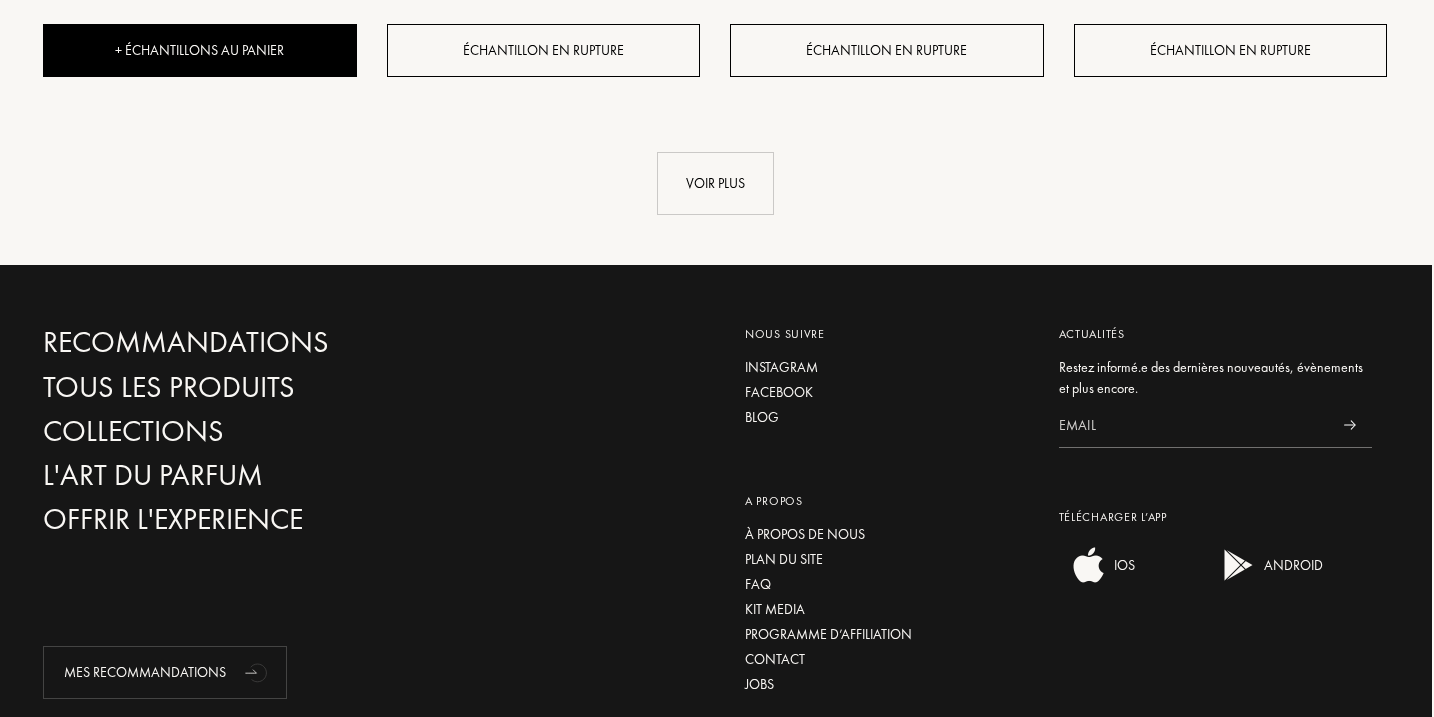 click on "Pays de livraison : Afghanistan Afrique du Sud Albanie Algérie Allemagne Andorre Angola Anguilla Antarctique Antigua-et-Barbuda Arabie saoudite Argentine Arménie Aruba Australie Autriche Azerbaïdjan Bahreïn Bangladesh Barbade Belgique Belize Benin Bermudes Bhoutan Biélorussie Bolivie Bonaire Bosnie-Herzégovine Botswana Brésil Brunei Bulgarie Burkina Faso Burundi Cambodge Cameroun Canada Cap-Vert Chili Chine Chypre Colombie Comores Corée du Nord Corée du Sud Costa Rica Côte d'Ivoire Croatie Cuba Curaçao Danemark Djibouti Dominique Égypte Émirats arabes unis Équateur Érythrée Espagne Estonie États fédérés de Micronésie États-Unis Éthiopie Fidji Finlande France Gabon Gambie Géorgie Géorgie du Sud et îles Sandwich du Sud Ghana Grande Bretagne Grèce Grenade Groenland Guadeloupe Guatemala Guinée Guinée équatoriale Guinée française Guinée-Bissau Guyane Haïti Honduras Hong Kong Hongrie Île Clipperton Île de Navassa Île Maurice Îles Caïmans Îles Salomon Inde Indonésie Irak Iran" at bounding box center (715, -778) 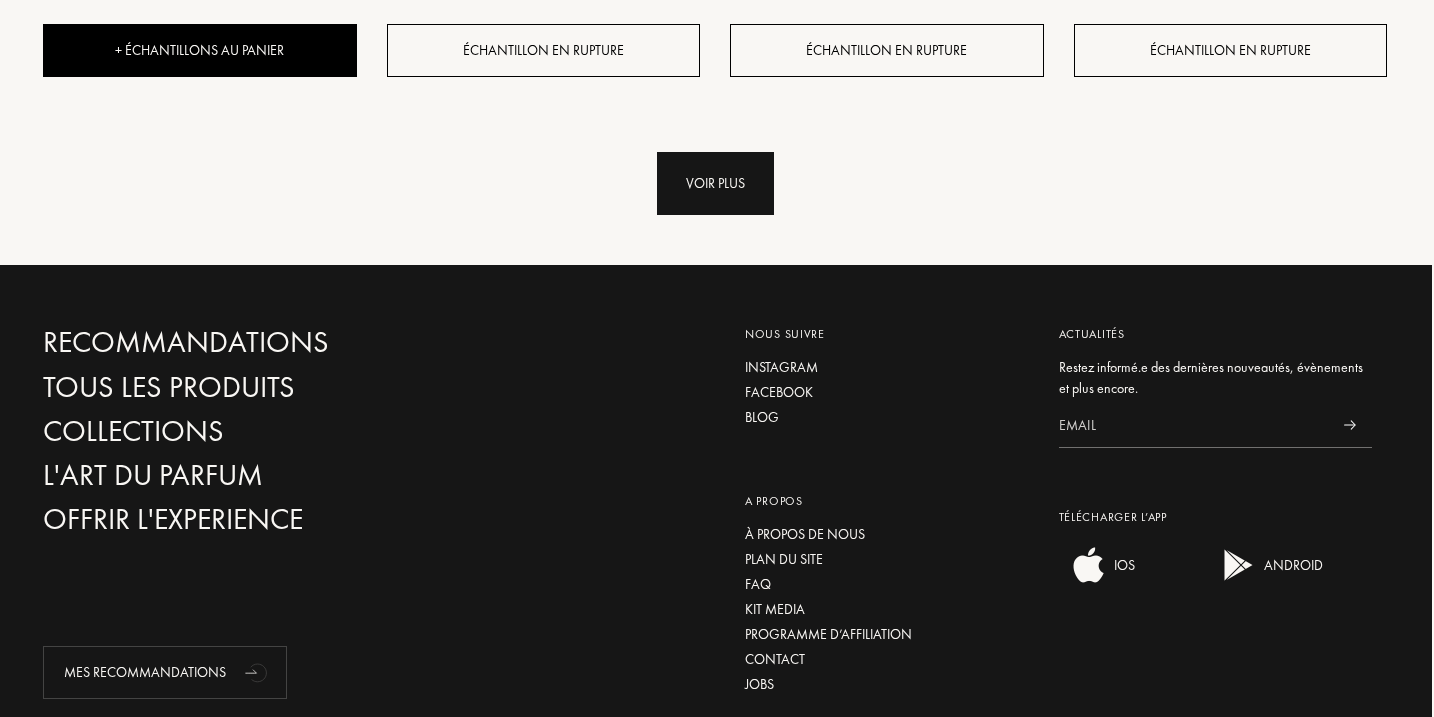 click on "Voir plus" at bounding box center [715, 183] 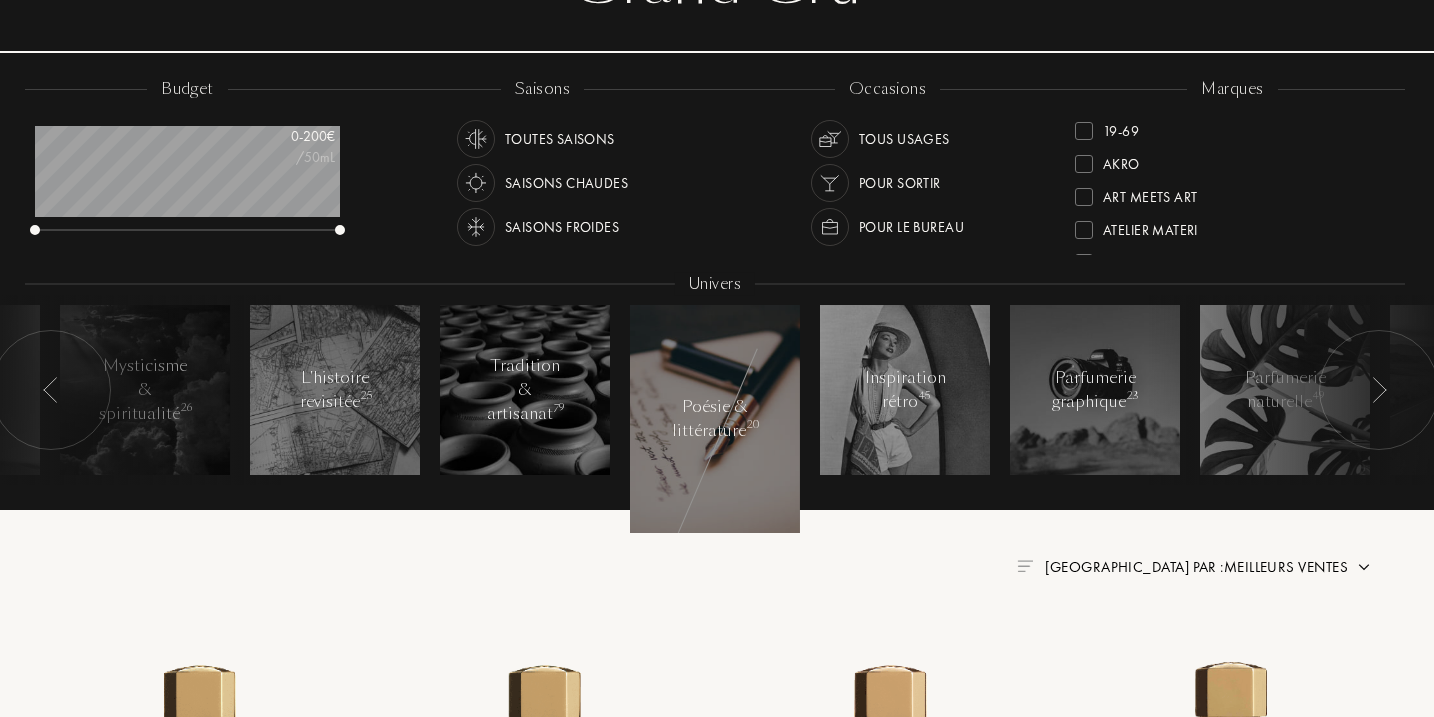 scroll, scrollTop: 291, scrollLeft: 2, axis: both 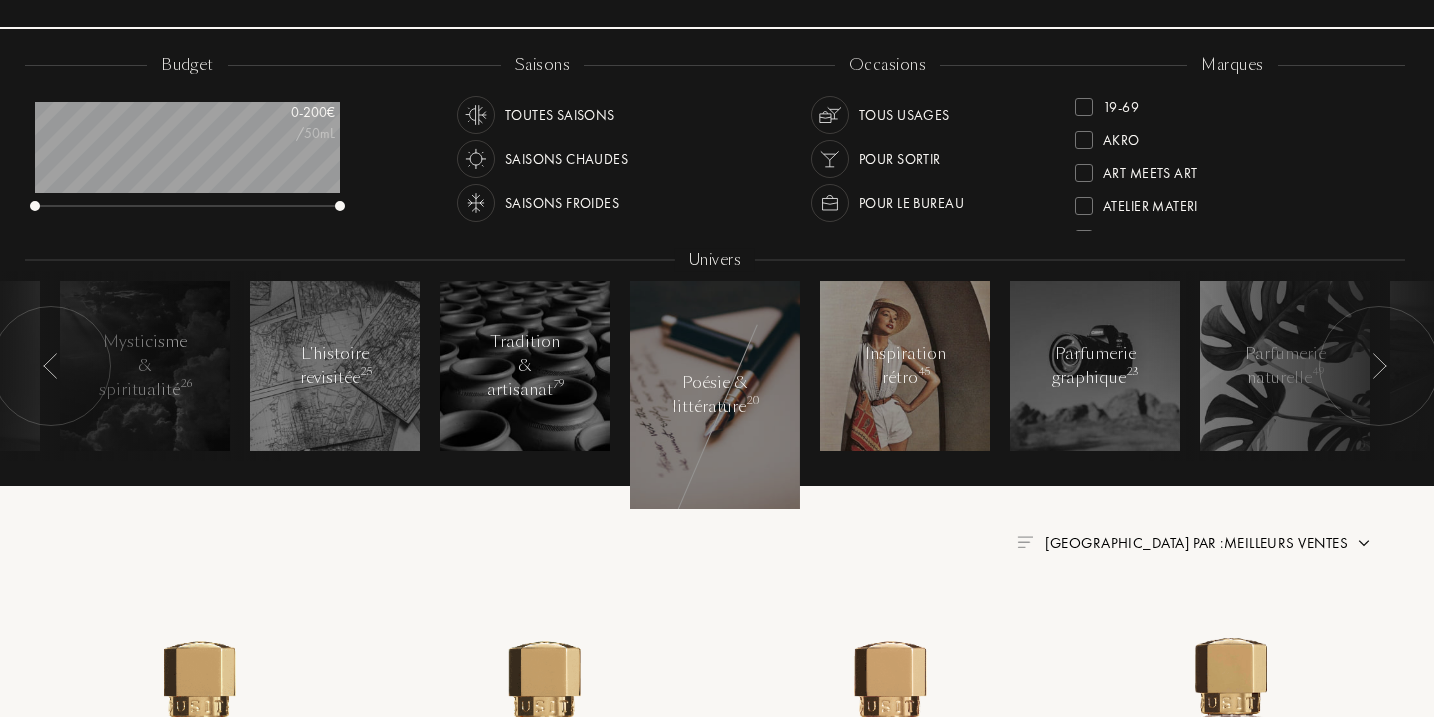 click at bounding box center (905, 366) 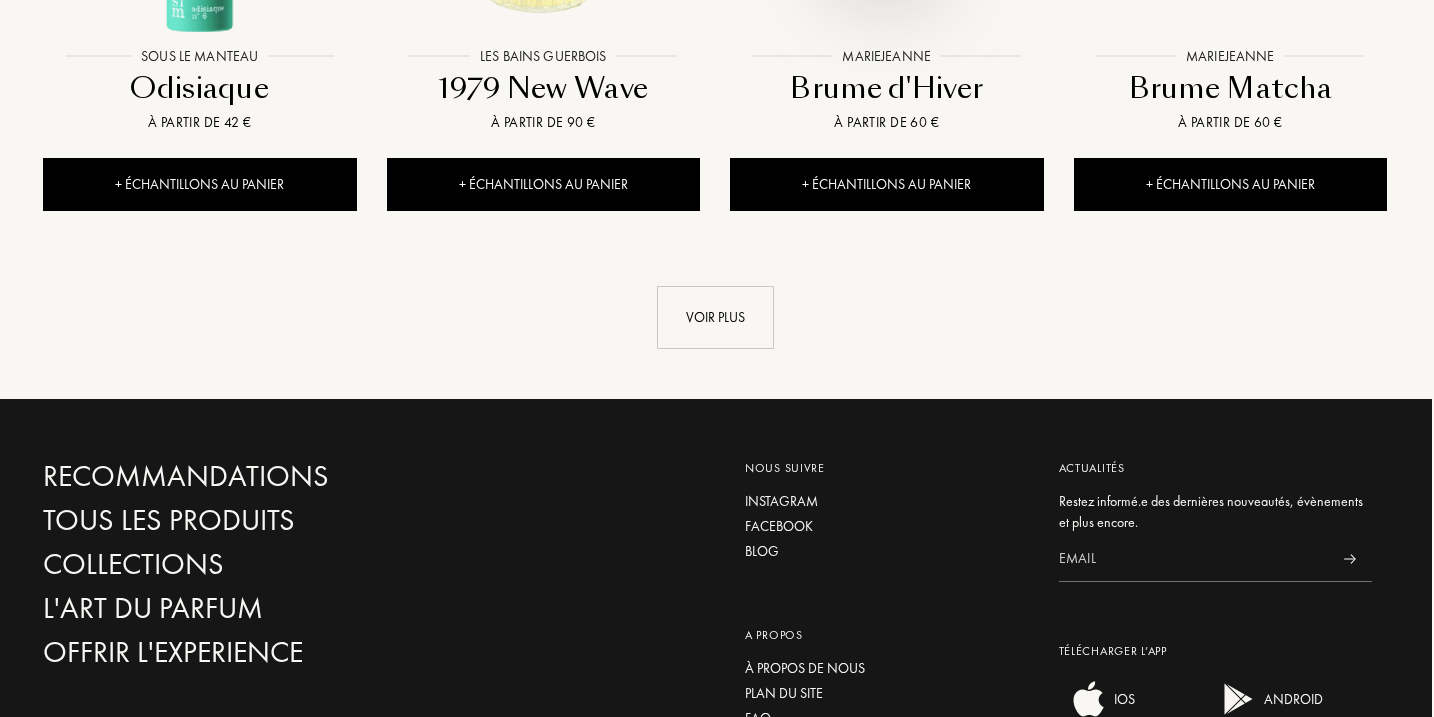 scroll, scrollTop: 2337, scrollLeft: 2, axis: both 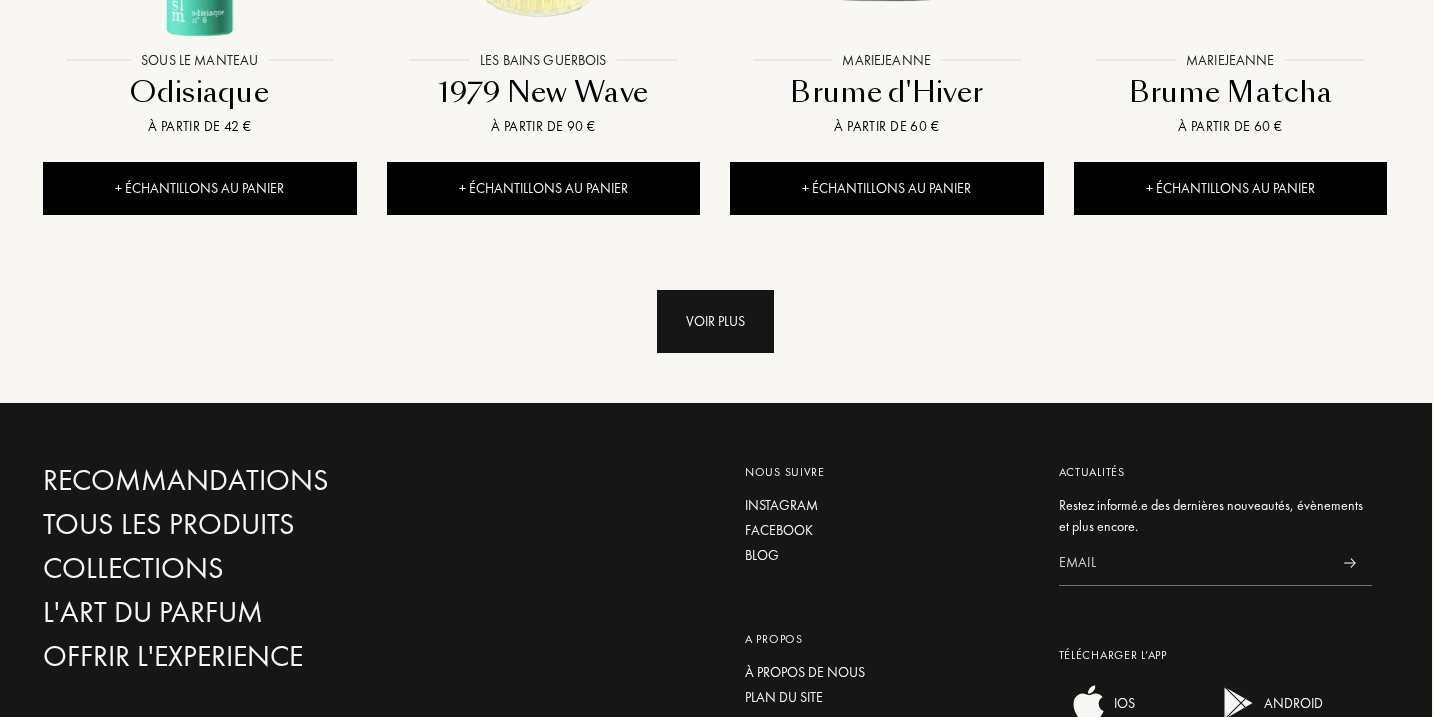 click on "Voir plus" at bounding box center (715, 321) 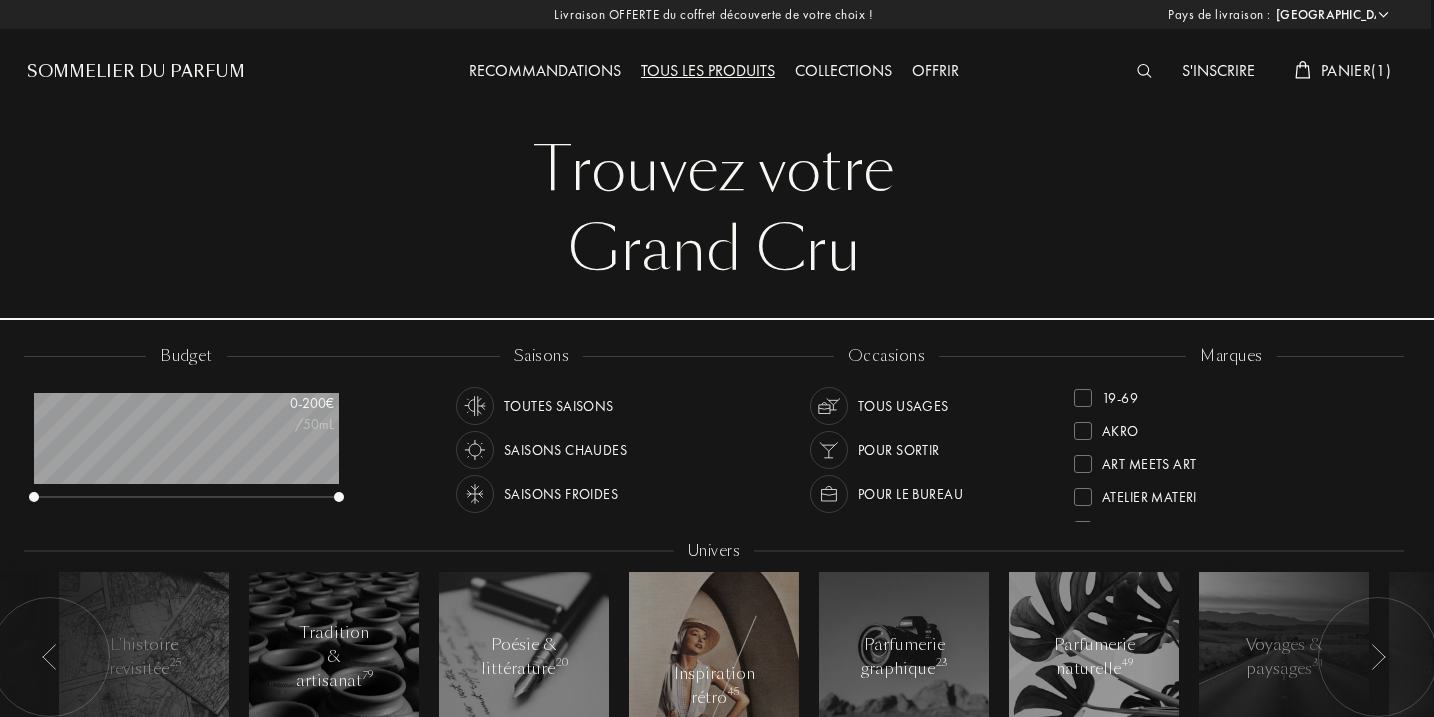 scroll, scrollTop: 0, scrollLeft: 3, axis: horizontal 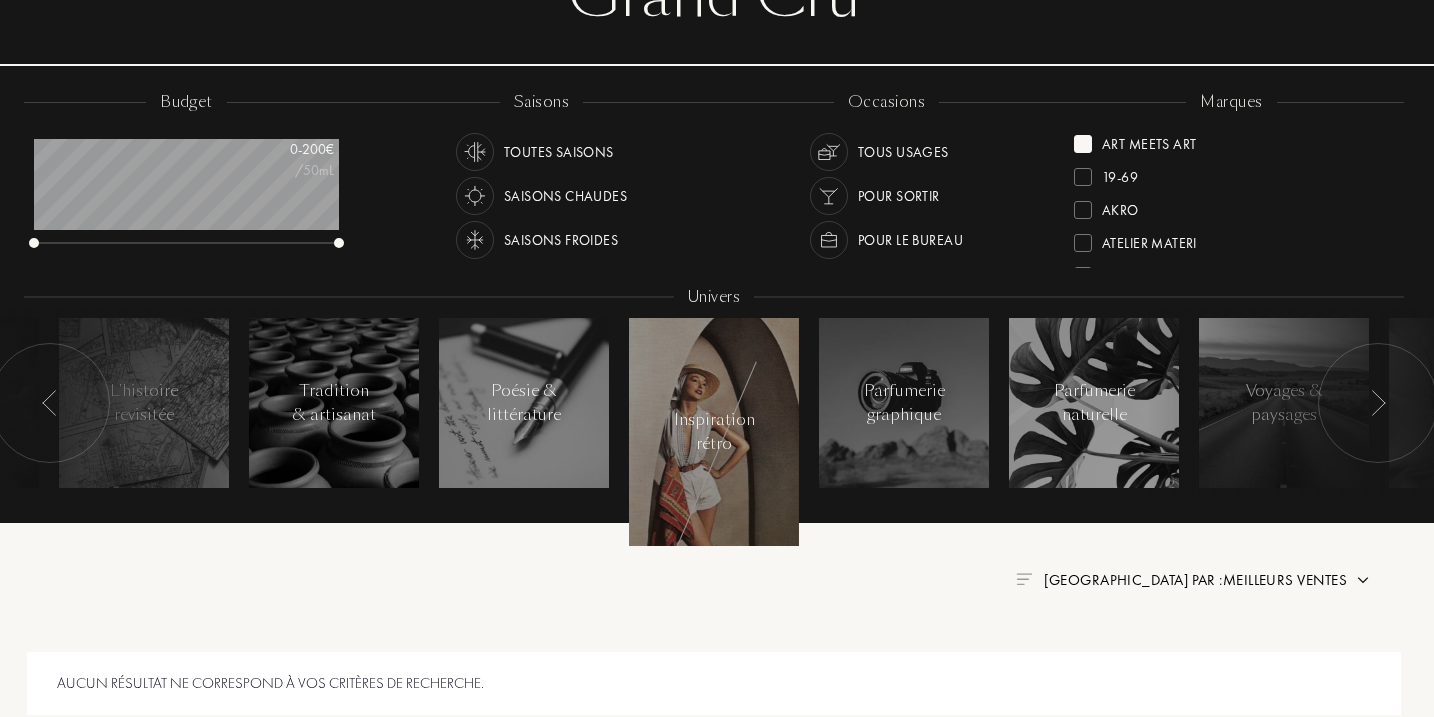 click on "Trouvez votre   Grand Cru Trouvez votre Grand Cru budget 0  -  200 € /50mL saisons Toutes saisons Saisons chaudes Saisons froides occasions Tous usages Pour sortir Pour le bureau marques Art Meets Art 19-69 Akro Atelier Materi Baruti Binet-Papillon Cépages Parfums Élisire Essential Parfums Fabbrica Della Musa Frassai Goldfield & Banks Hellenist ICONOFLY Jacques Fath L'Orchestre Parfum Les Bains Guerbois Liquides Imaginaires MarieJeanne Olfactive Studio Olibanum Parfum d'Empire Parfums de Nietzsche Parfums Dusita Sora Dora Sous le Manteau Sylvaine Delacourte Ulrich Lang univers Univers Voyages & paysages Concepts & abstractions Parfum en musique 5 Casseurs de code Chic parisien Récits d'Orient Mysticisme & spiritualité L'histoire revisitée Tradition & artisanat Poésie & littérature Inspiration rétro Parfumerie graphique Parfumerie naturelle Voyages & paysages Concepts & abstractions Parfum en musique 5 Casseurs de code Chic parisien Récits d'Orient Mysticisme & spiritualité L'histoire revisitée" at bounding box center (714, 186) 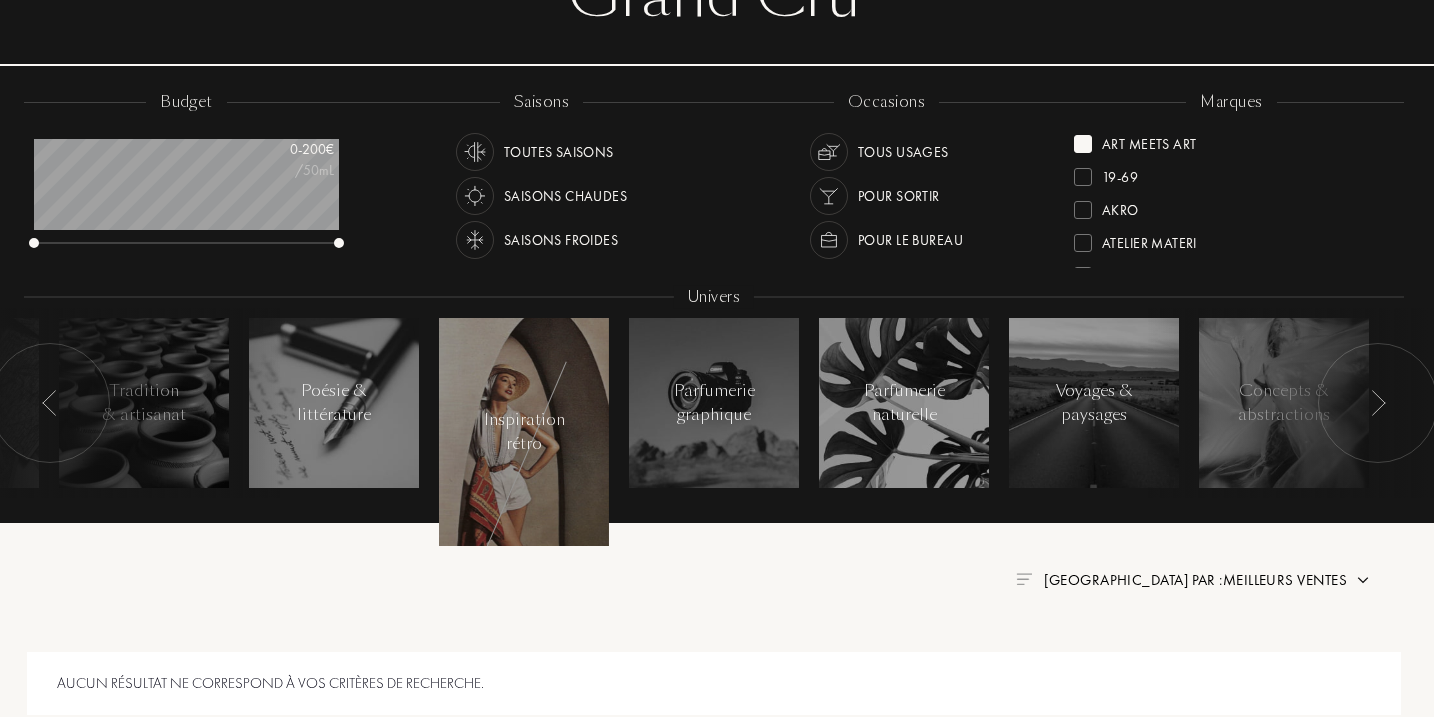 click at bounding box center (1378, 403) 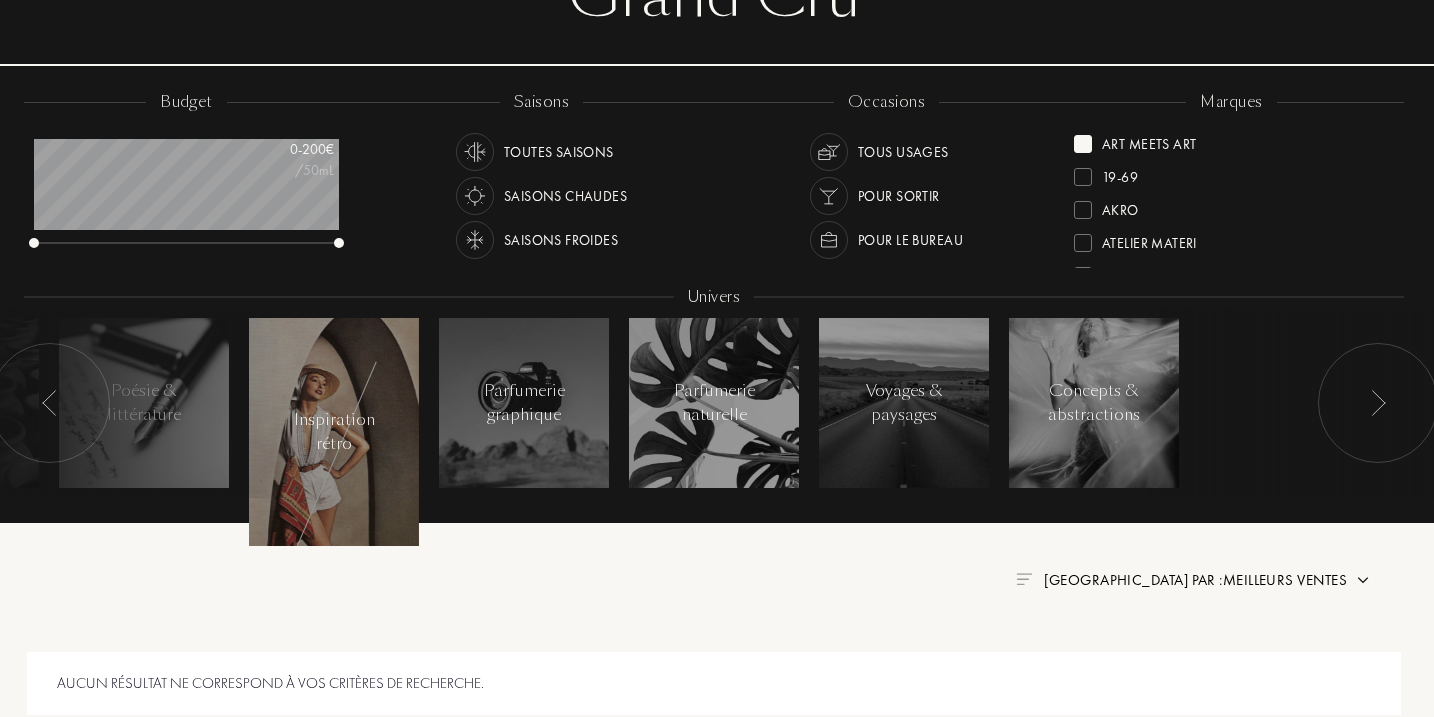 click at bounding box center [1378, 403] 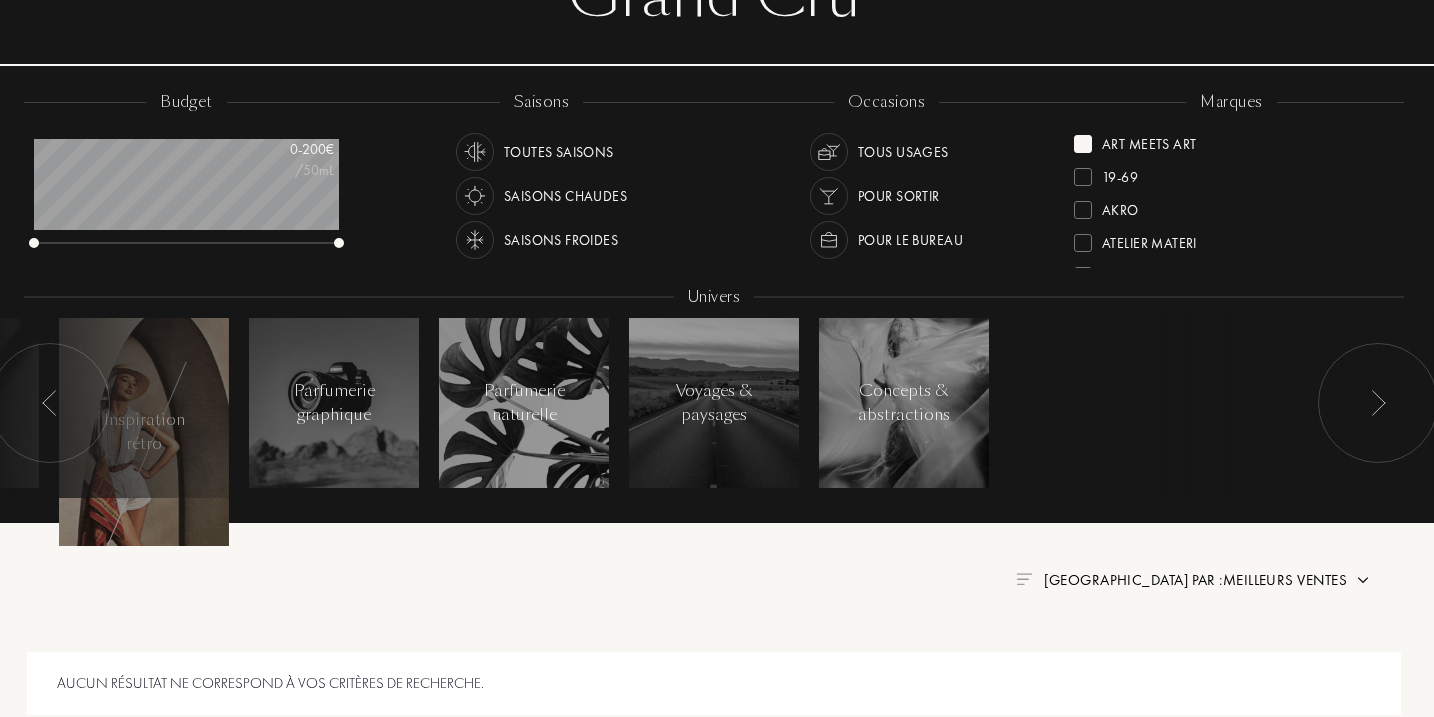 click at bounding box center (1378, 403) 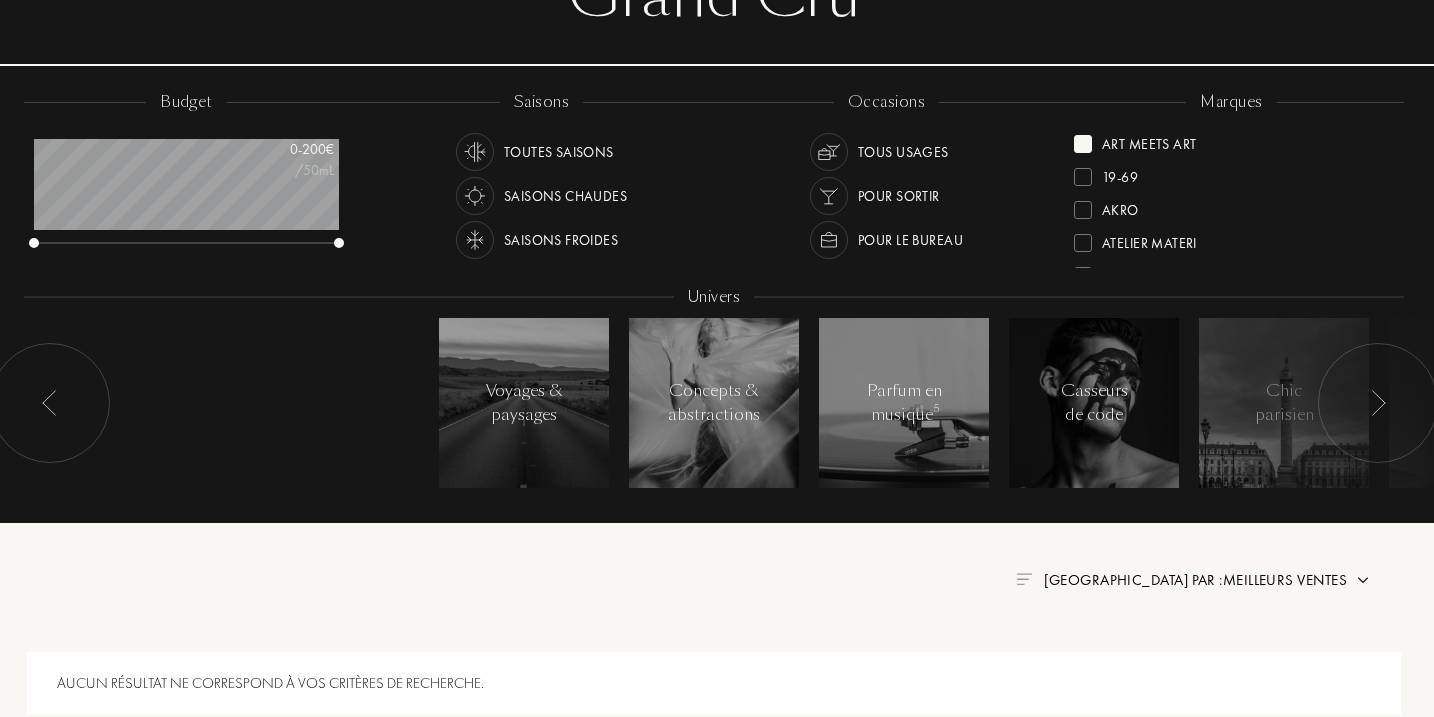 click on "19-69" at bounding box center [1231, 170] 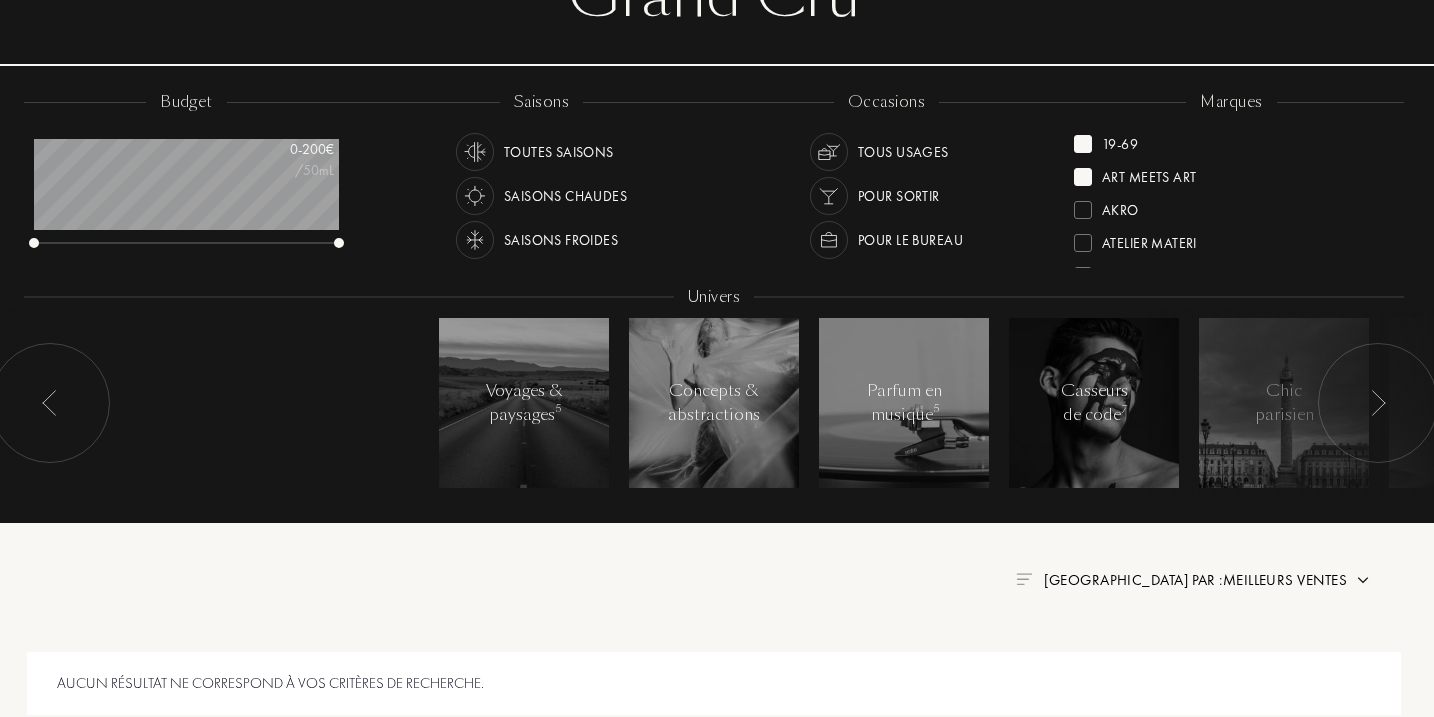 click at bounding box center [1083, 177] 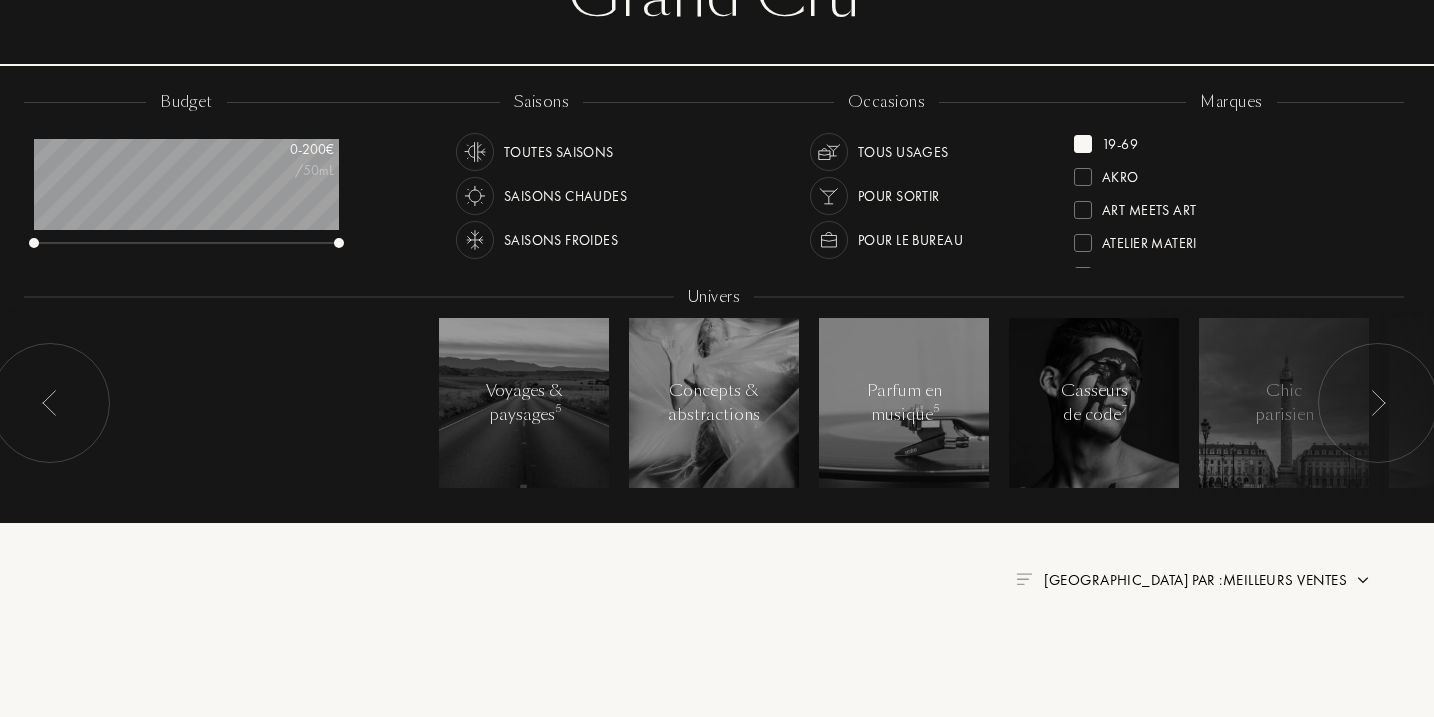 click on "19-69" at bounding box center [1106, 140] 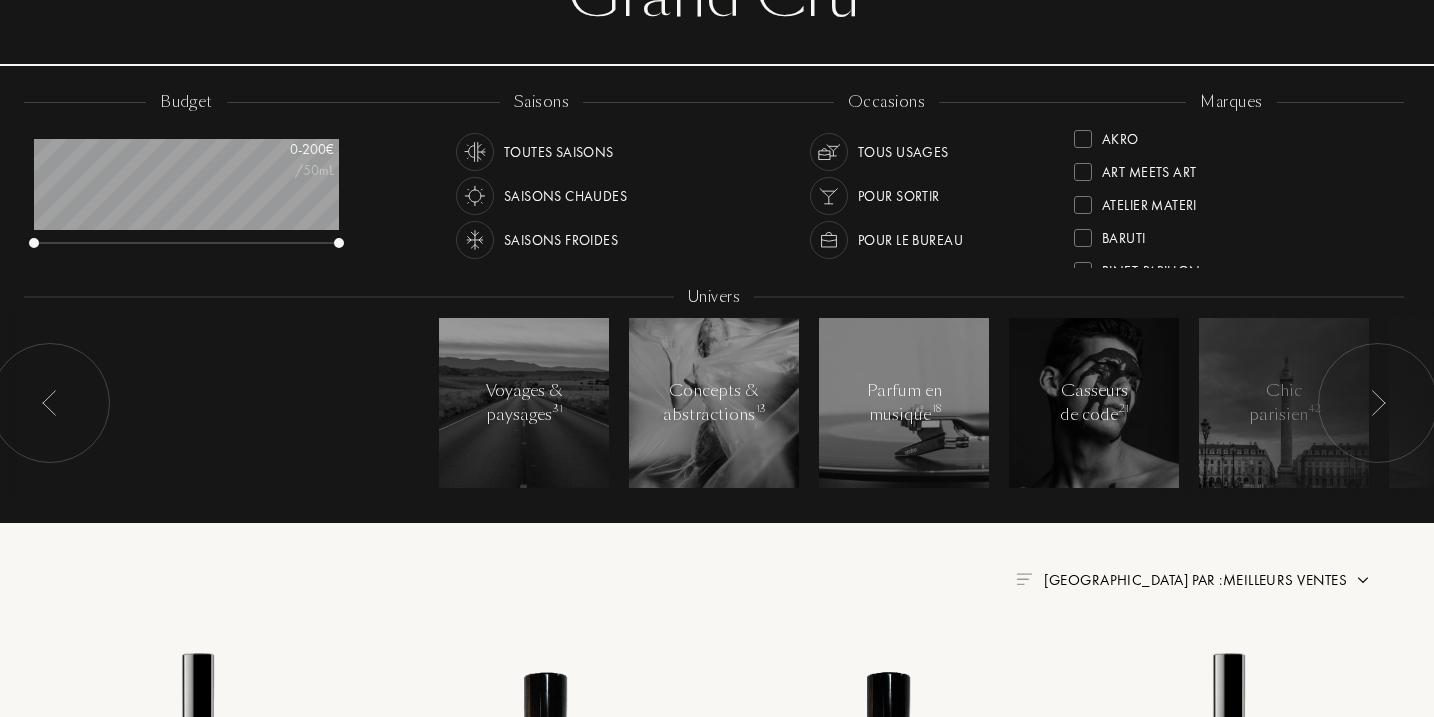 scroll, scrollTop: 40, scrollLeft: 0, axis: vertical 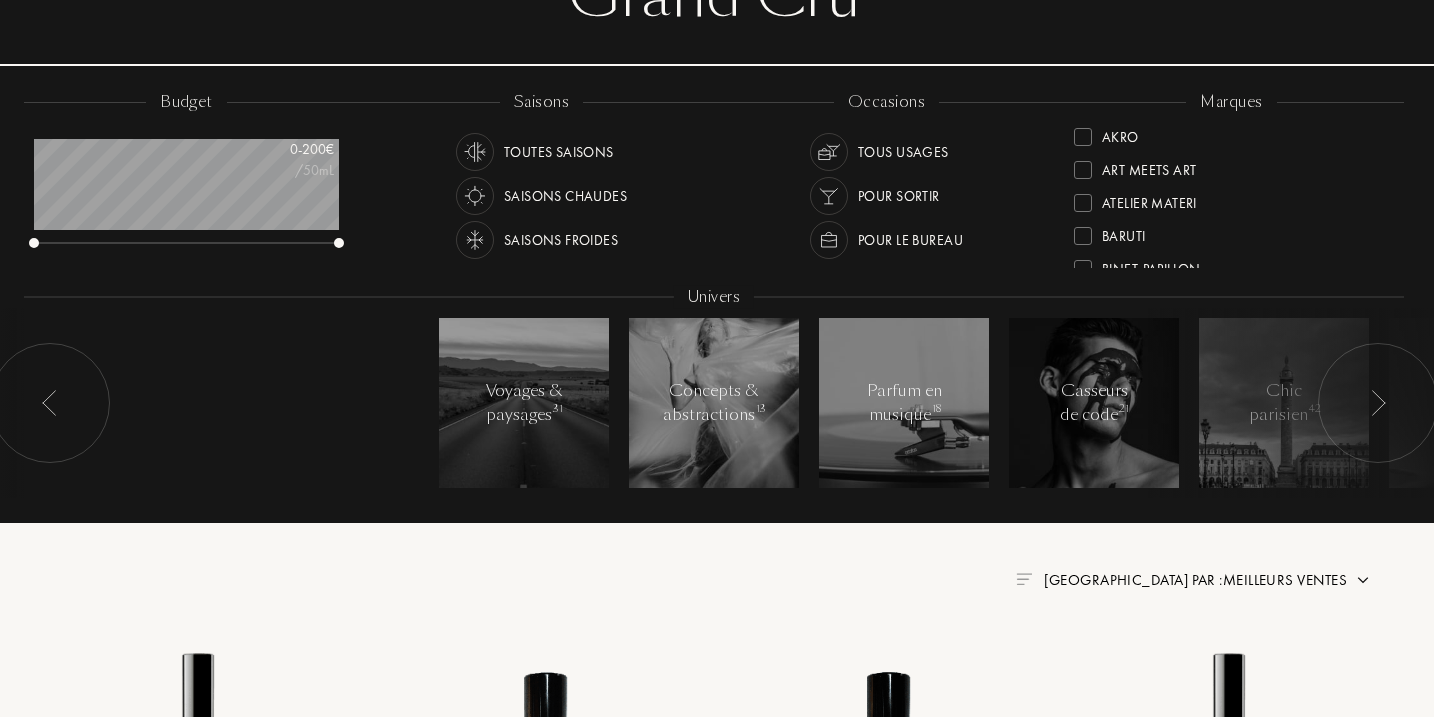 click at bounding box center [1083, 203] 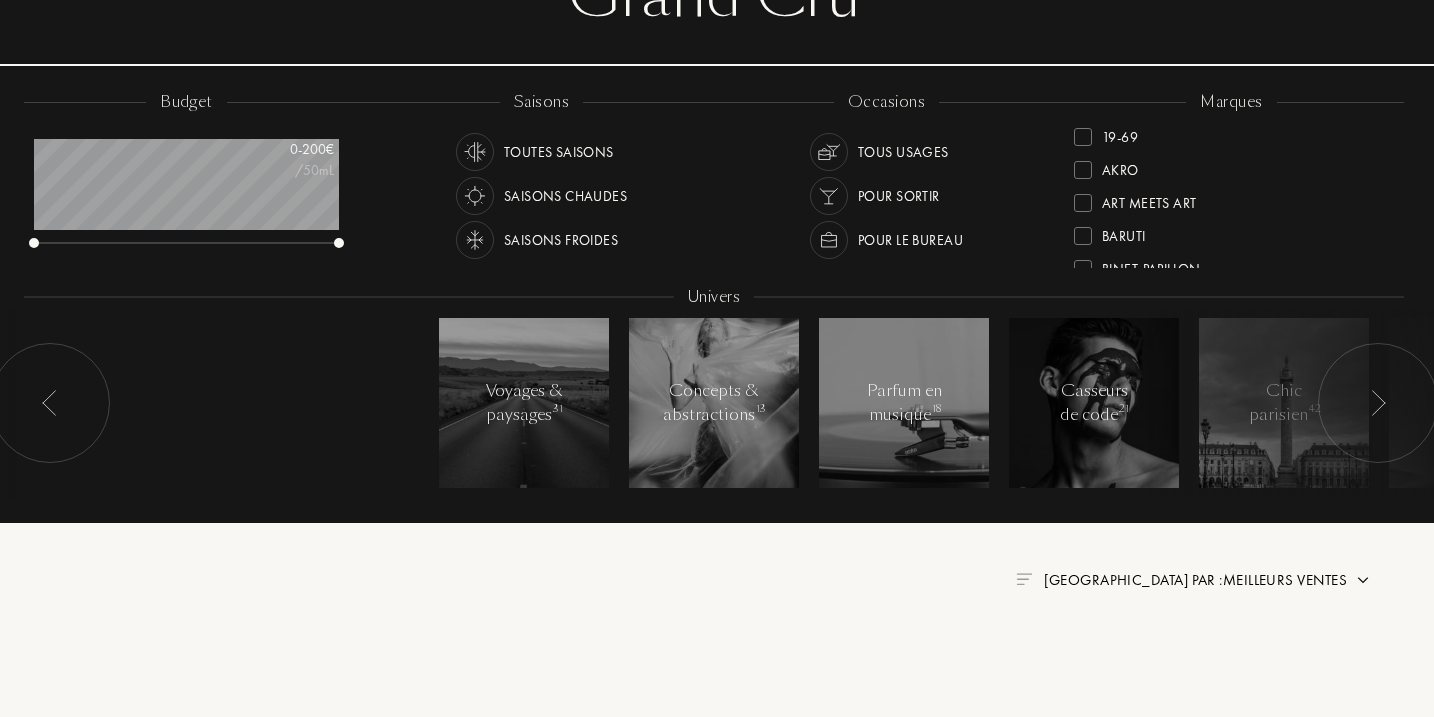 scroll, scrollTop: 0, scrollLeft: 0, axis: both 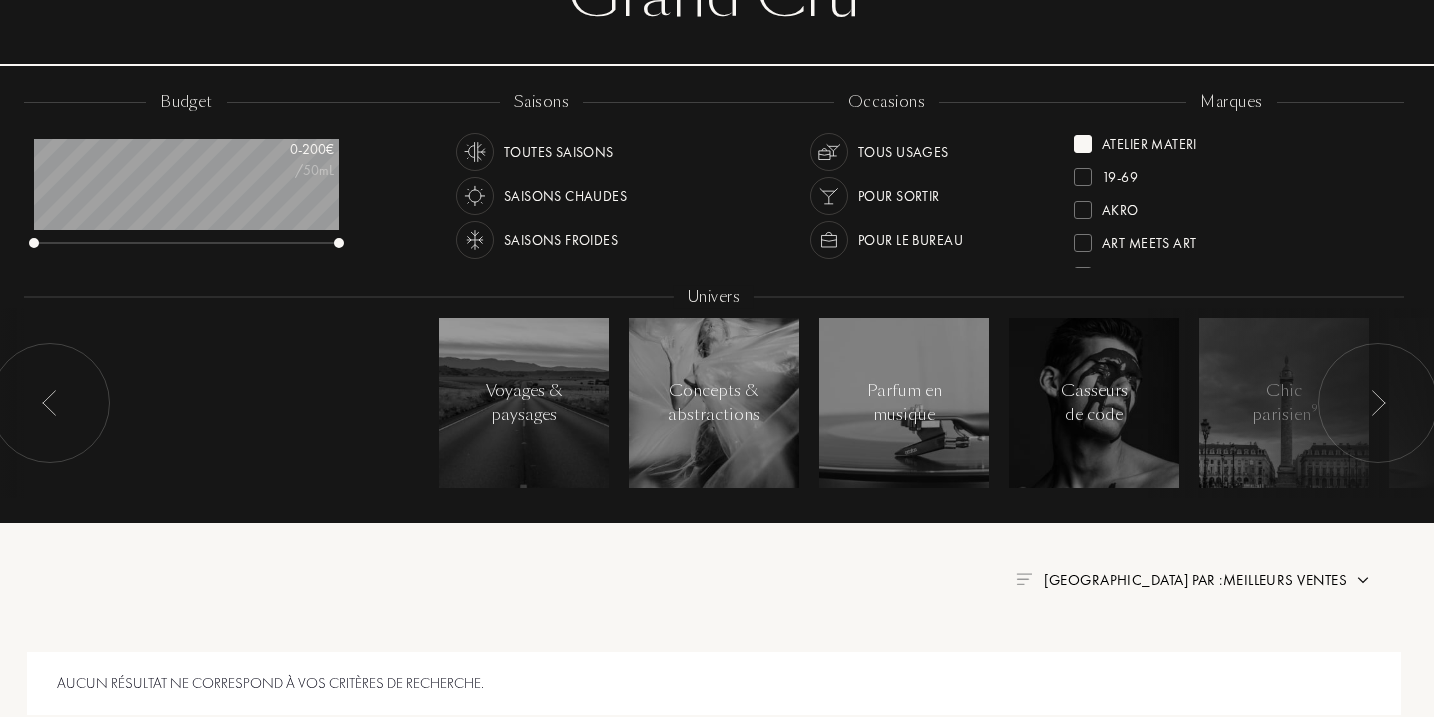 click at bounding box center (1378, 403) 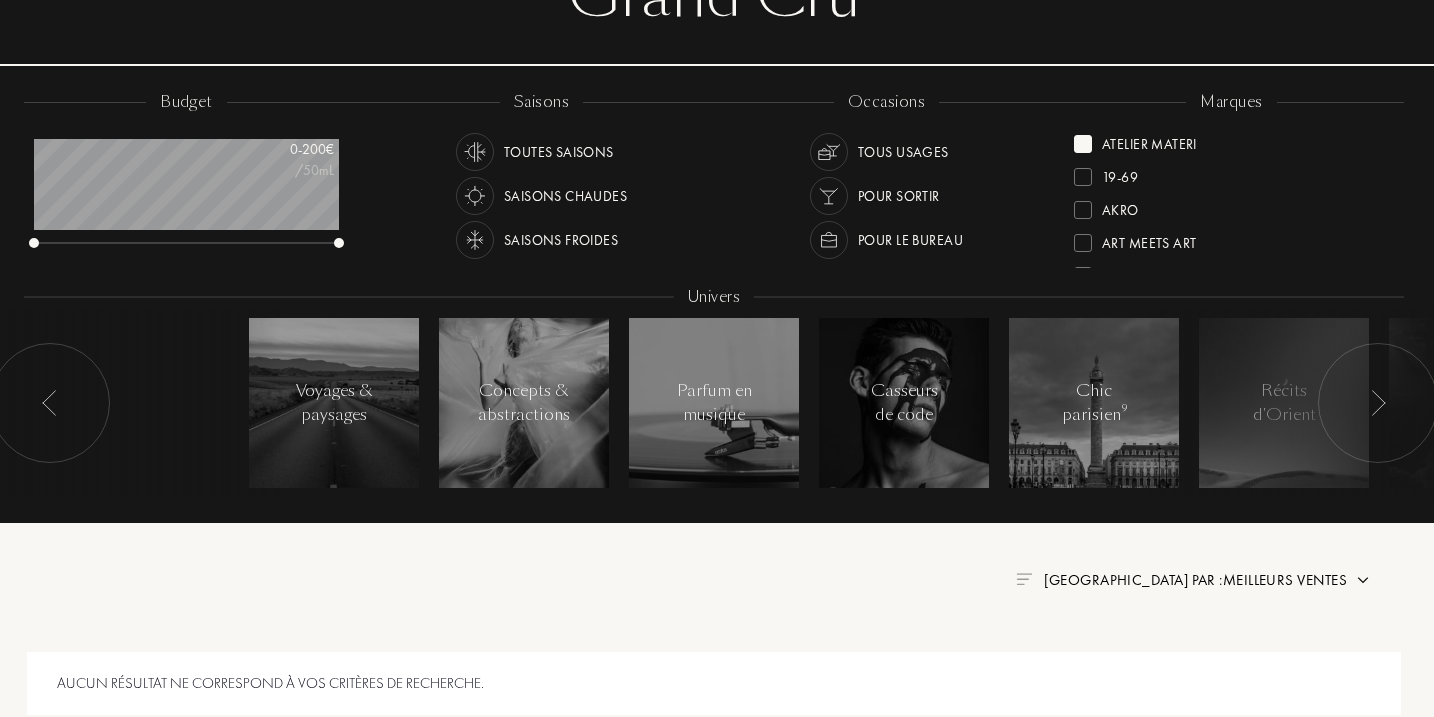 click at bounding box center [1083, 144] 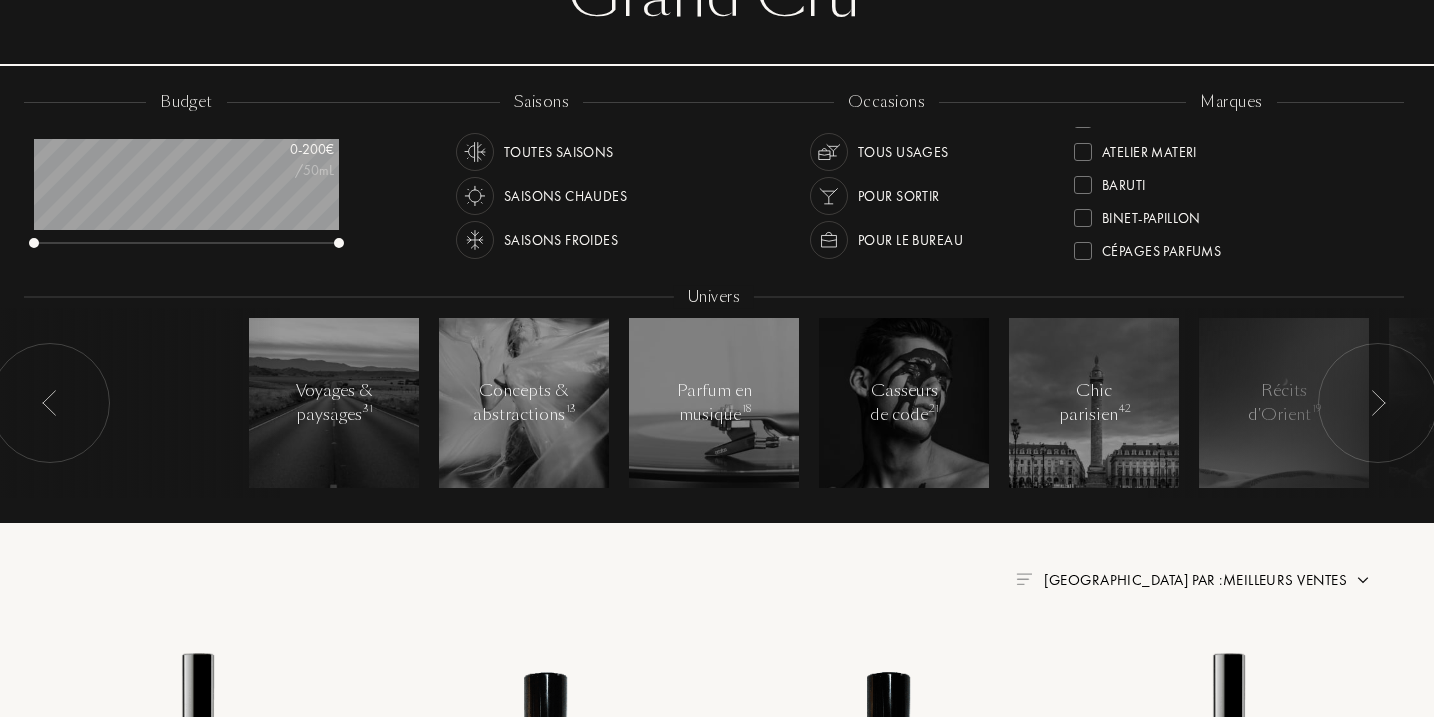 scroll, scrollTop: 101, scrollLeft: 0, axis: vertical 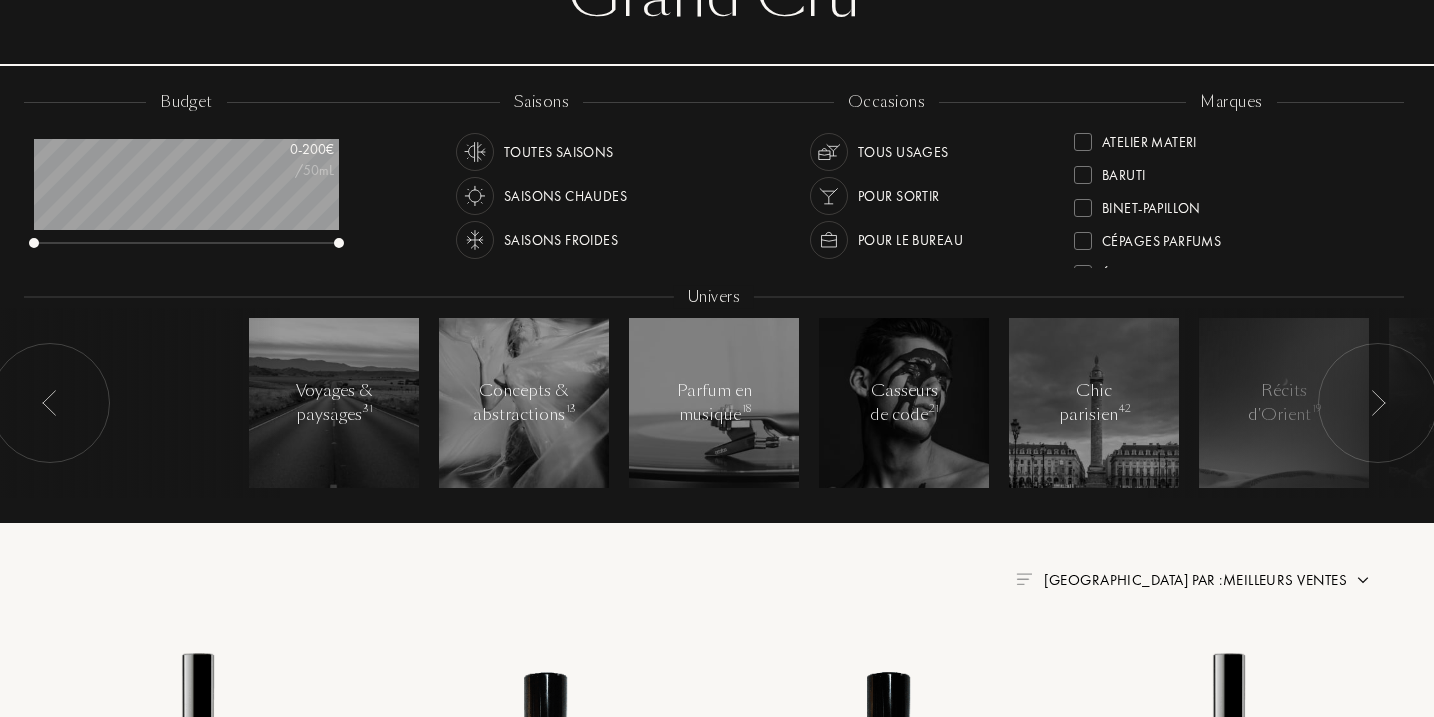 click at bounding box center [1083, 175] 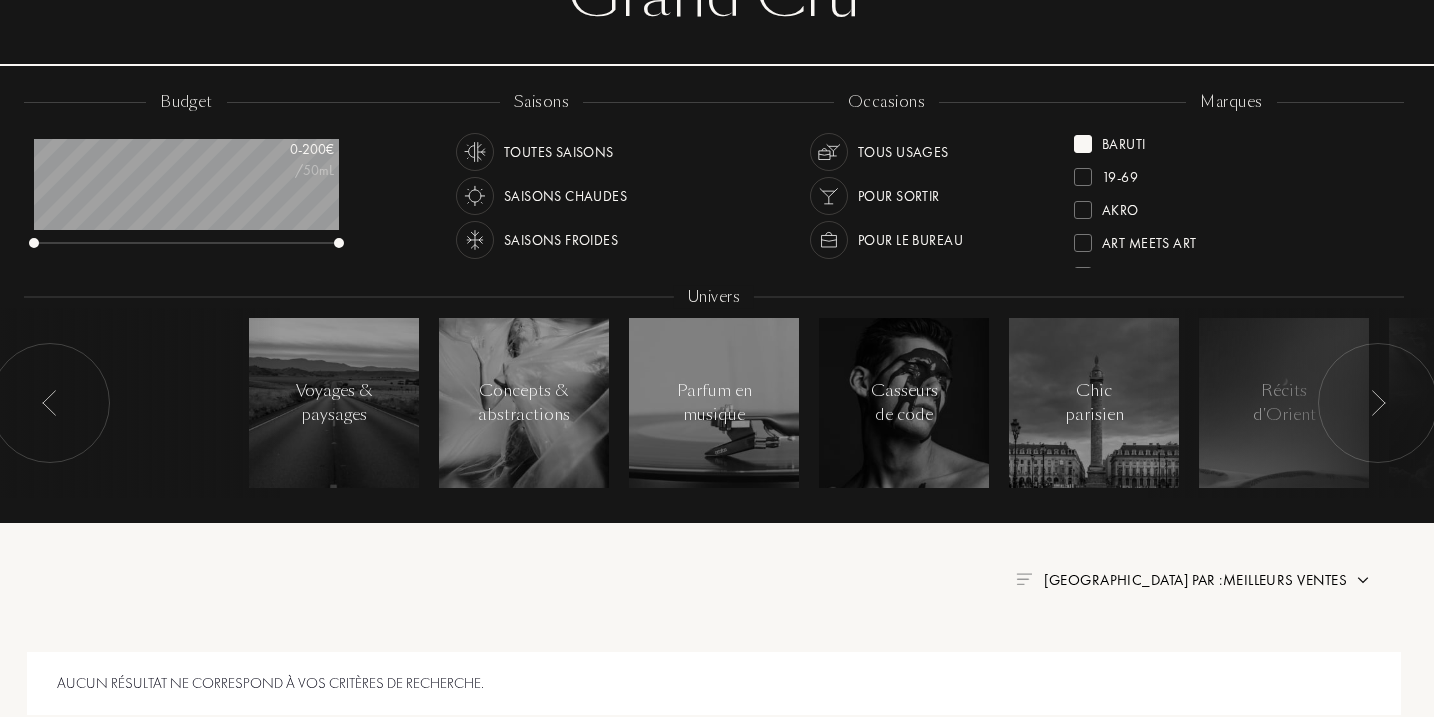 scroll, scrollTop: 0, scrollLeft: 0, axis: both 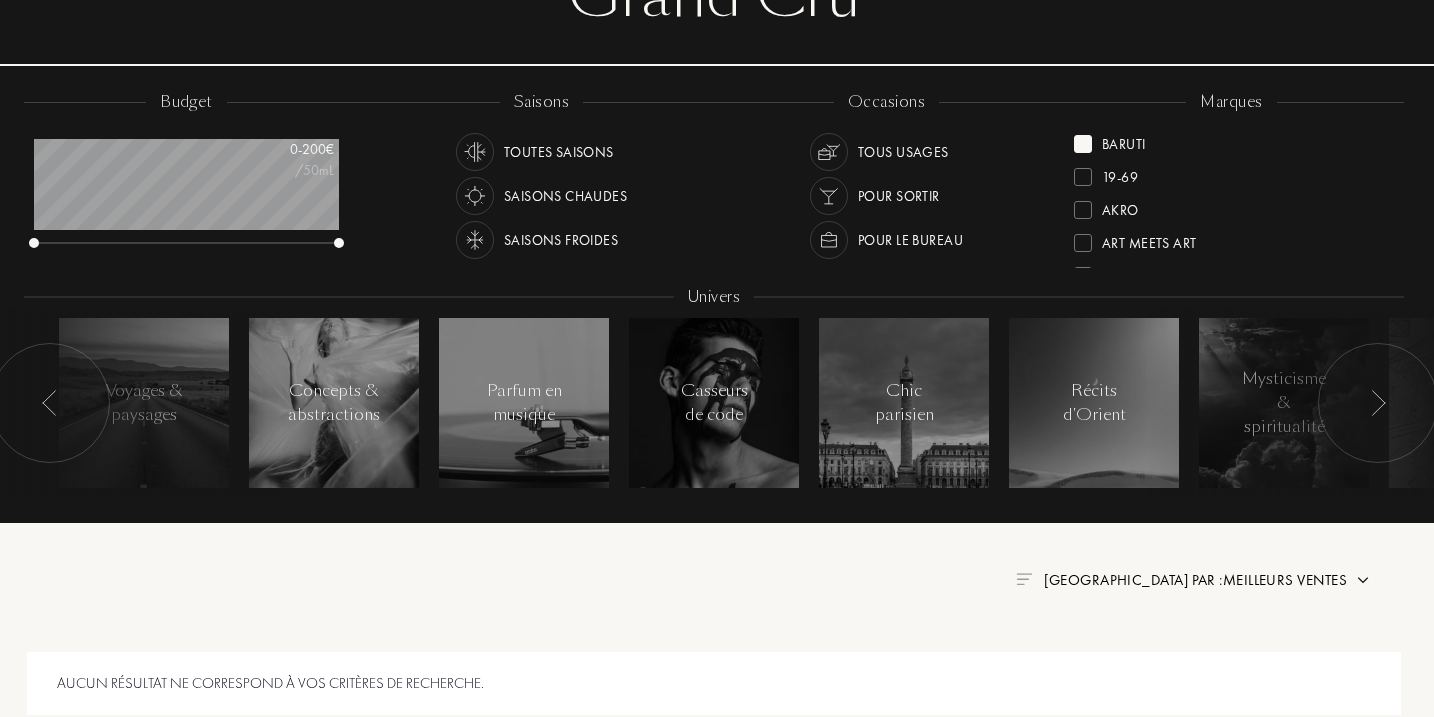 click at bounding box center [1378, 403] 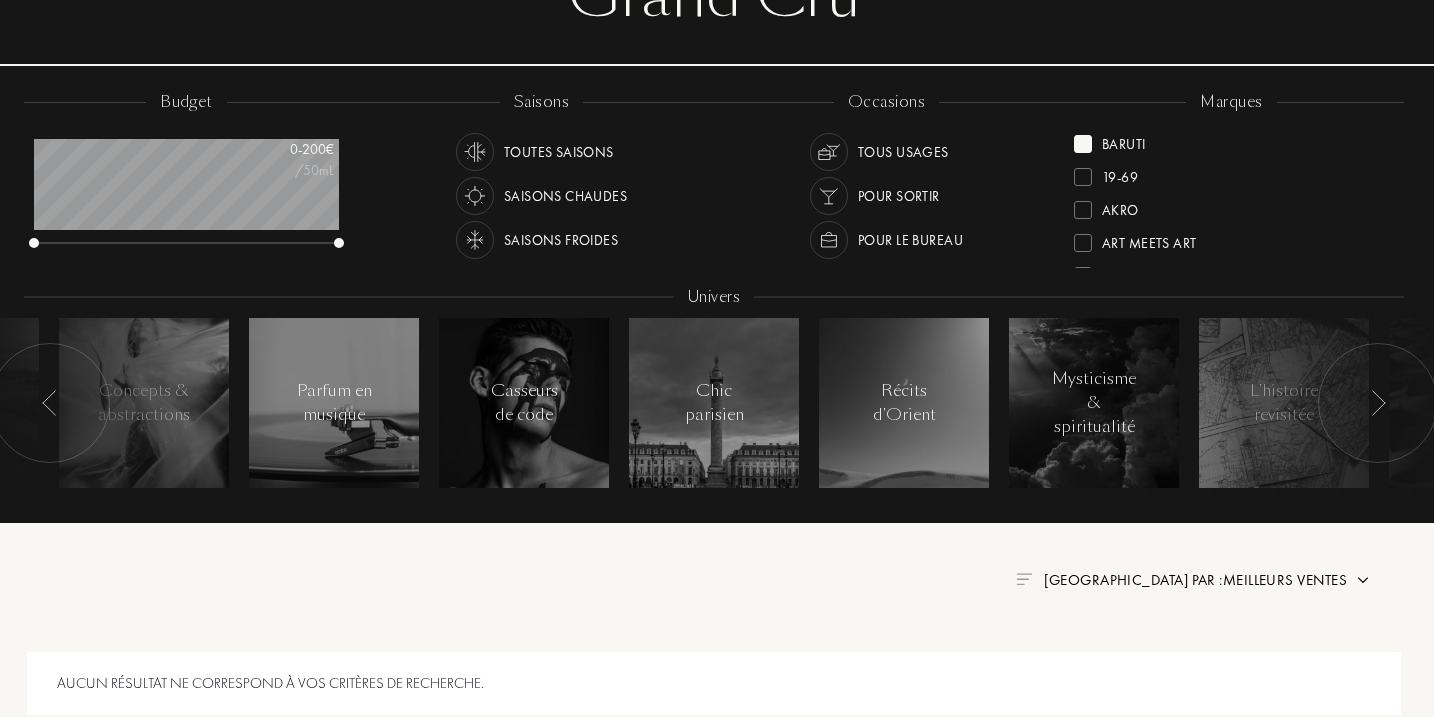 click at bounding box center [1378, 403] 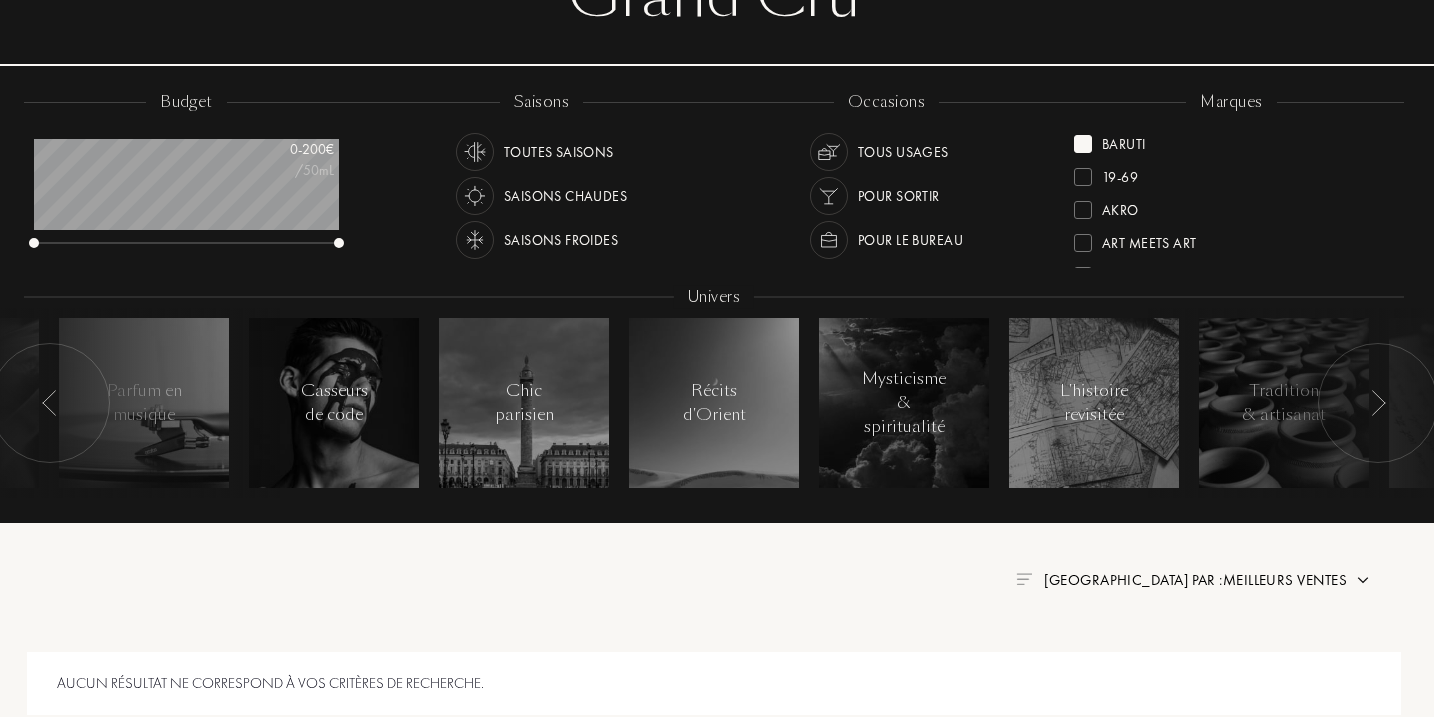 click at bounding box center [1378, 403] 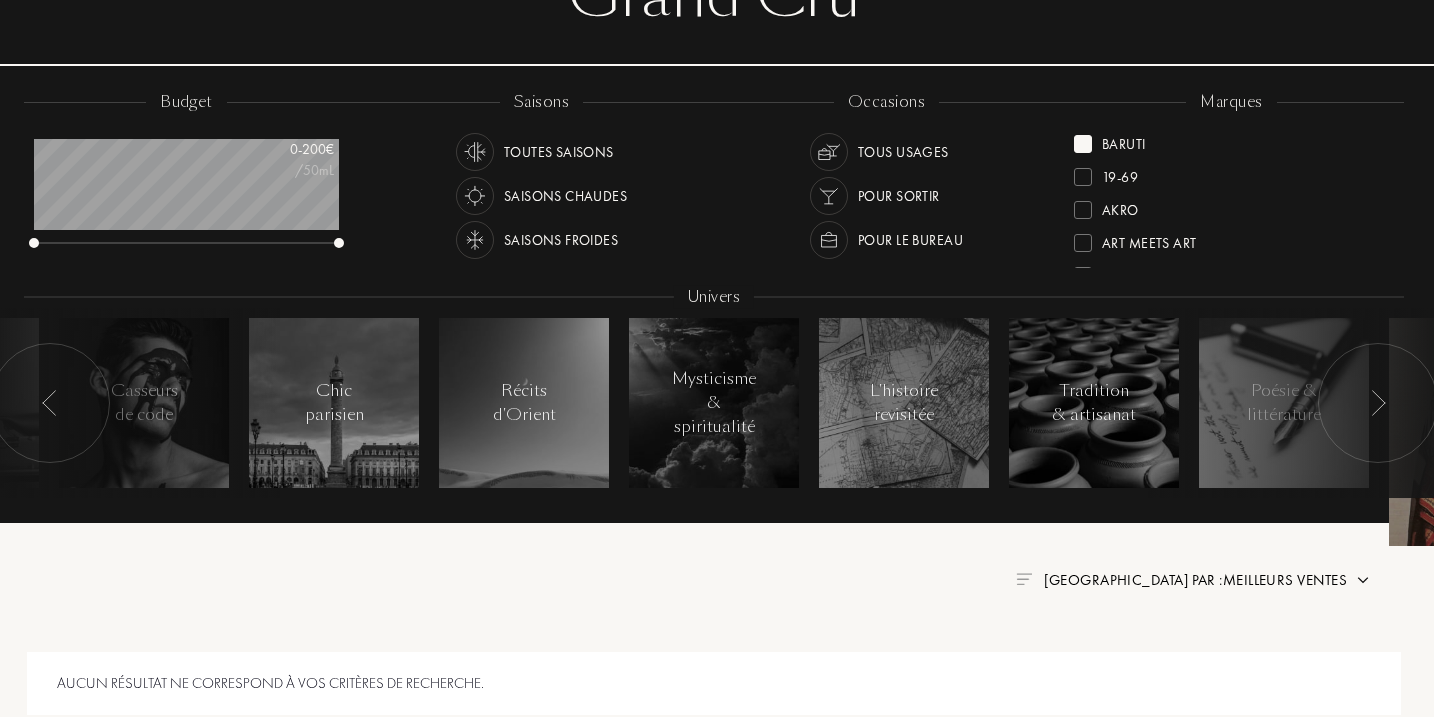 click at bounding box center [1378, 403] 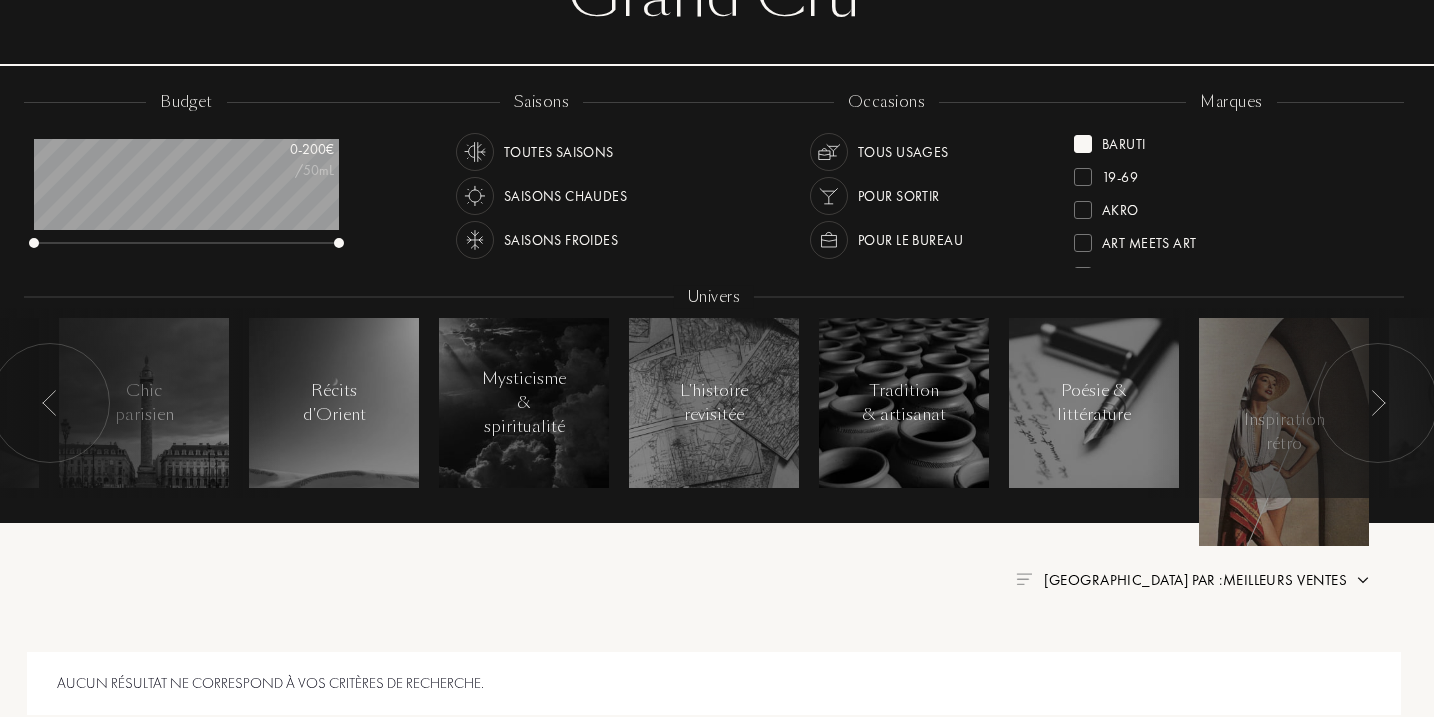 click at bounding box center (1378, 403) 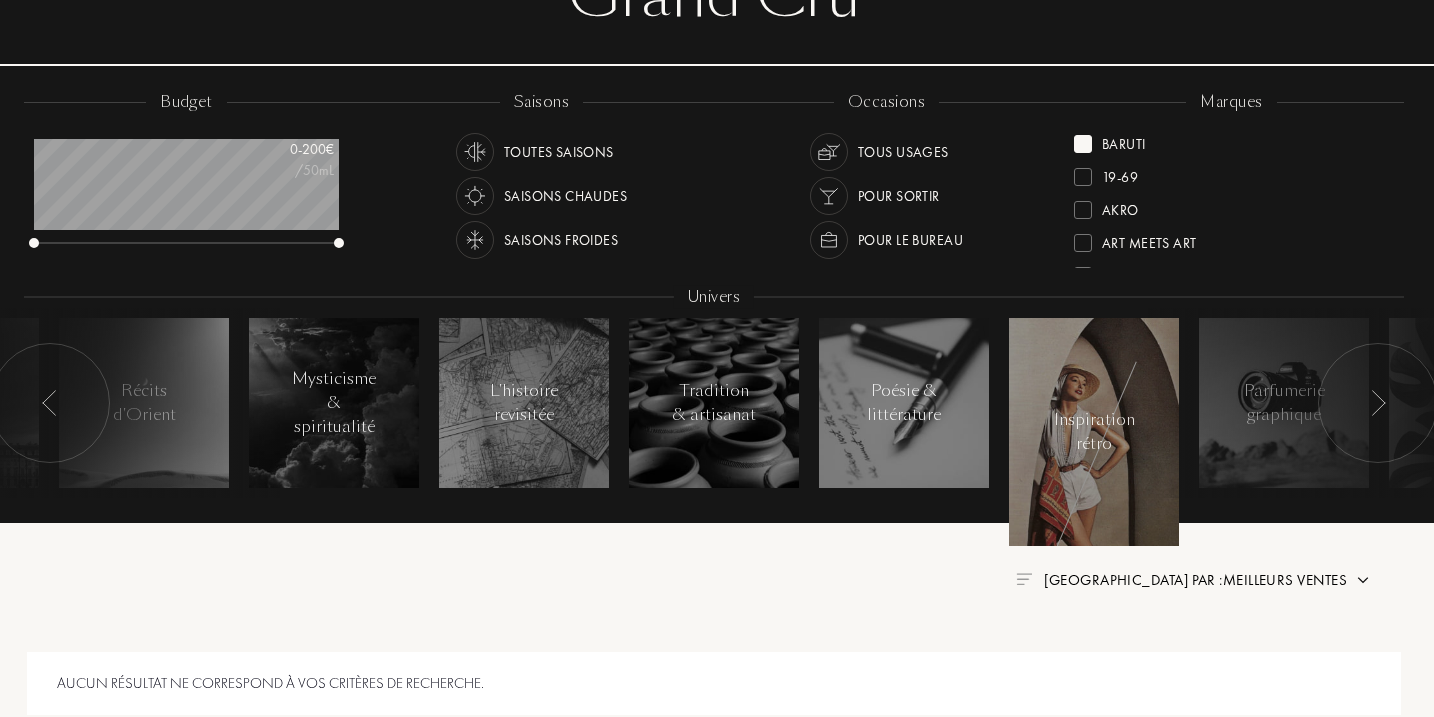 click at bounding box center (1378, 403) 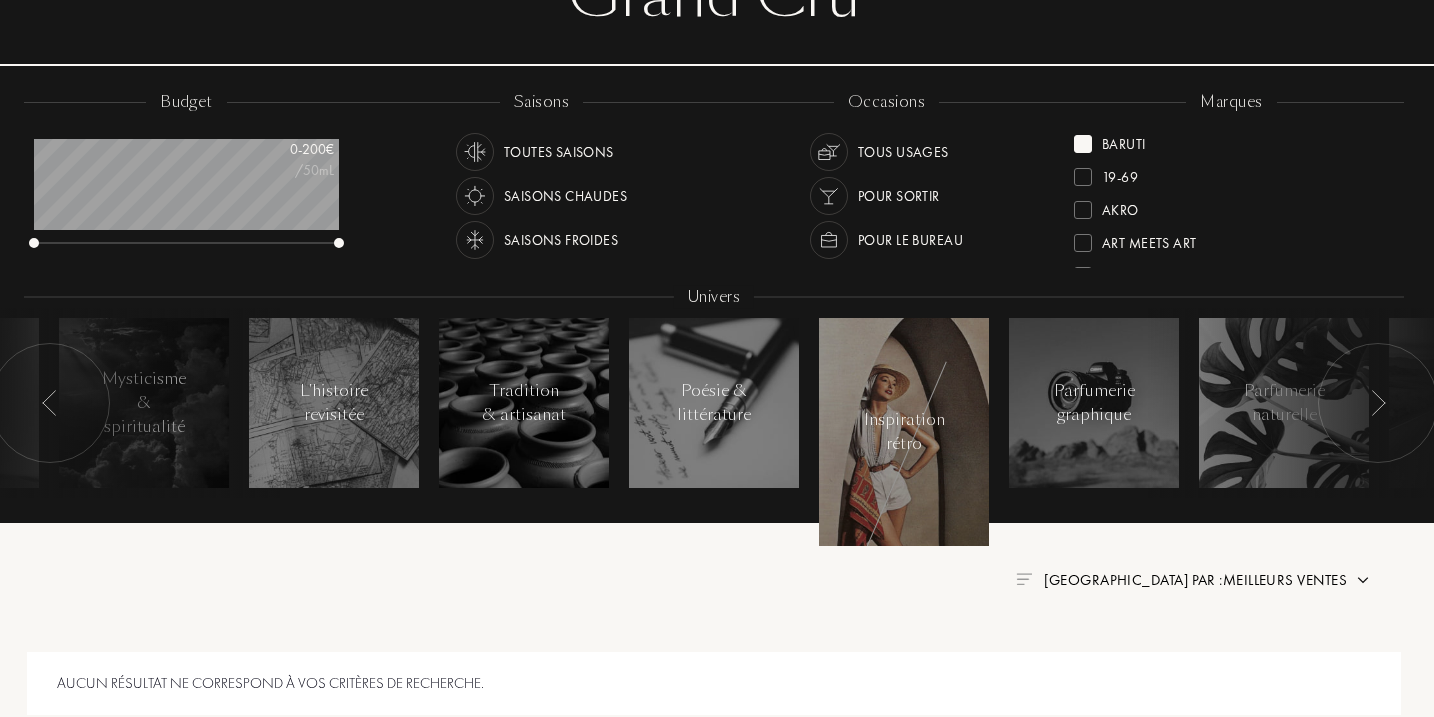 click at bounding box center (1378, 403) 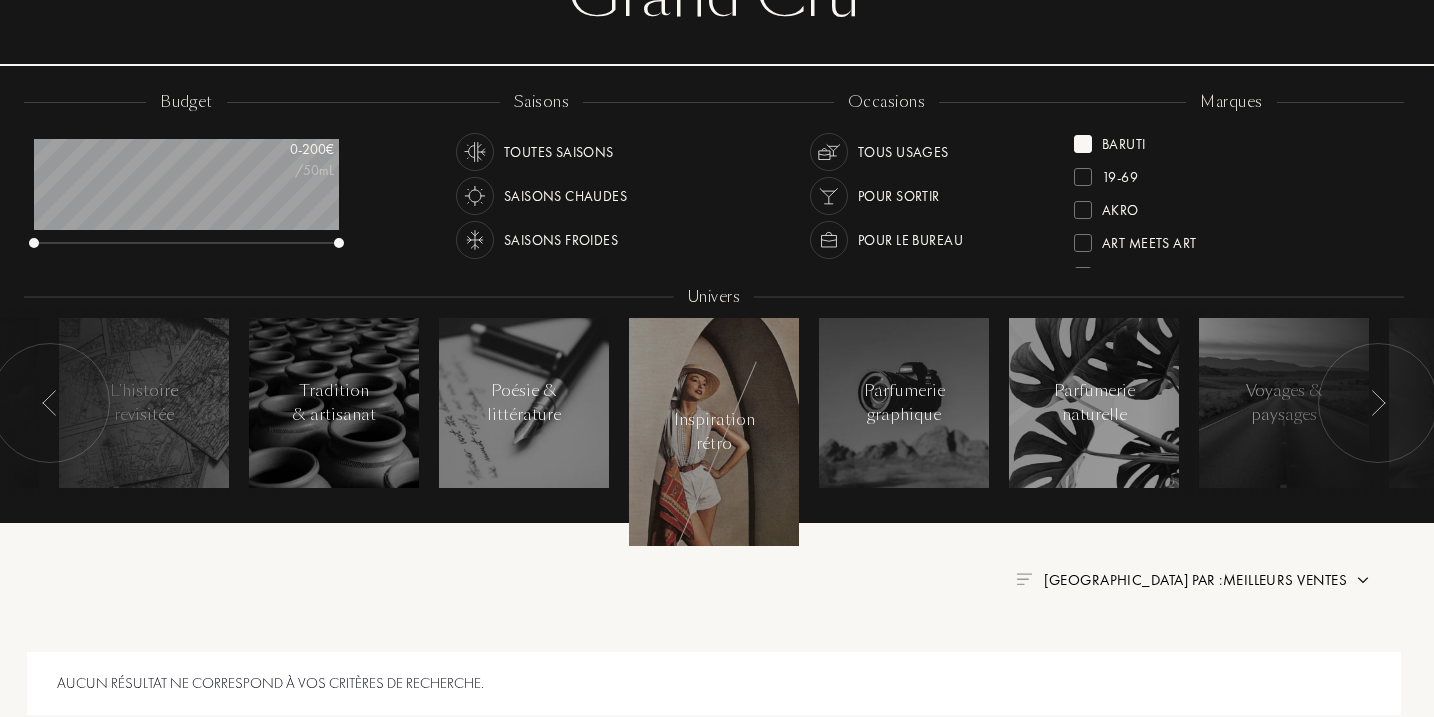 click at bounding box center [1378, 403] 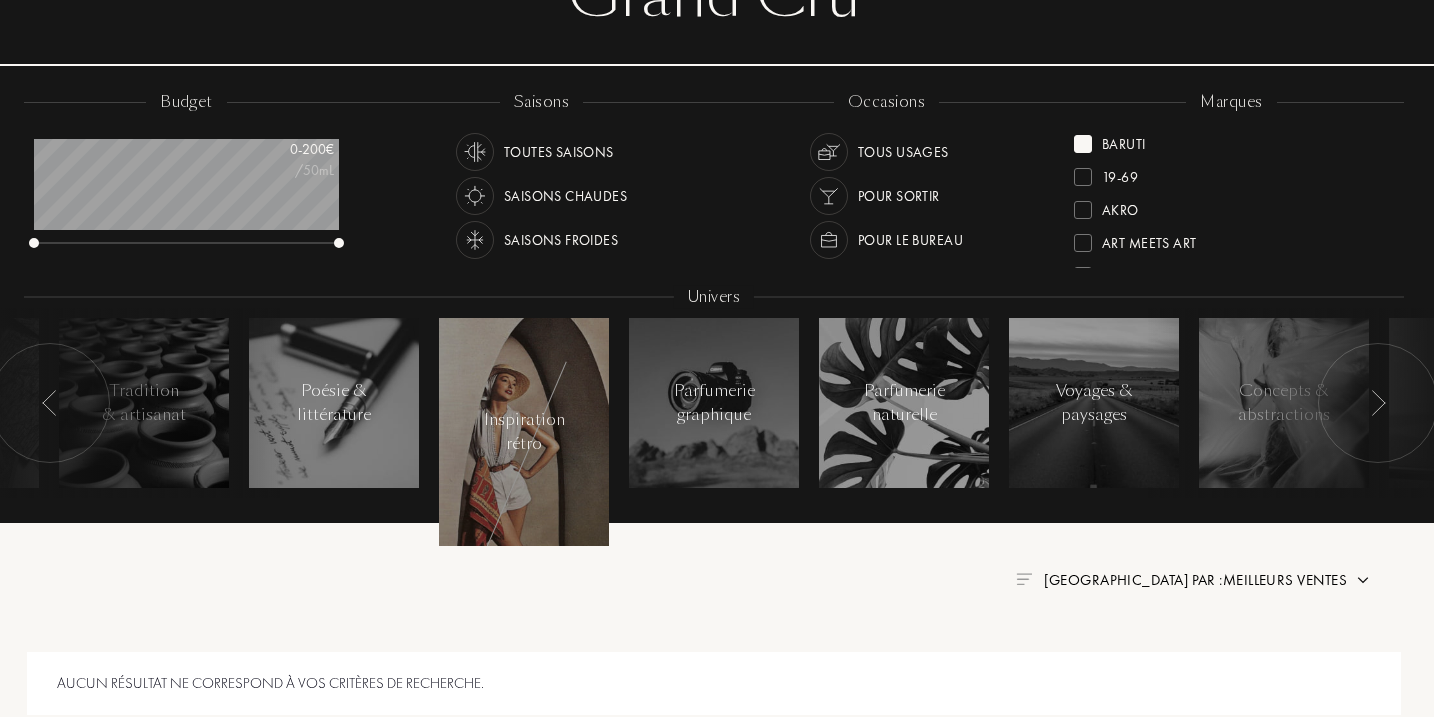 scroll, scrollTop: 0, scrollLeft: 0, axis: both 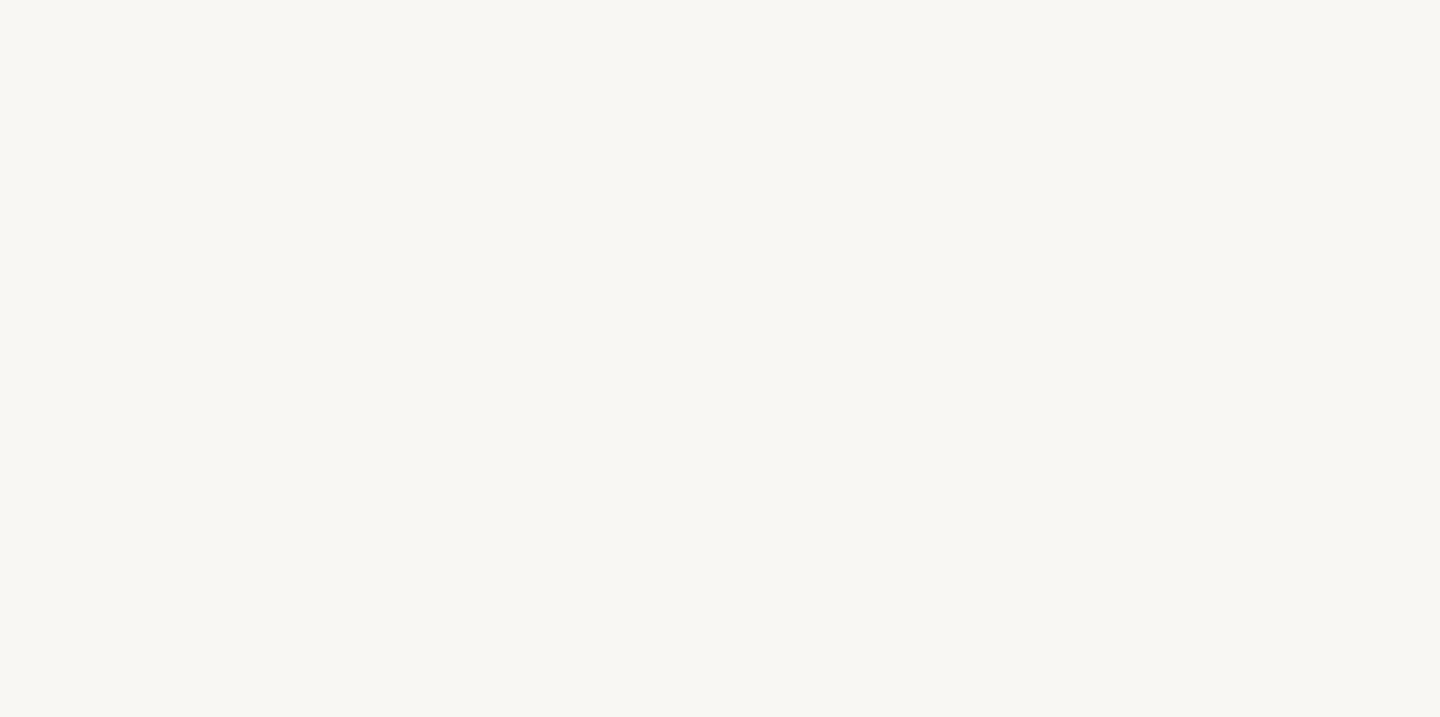 select on "FR" 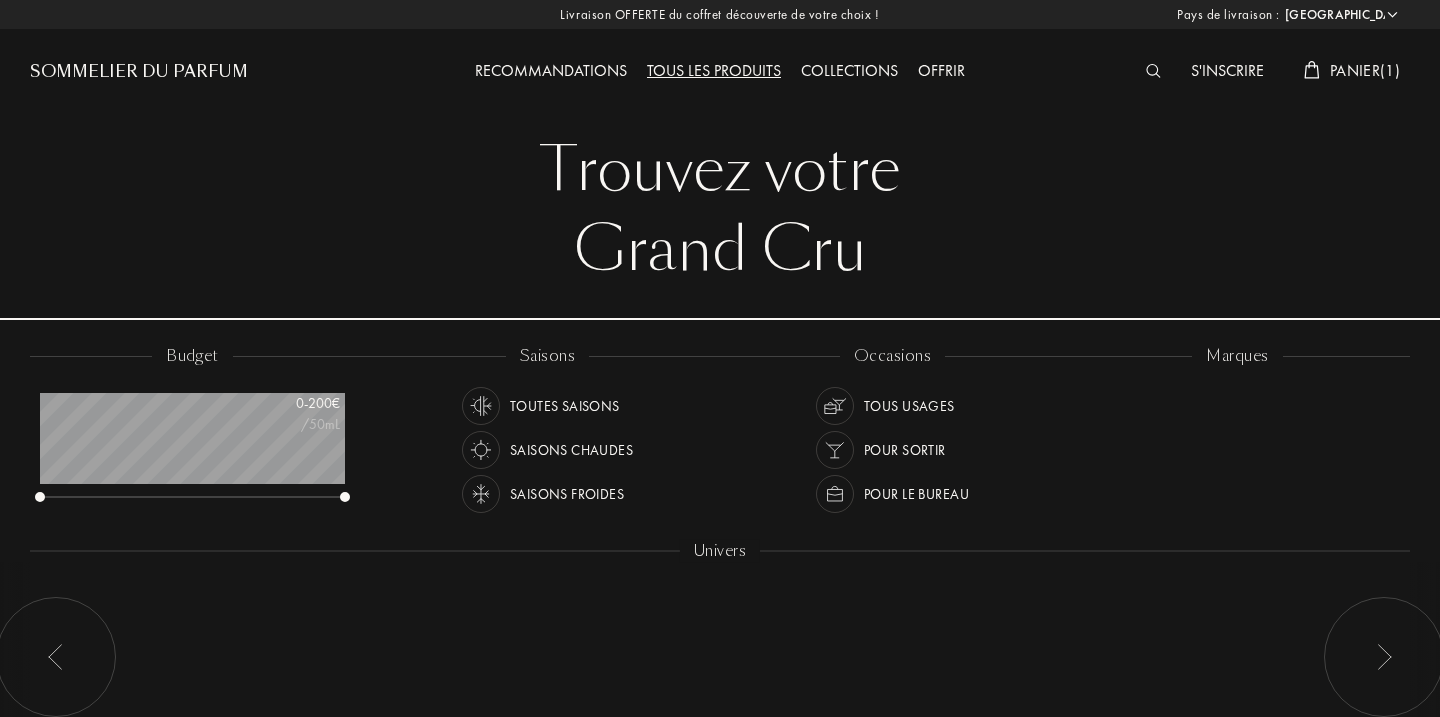 click on "Trouvez votre   Grand Cru Trouvez votre Grand Cru budget 0  -  200 € /50mL saisons Toutes saisons Saisons chaudes Saisons froides occasions Tous usages Pour sortir Pour le bureau marques univers Univers Trier par :  Nouveautés" at bounding box center (720, 440) 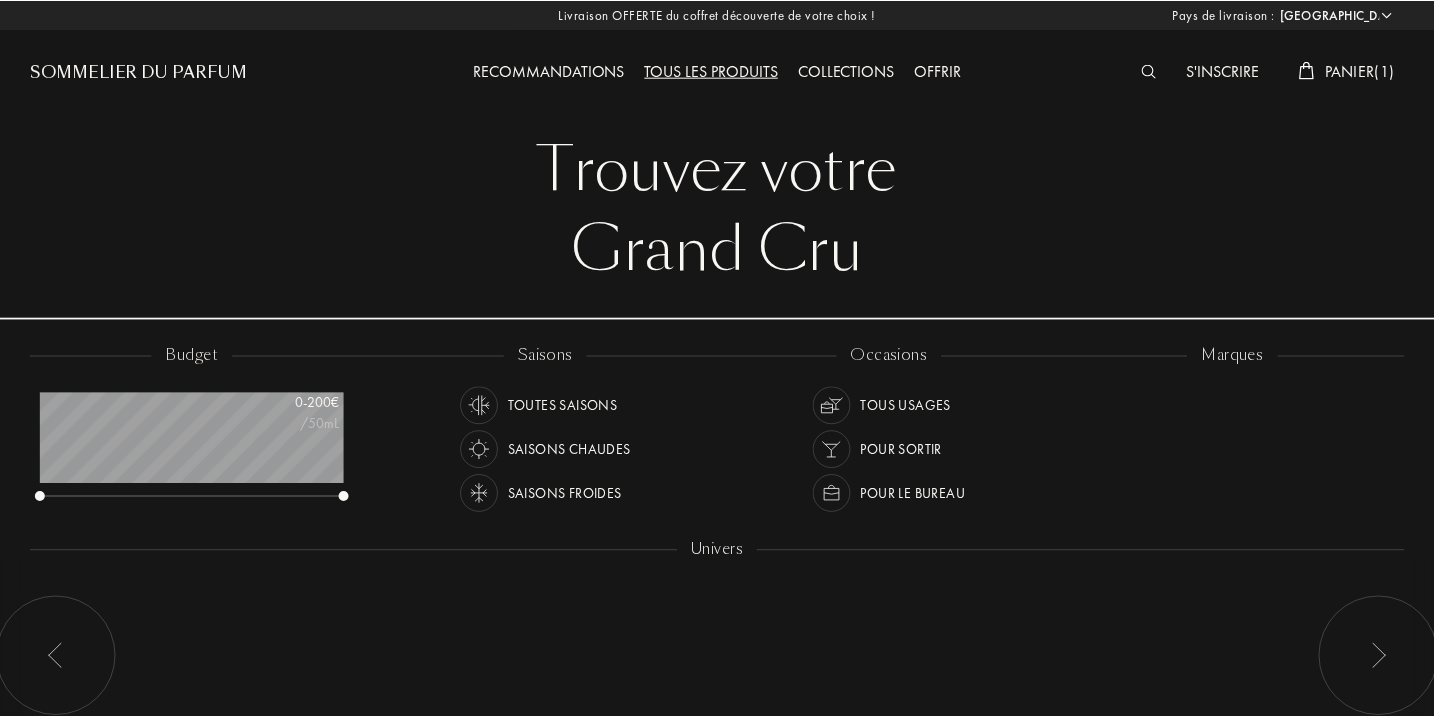 scroll, scrollTop: 254, scrollLeft: 3, axis: both 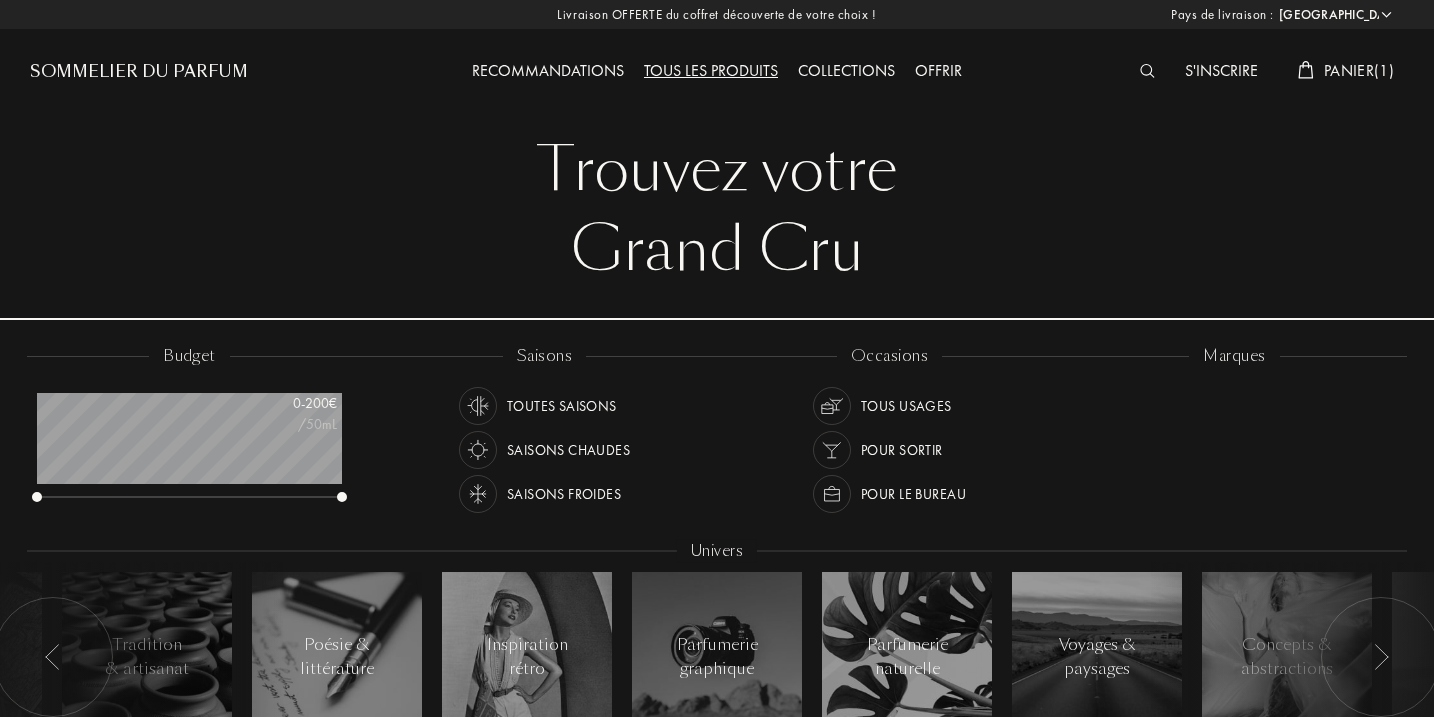 select on "FR" 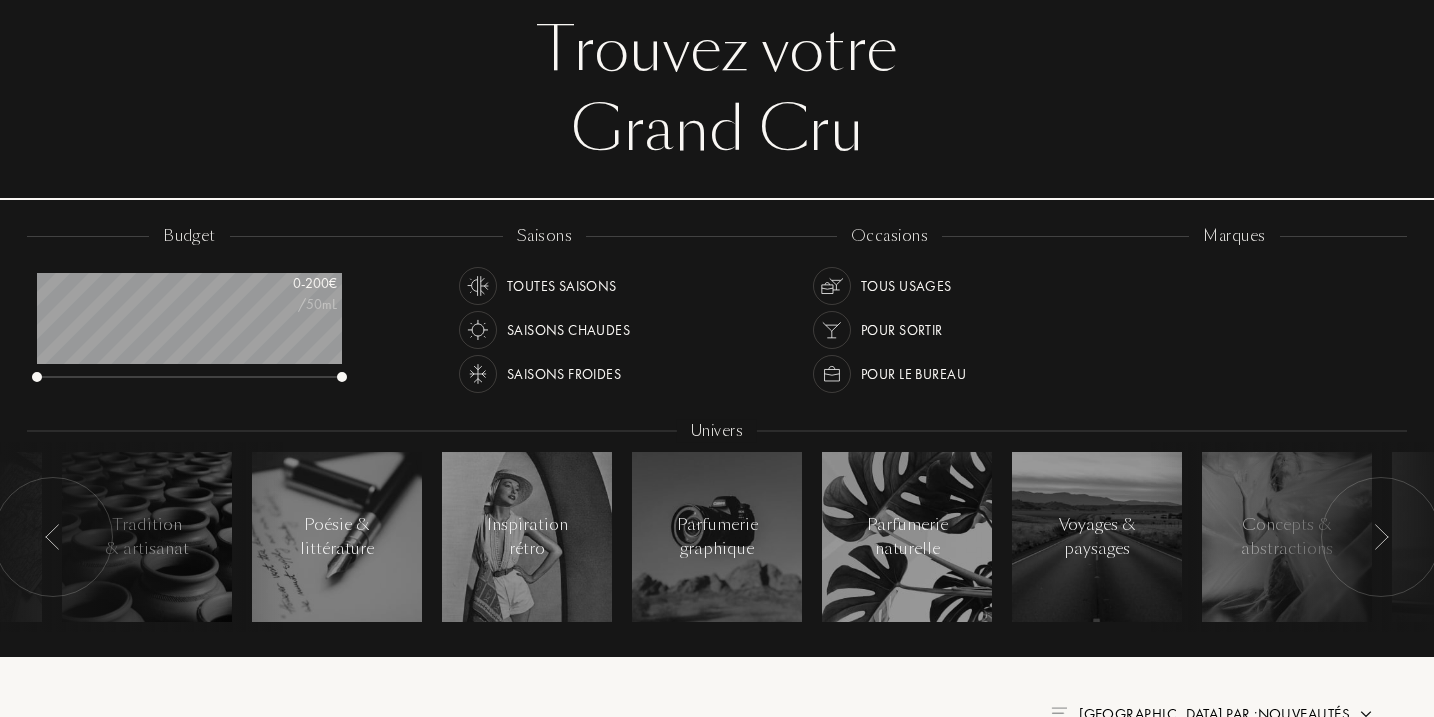 scroll, scrollTop: 999900, scrollLeft: 999695, axis: both 